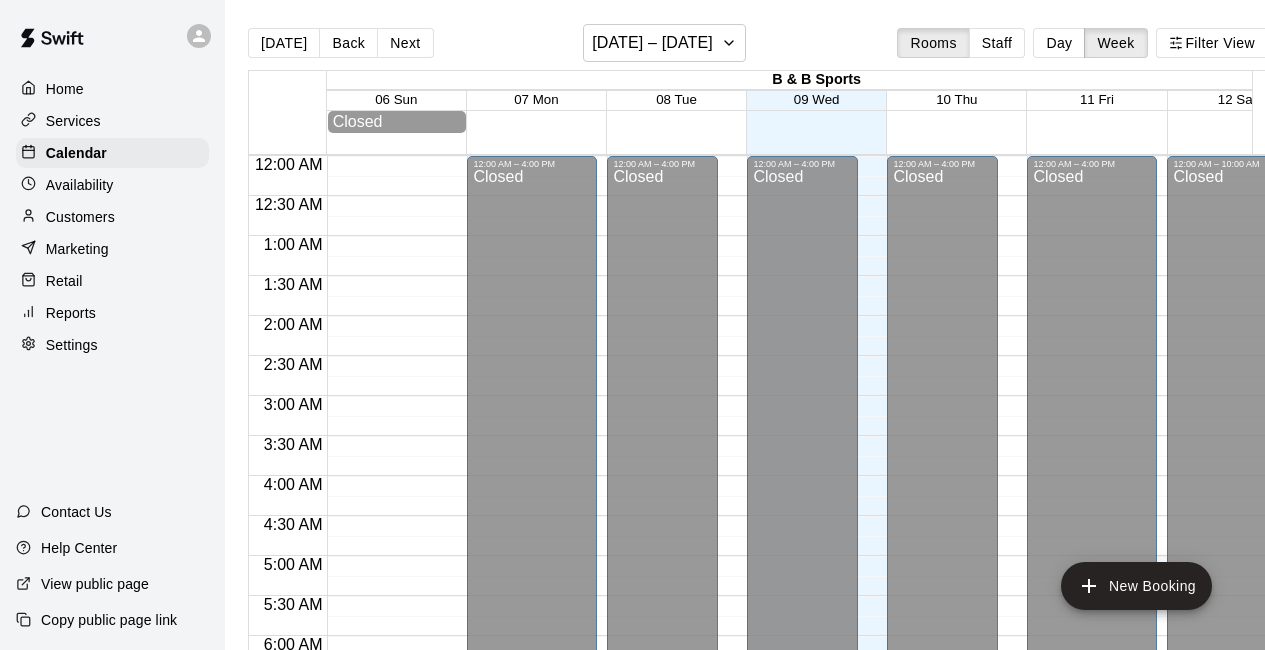 scroll, scrollTop: 0, scrollLeft: 0, axis: both 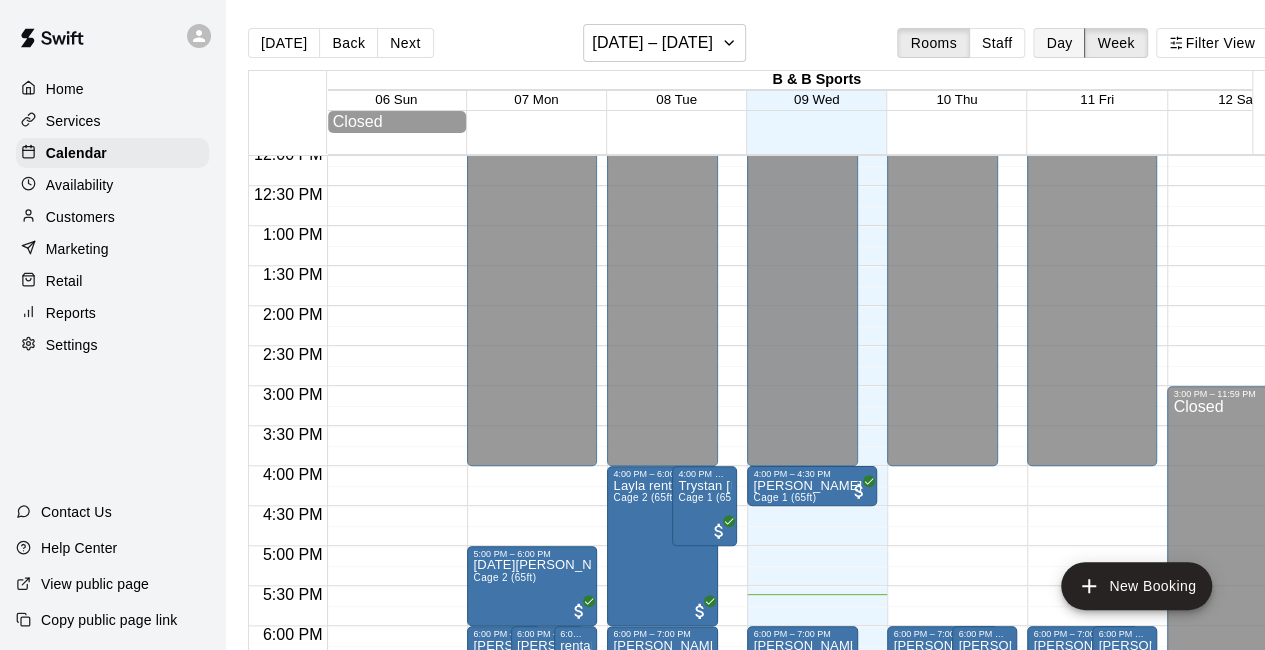 click on "Day" at bounding box center (1059, 43) 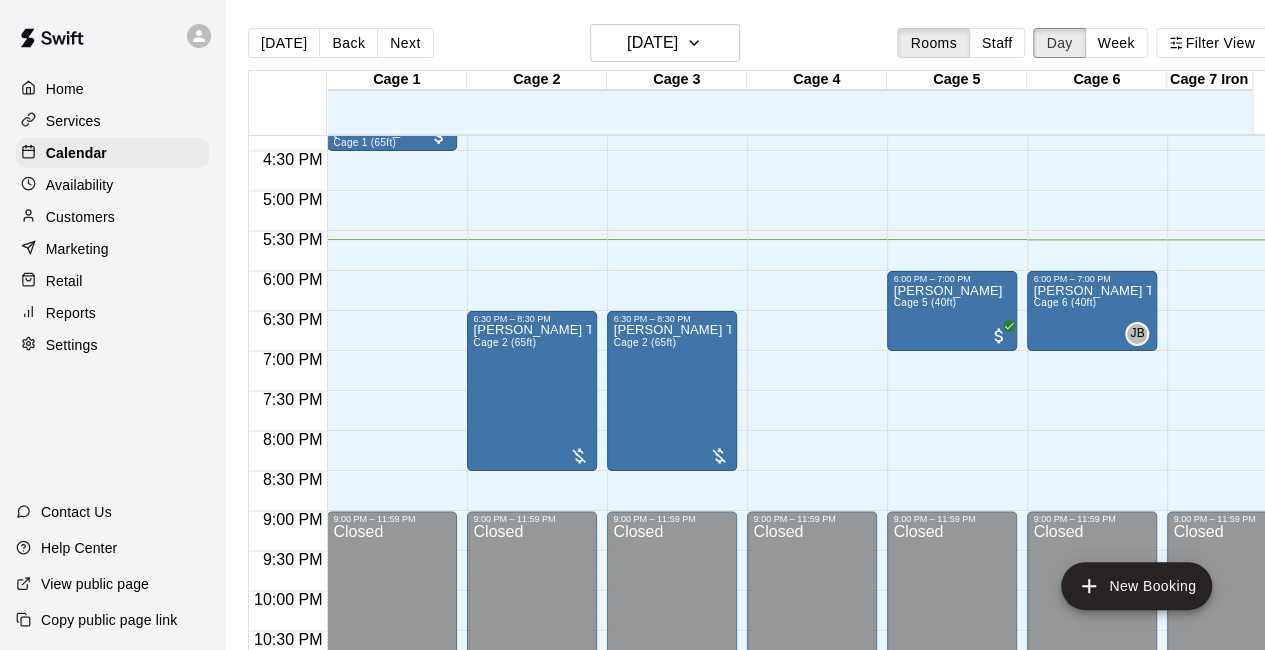 scroll, scrollTop: 1311, scrollLeft: 0, axis: vertical 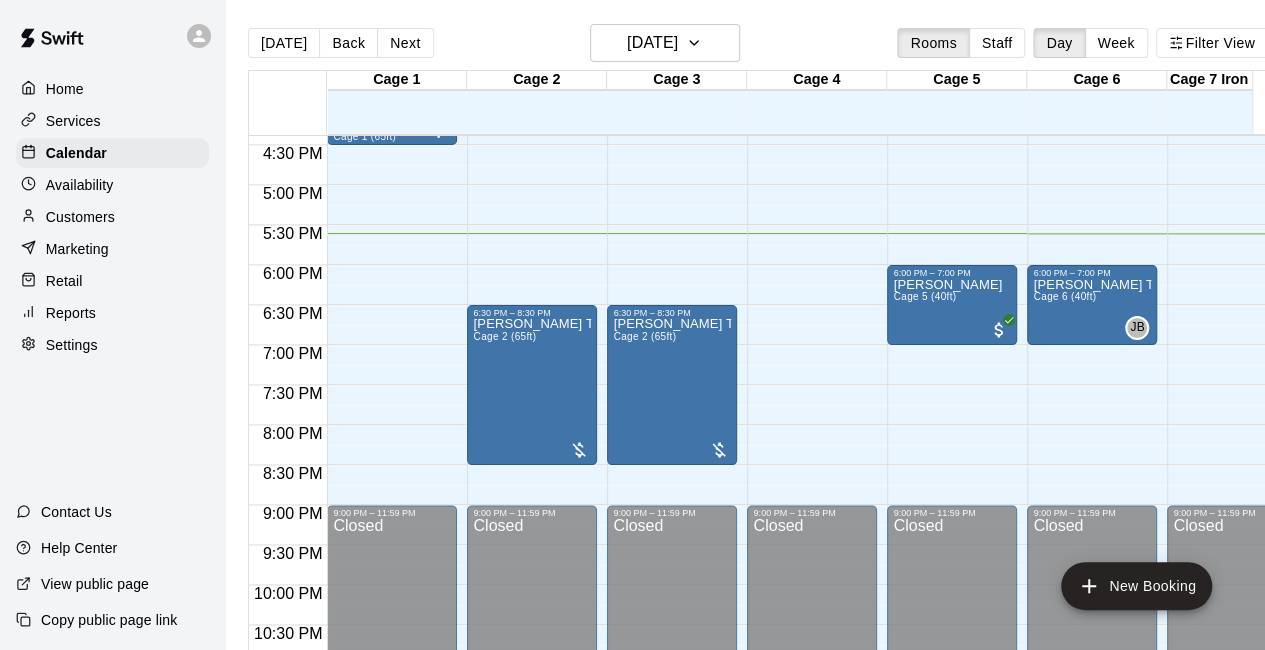 click on "Customers" at bounding box center [80, 217] 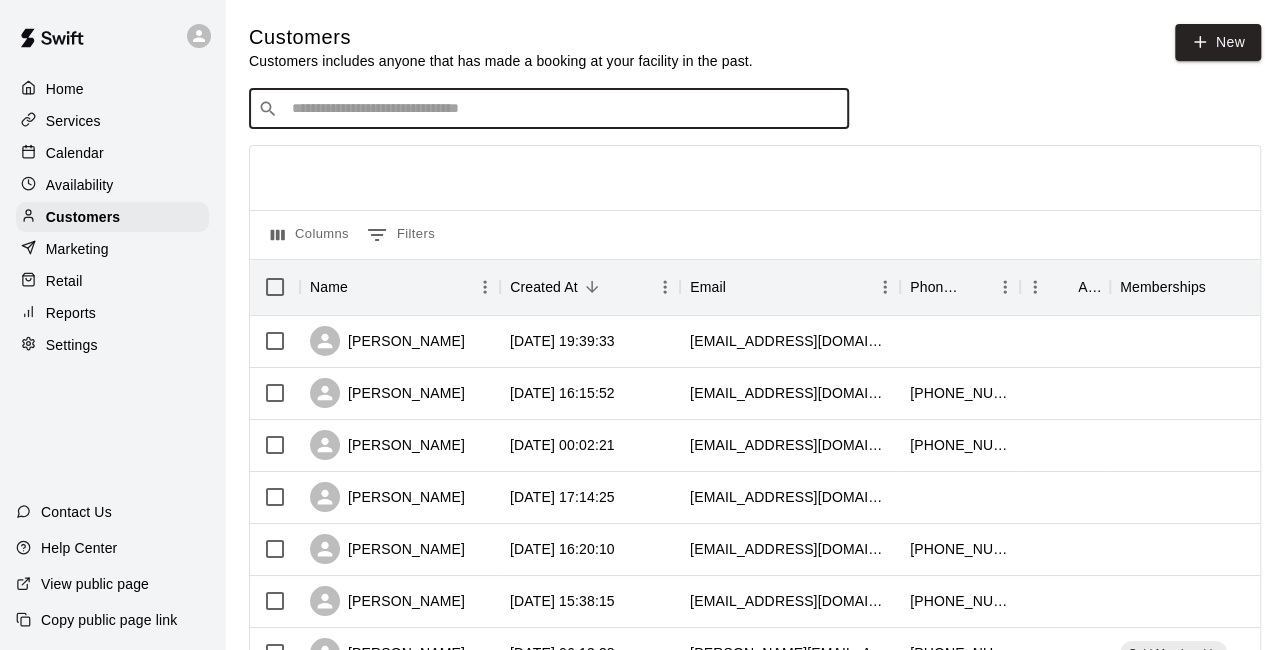 click at bounding box center [563, 109] 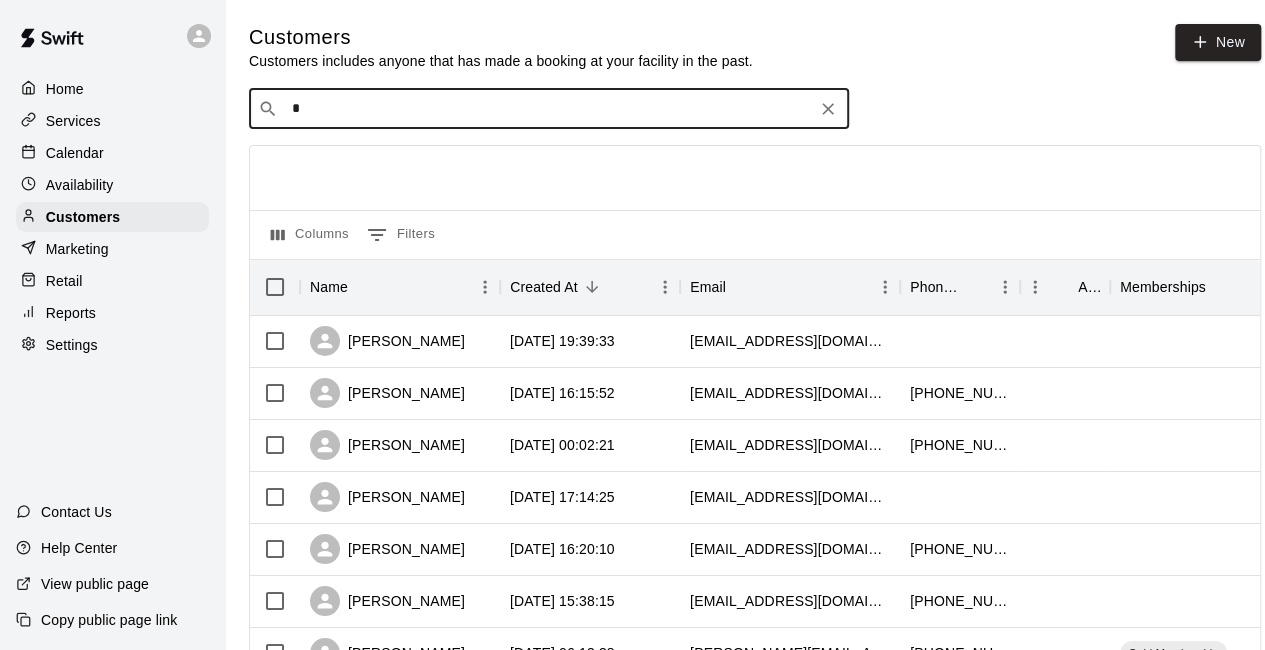 type on "**" 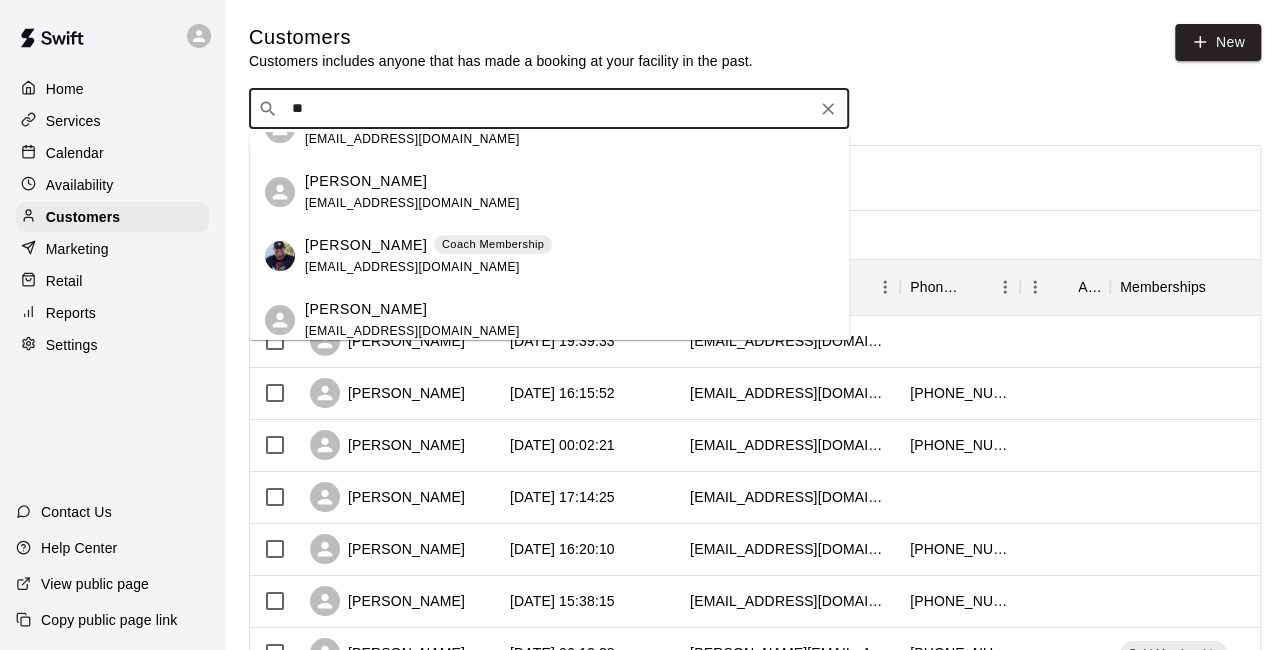 scroll, scrollTop: 99, scrollLeft: 0, axis: vertical 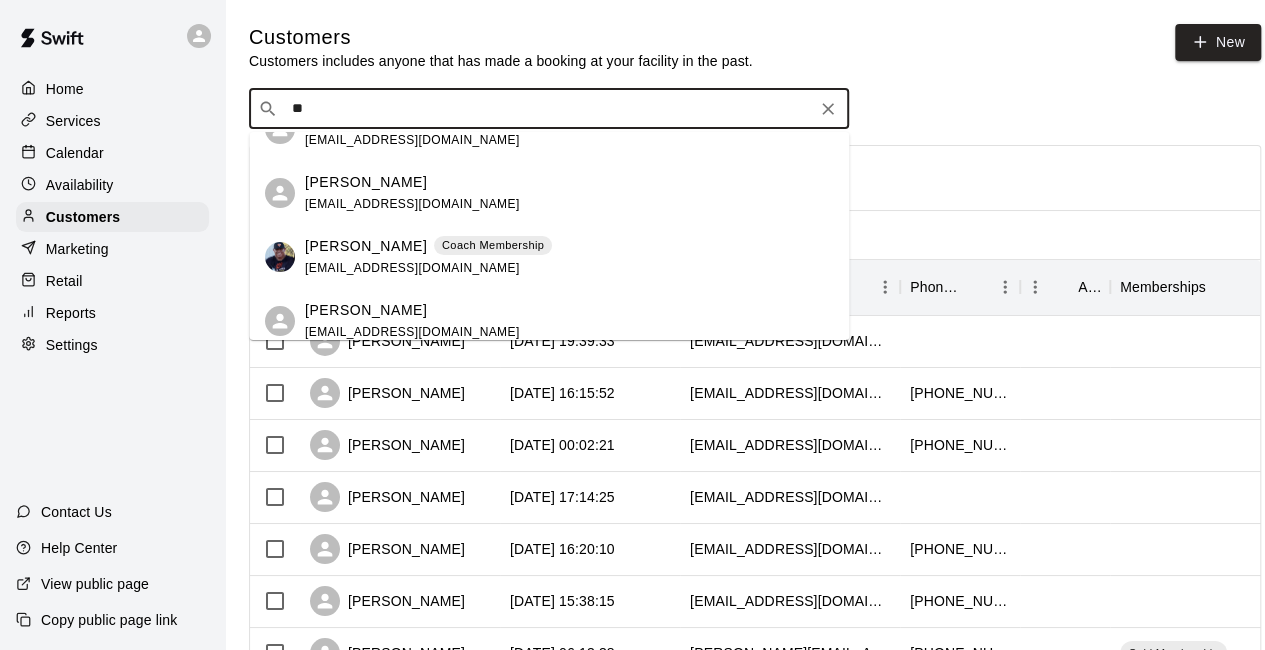 click on "[PERSON_NAME]" at bounding box center (366, 246) 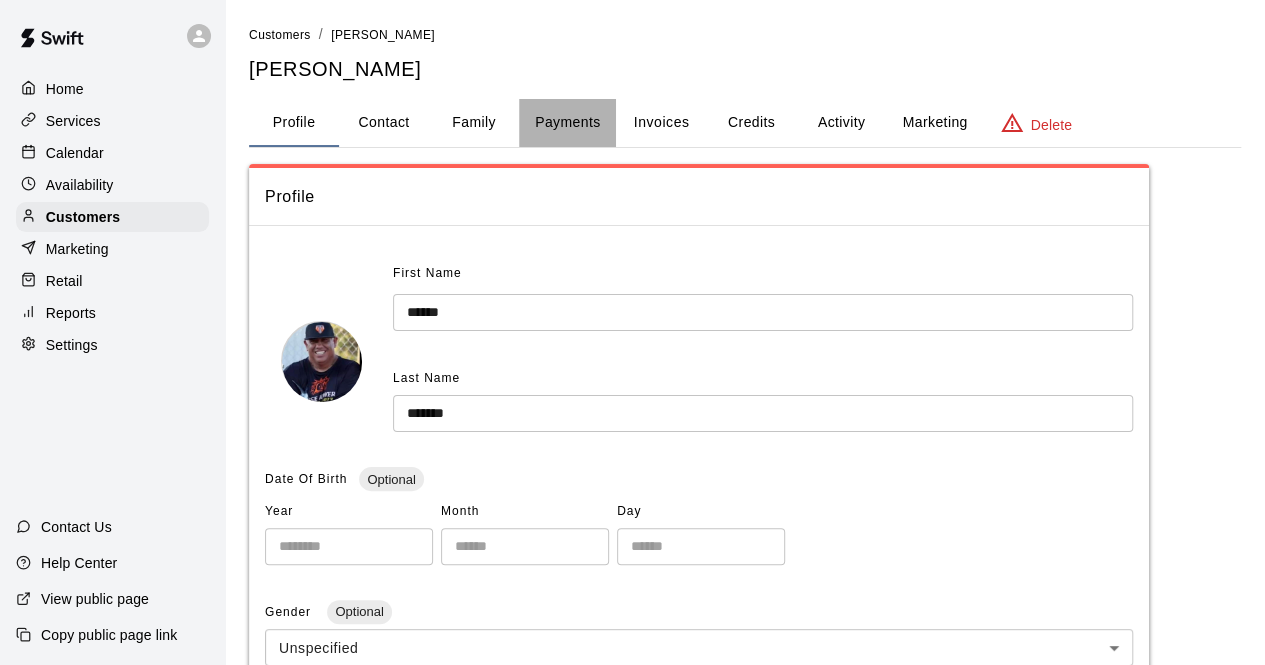 click on "Payments" at bounding box center (567, 123) 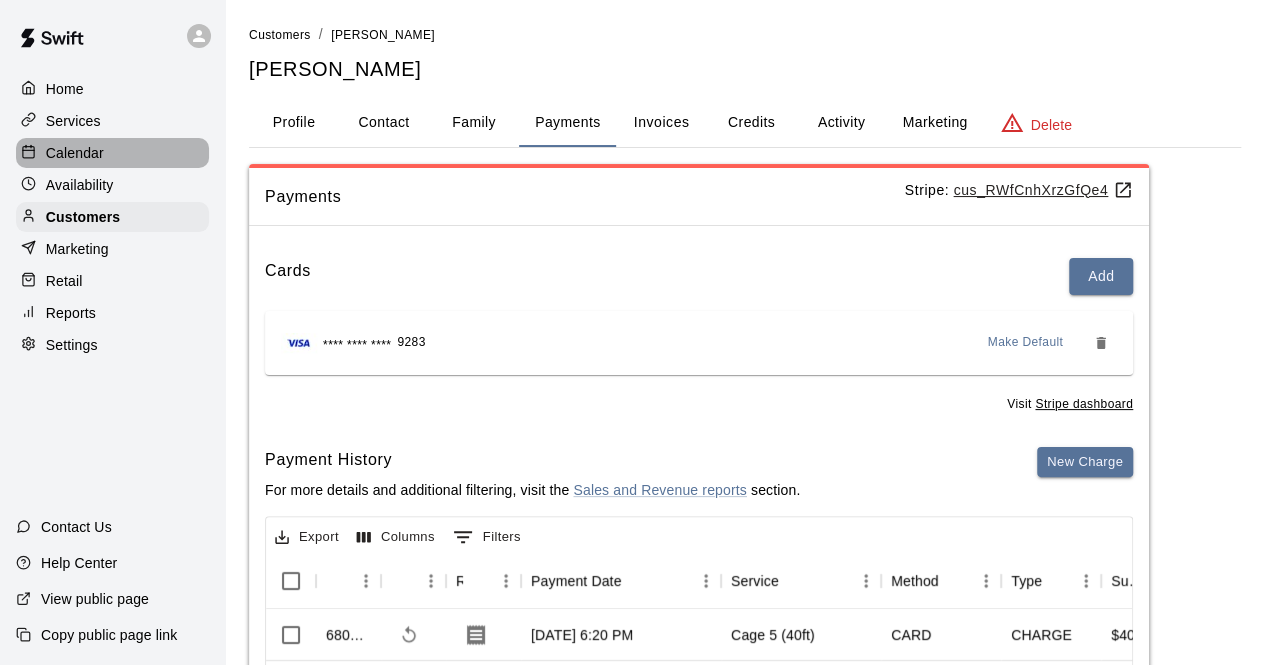 click on "Calendar" at bounding box center [75, 153] 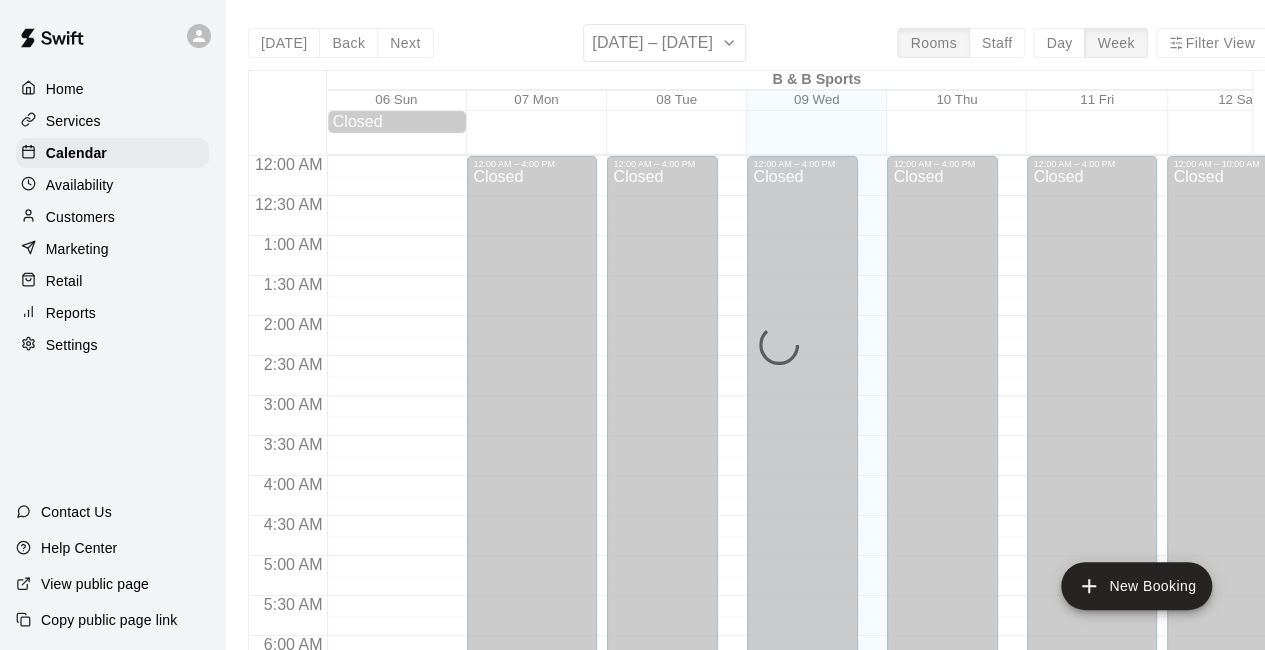 scroll, scrollTop: 1304, scrollLeft: 0, axis: vertical 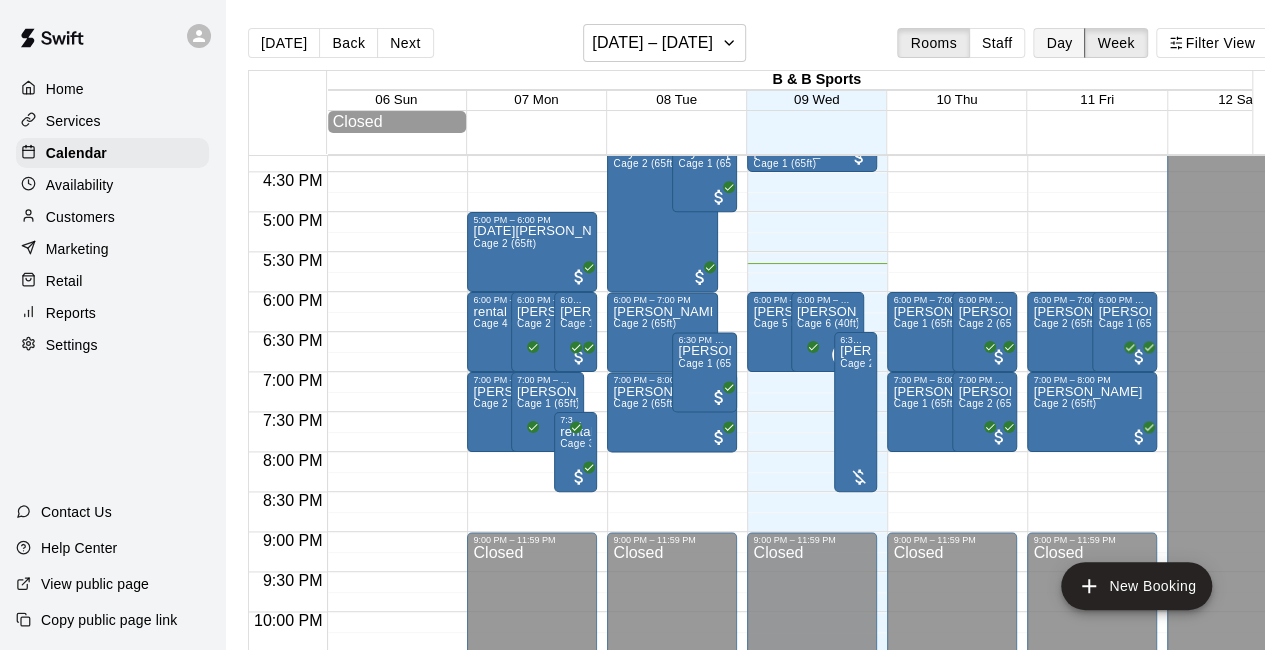 click on "Day" at bounding box center [1059, 43] 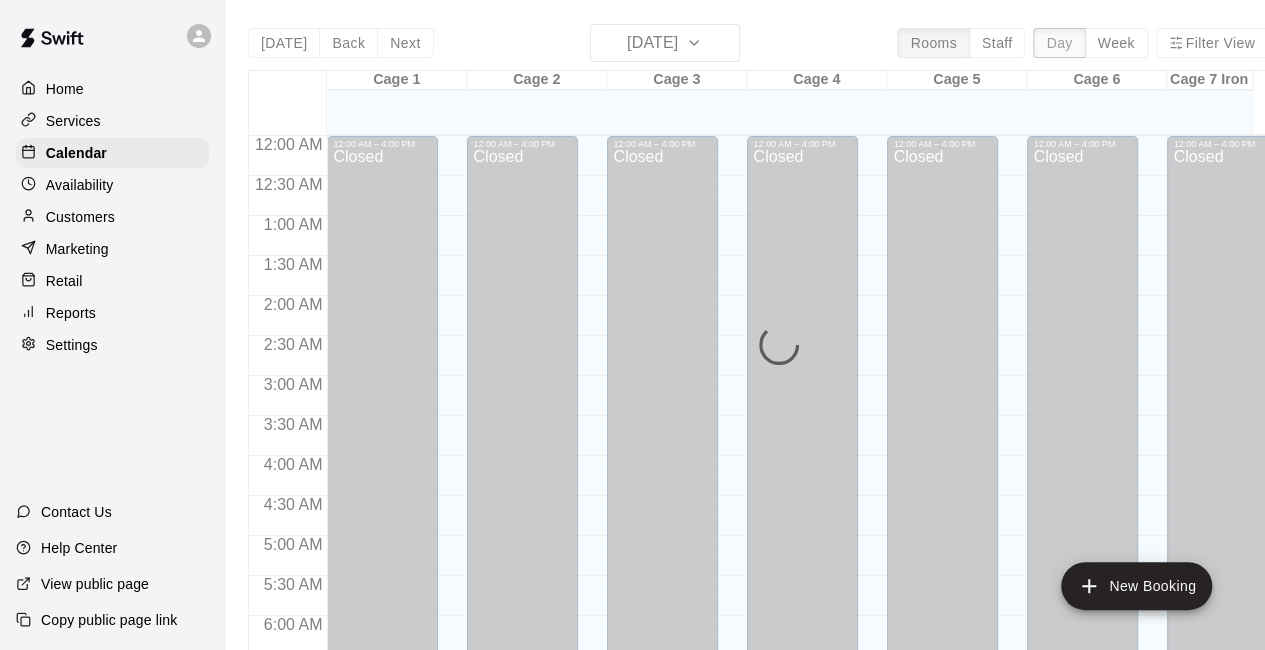 scroll, scrollTop: 1386, scrollLeft: 0, axis: vertical 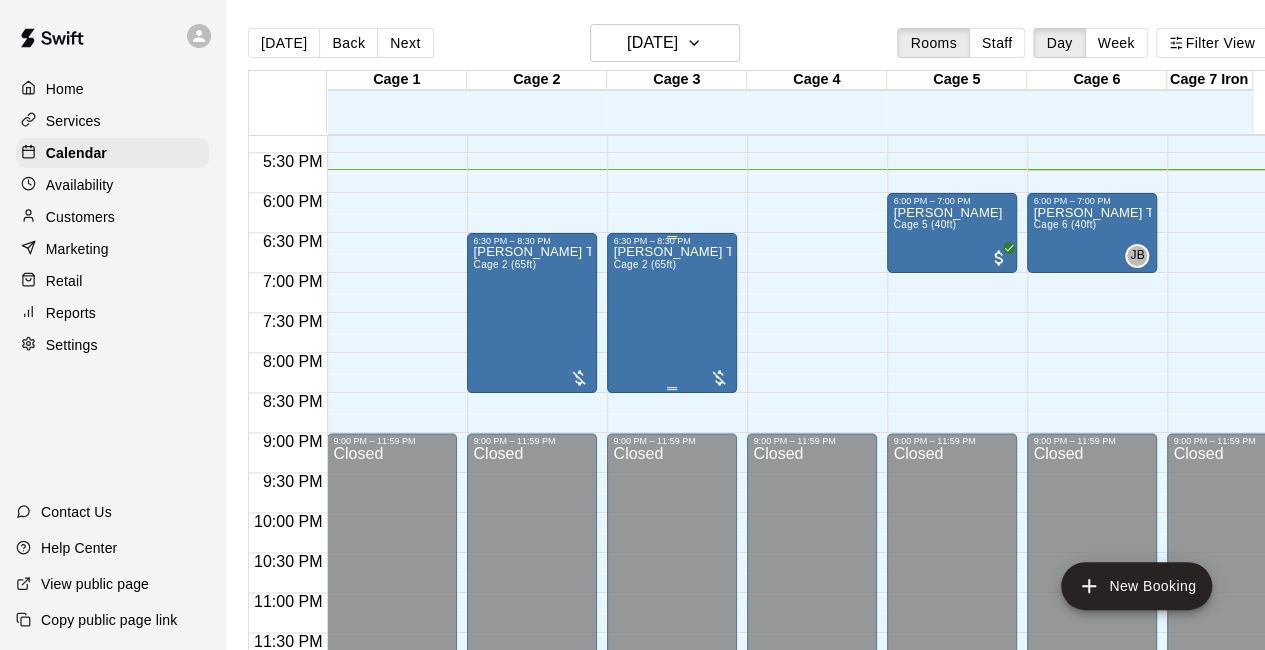 click at bounding box center [719, 378] 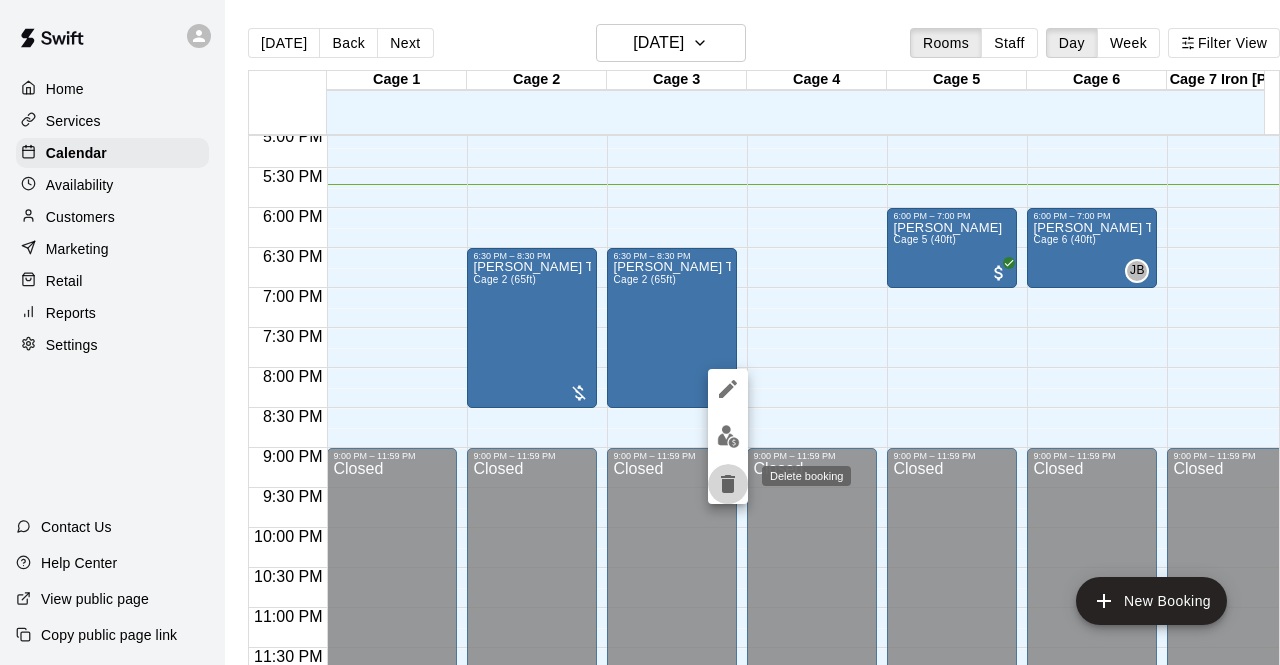 click 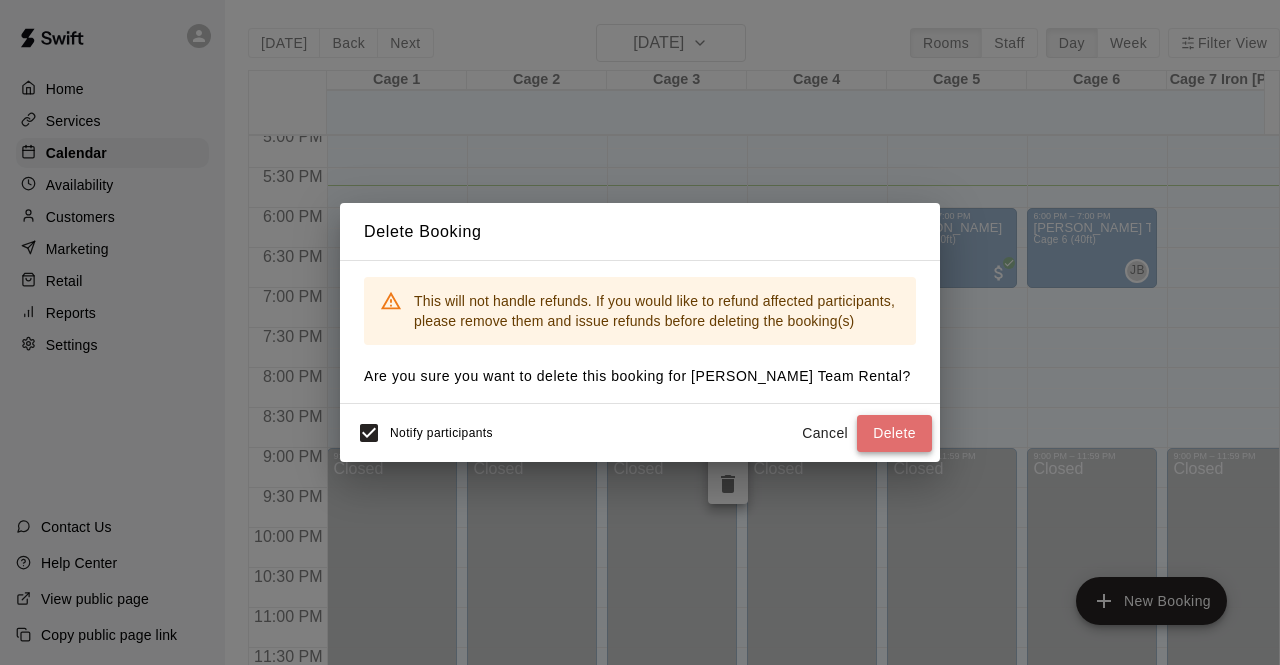 click on "Delete" at bounding box center (894, 433) 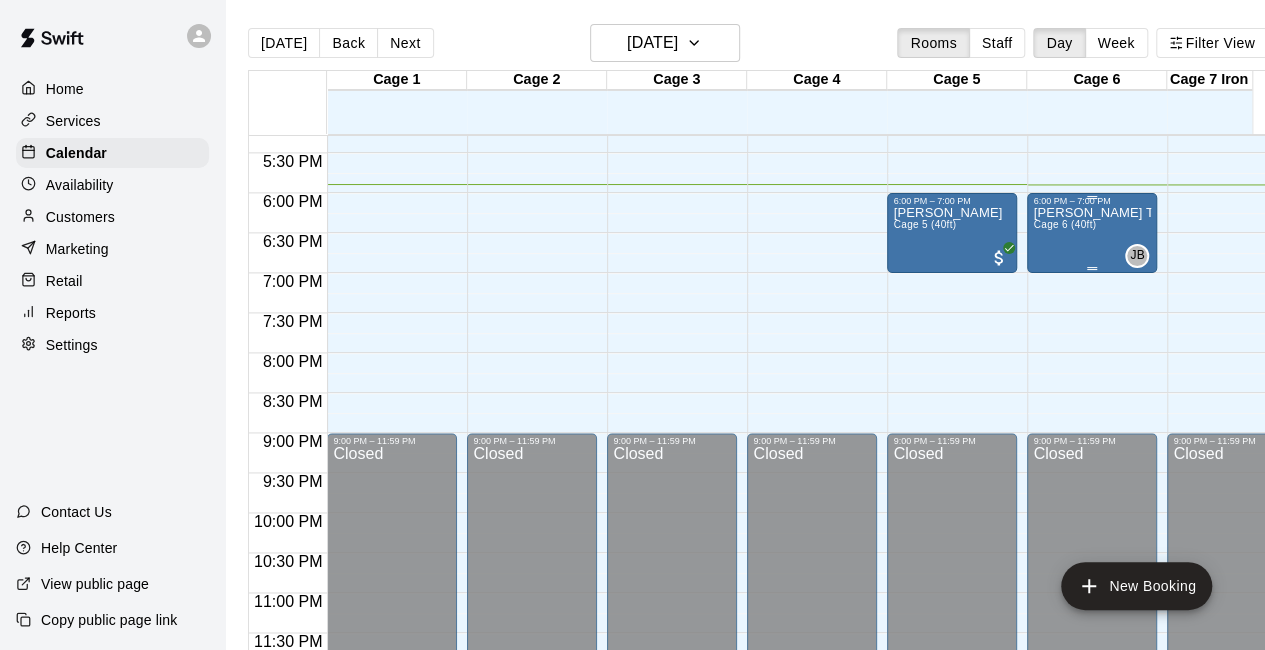 click on "6:00 PM – 7:00 PM [PERSON_NAME] Team Rental $25/hour due Cage 6 (40ft)   JB 0" at bounding box center [1092, 233] 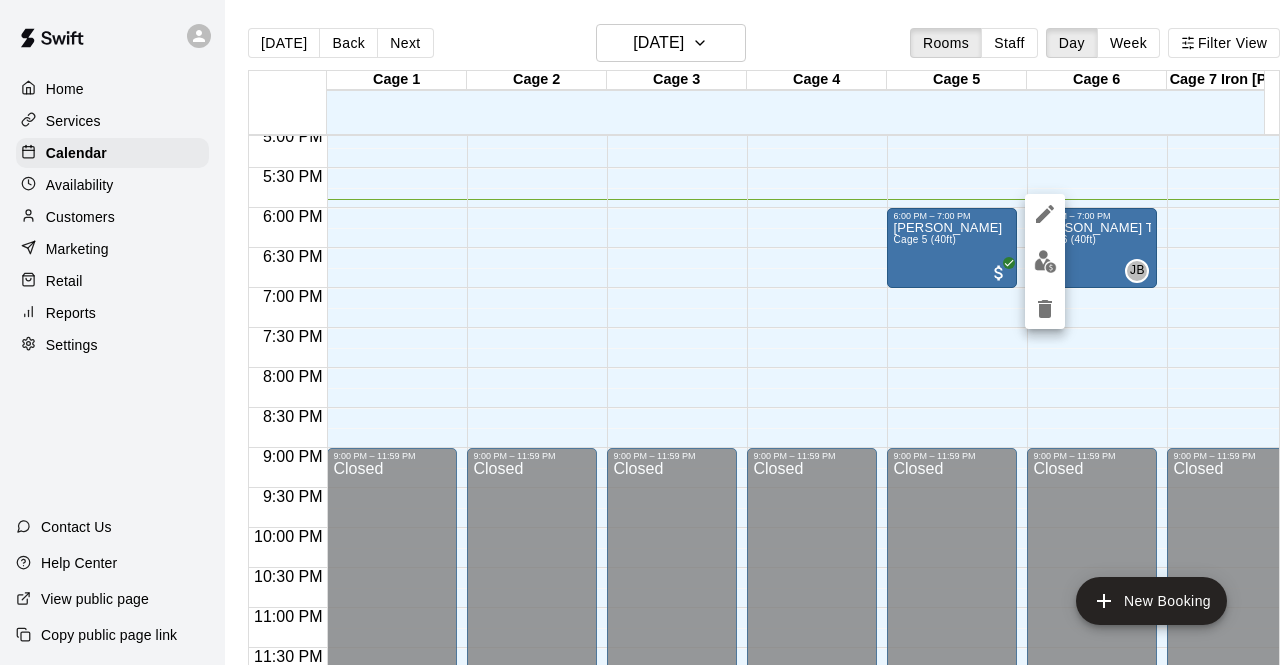 click at bounding box center [640, 332] 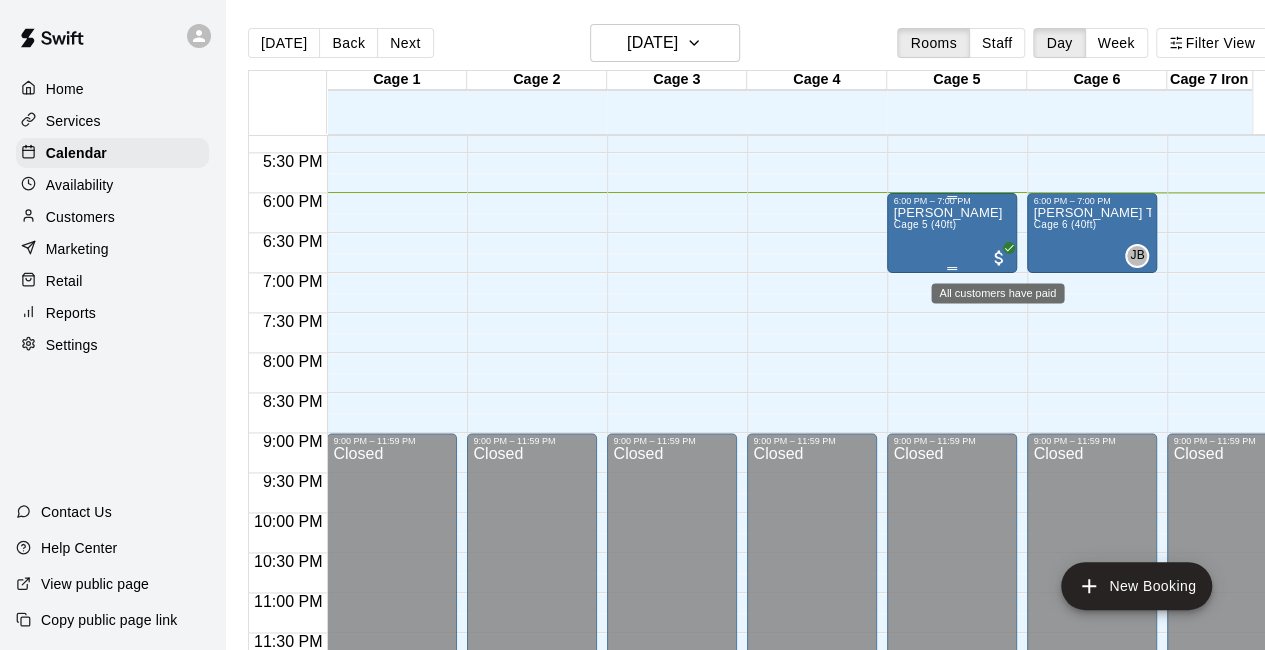 click at bounding box center (999, 258) 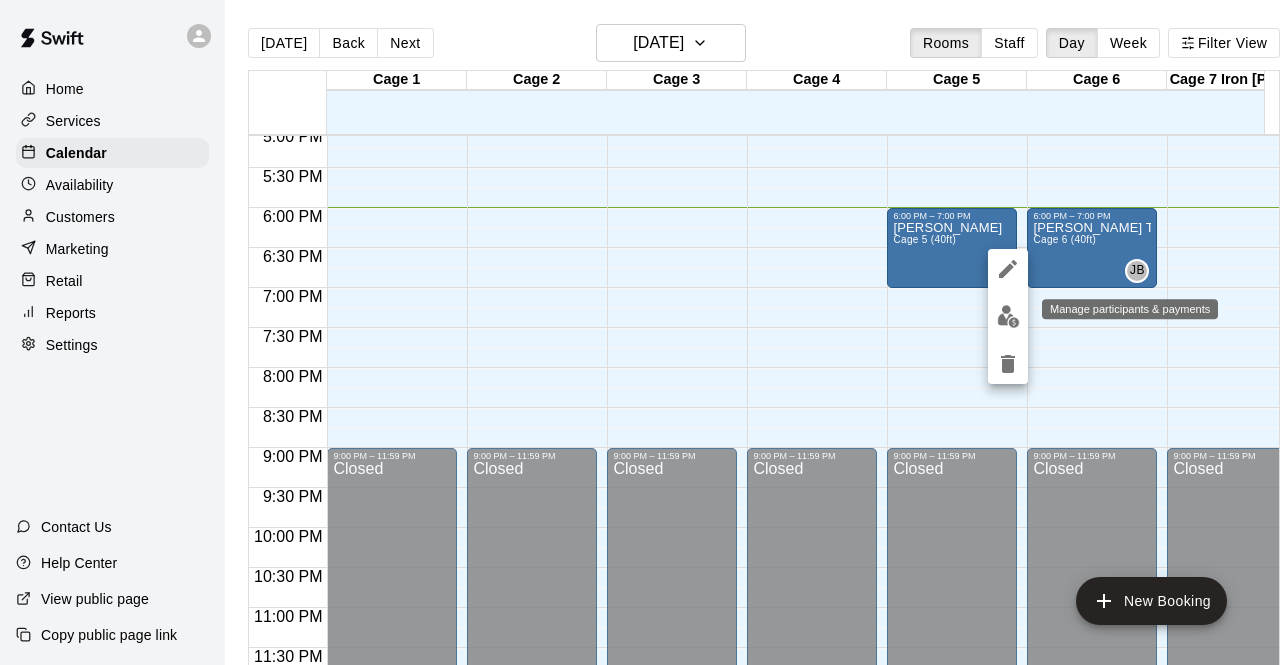 click at bounding box center (1008, 316) 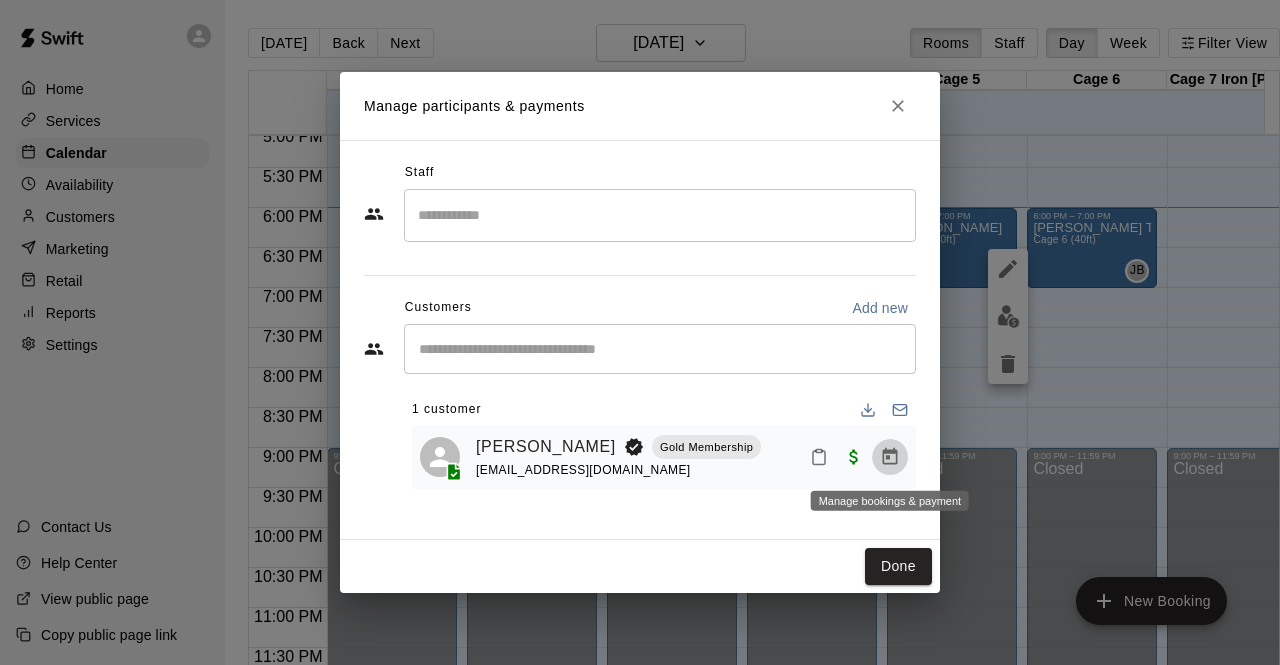 click at bounding box center [890, 457] 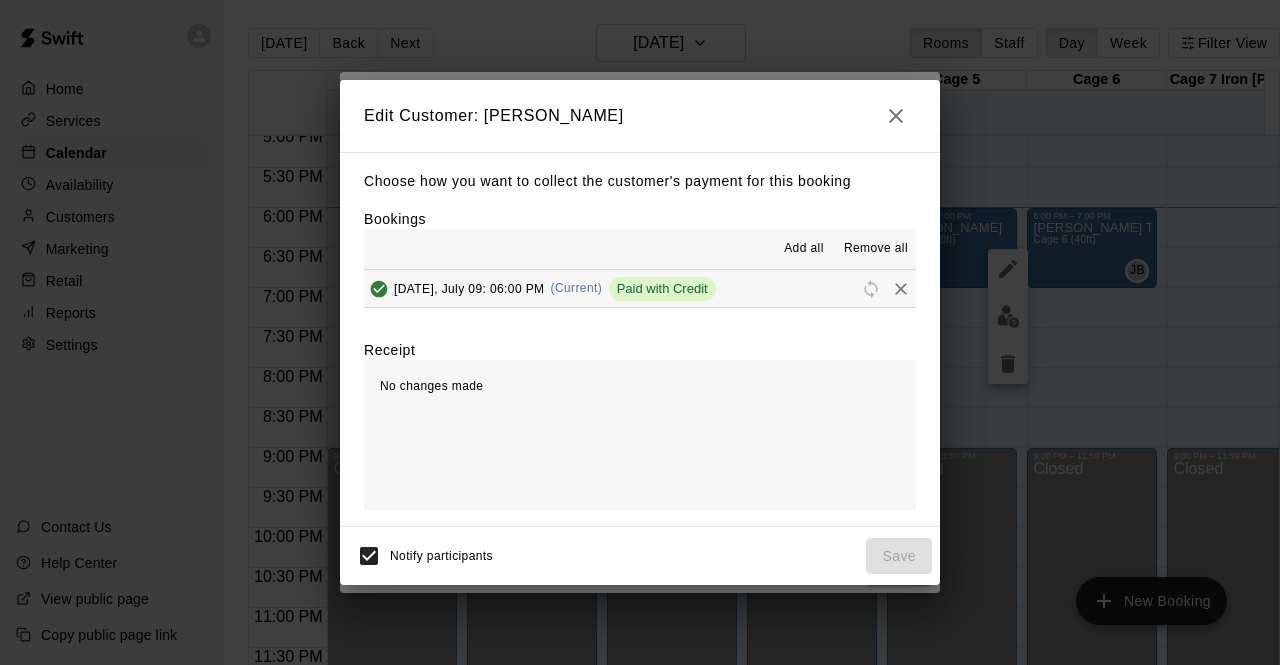 click at bounding box center (896, 116) 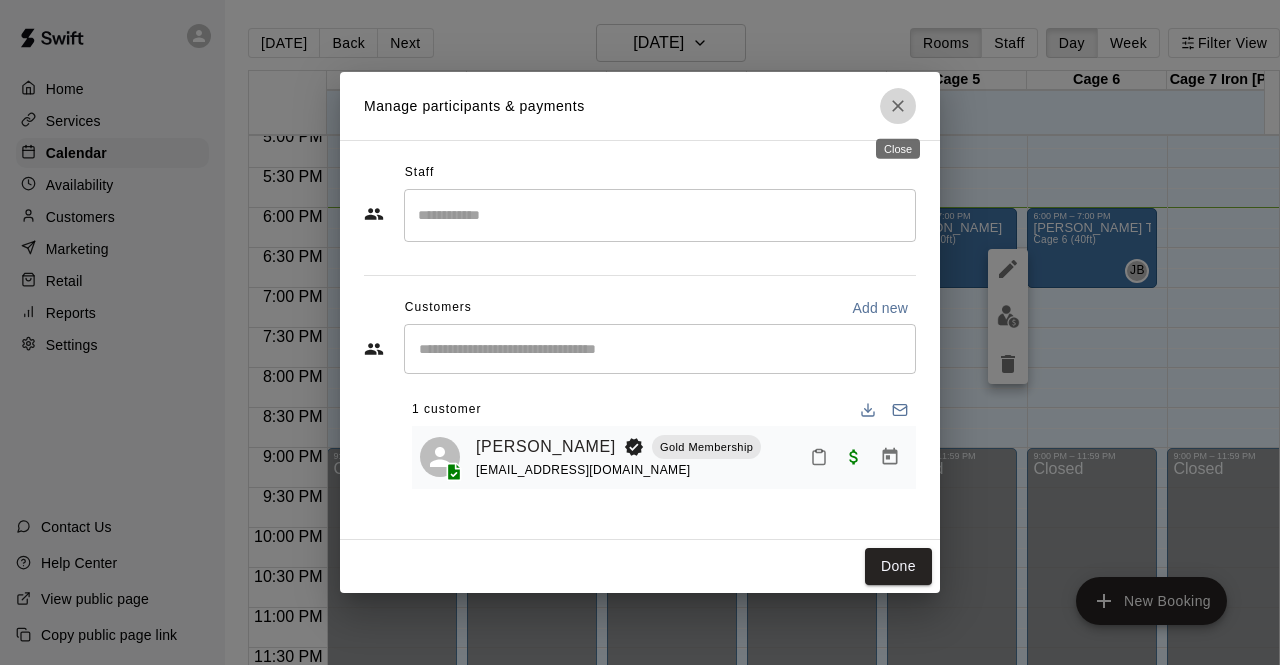 click 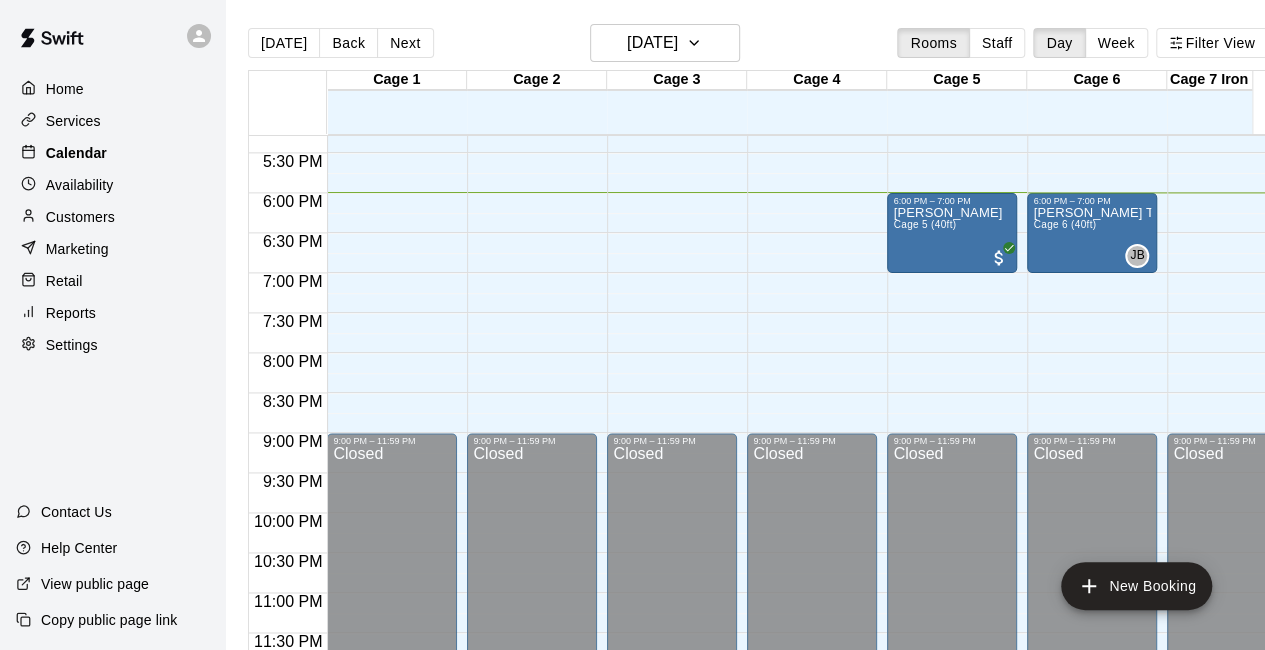 click on "Calendar" at bounding box center [112, 153] 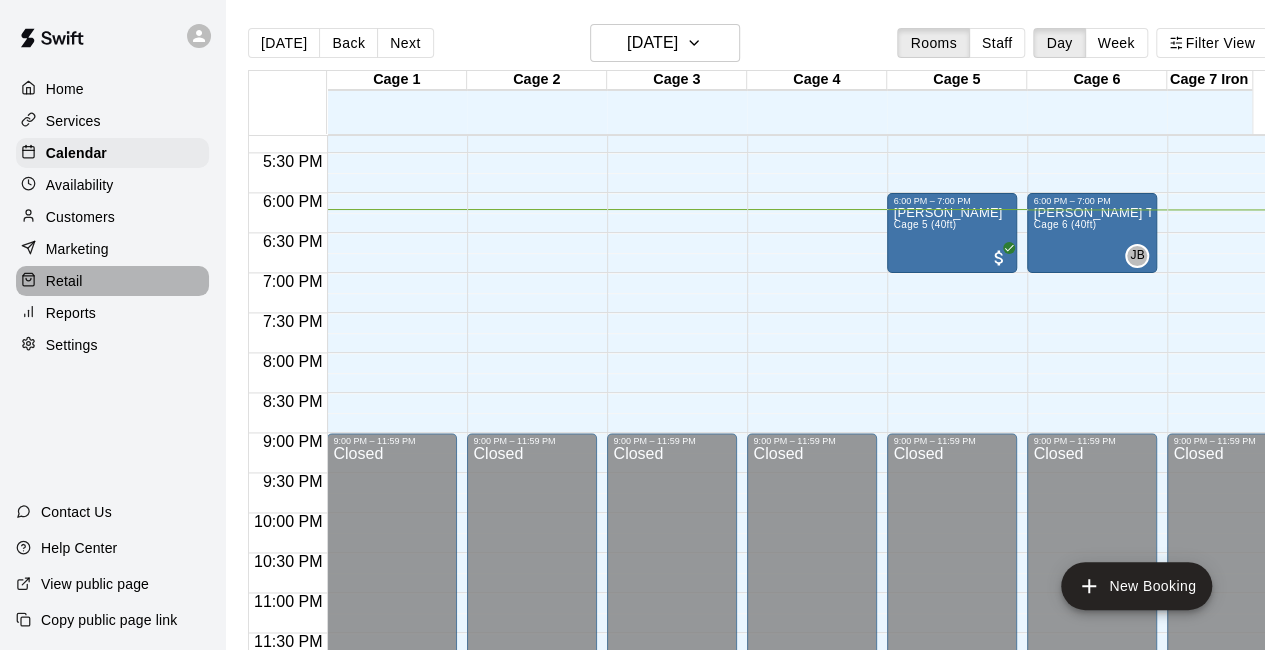 click on "Retail" at bounding box center [112, 281] 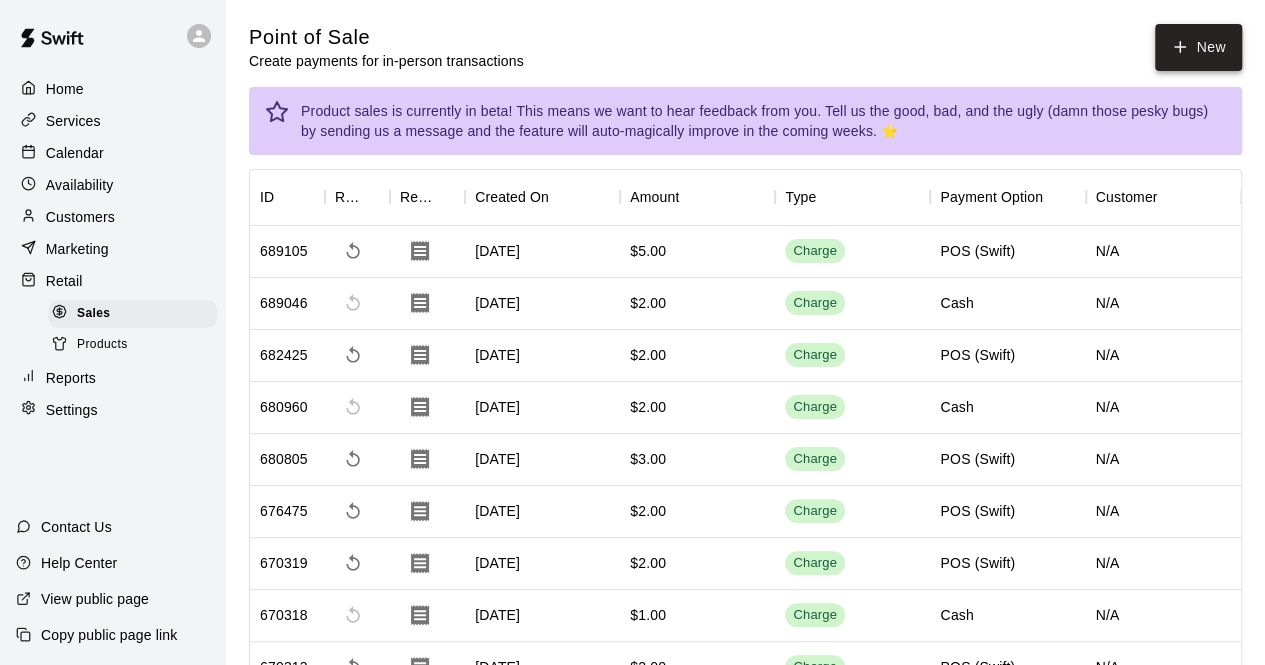 click on "New" at bounding box center [1198, 47] 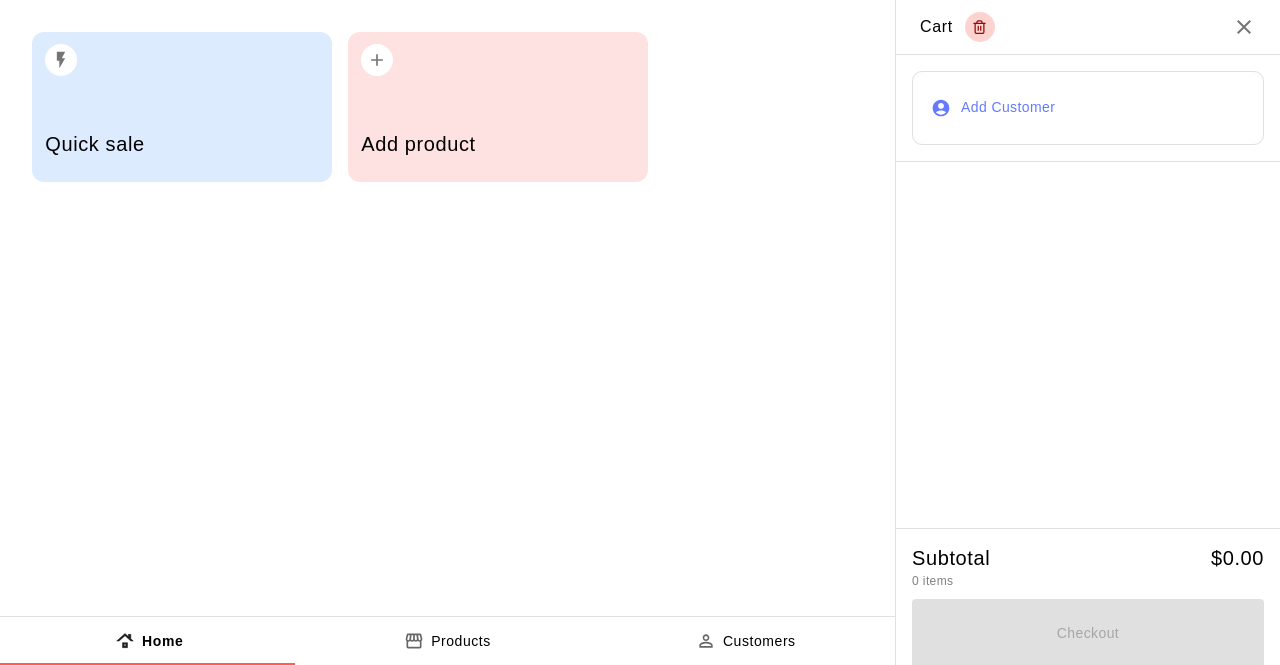 click on "Add product" at bounding box center [497, 146] 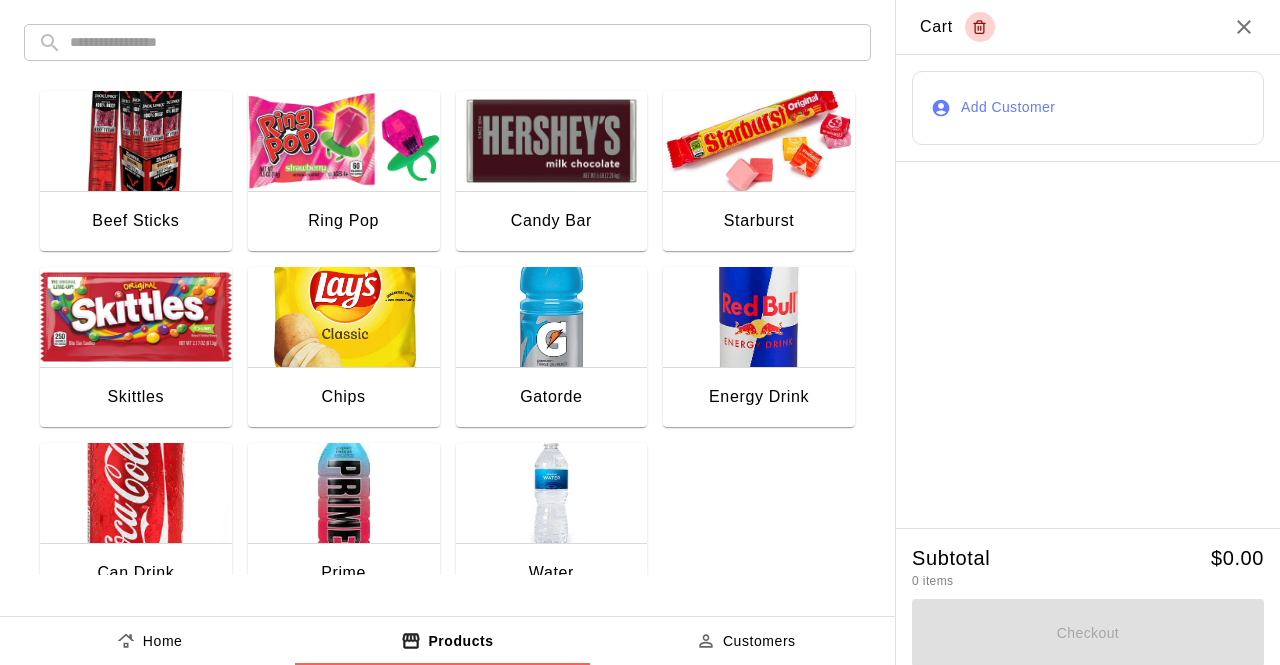 click at bounding box center [344, 317] 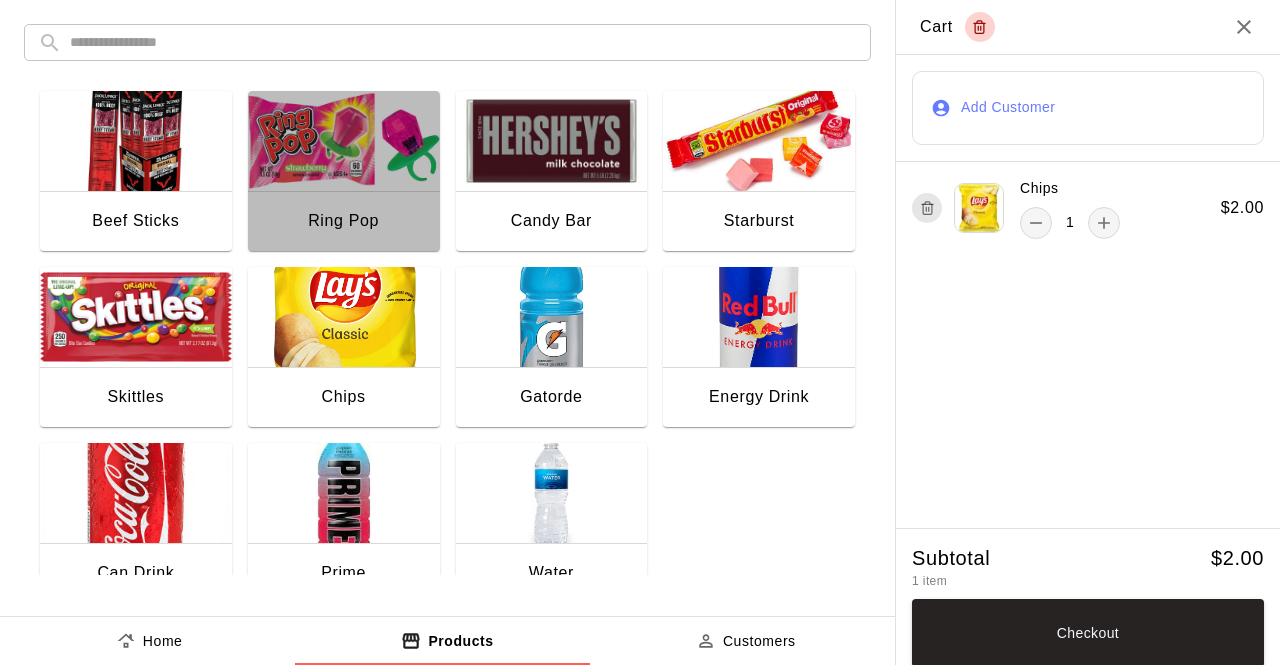 click on "Ring Pop" at bounding box center (344, 223) 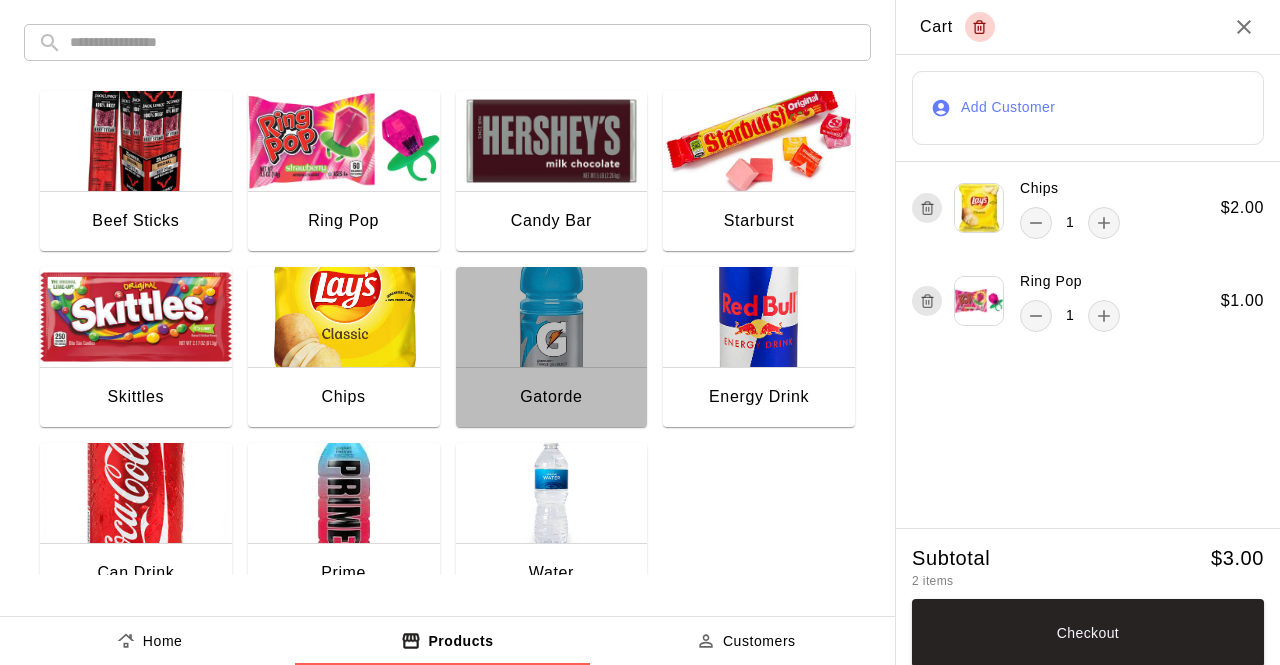 click at bounding box center (552, 317) 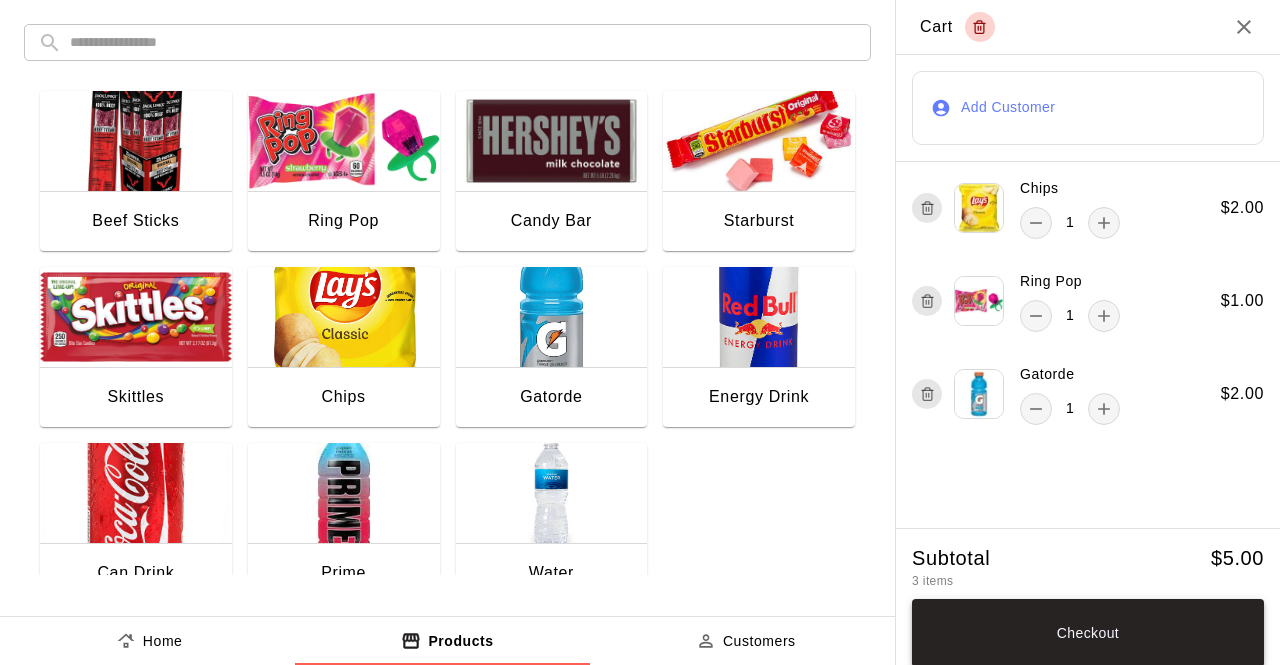 click on "Checkout" at bounding box center (1088, 633) 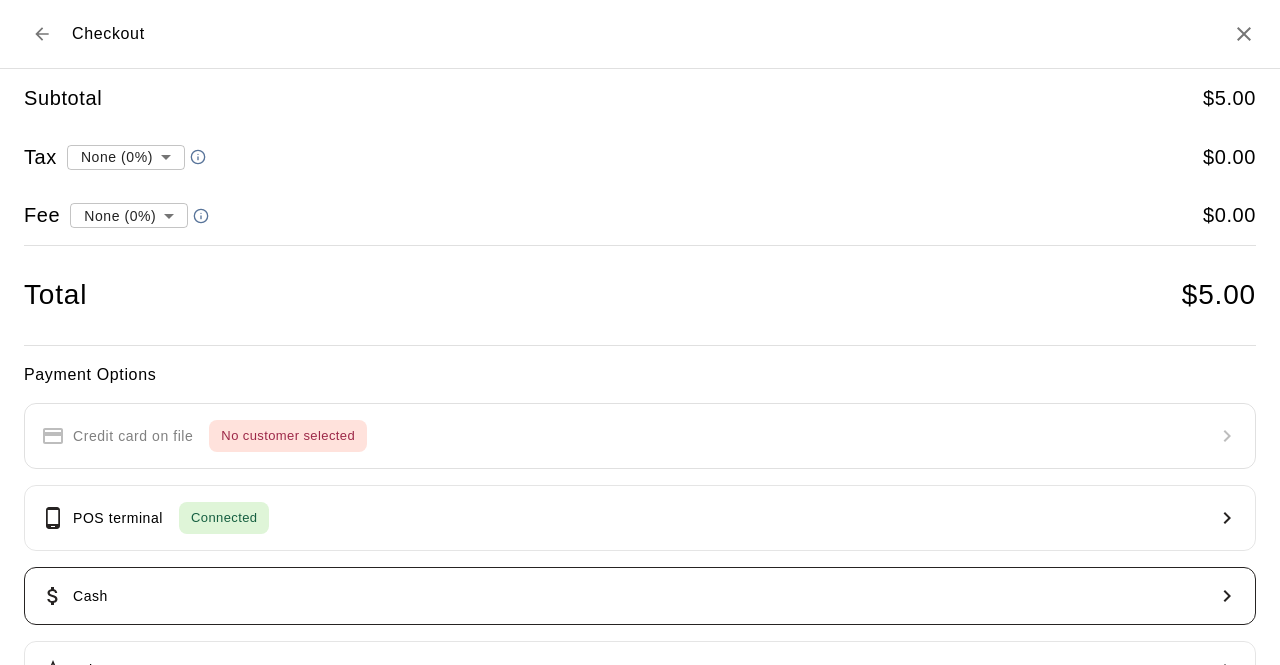 click on "Cash" at bounding box center [640, 596] 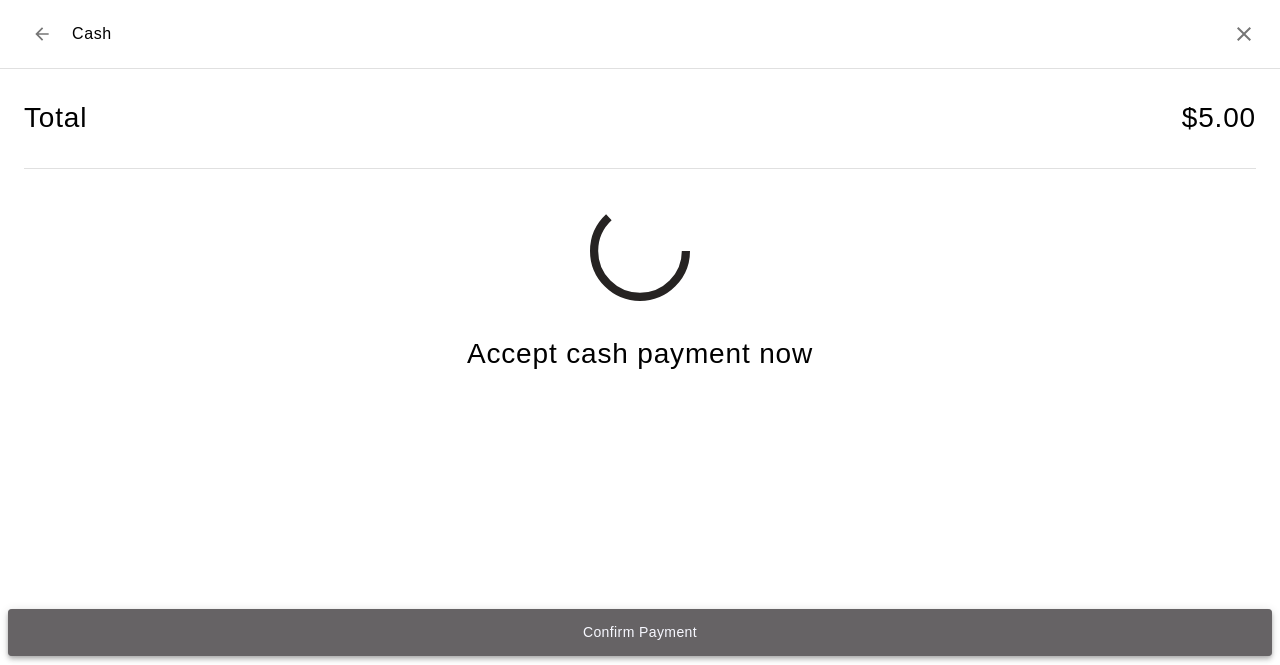 click on "Confirm Payment" at bounding box center [640, 632] 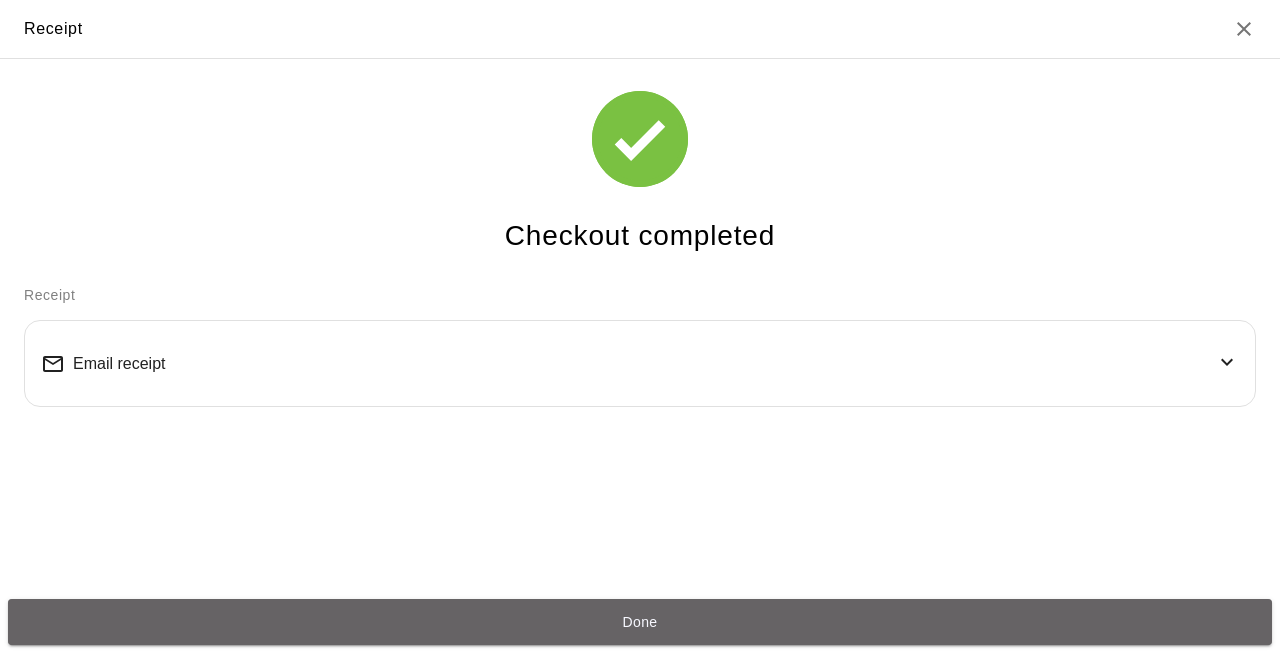 click on "Done" at bounding box center (640, 622) 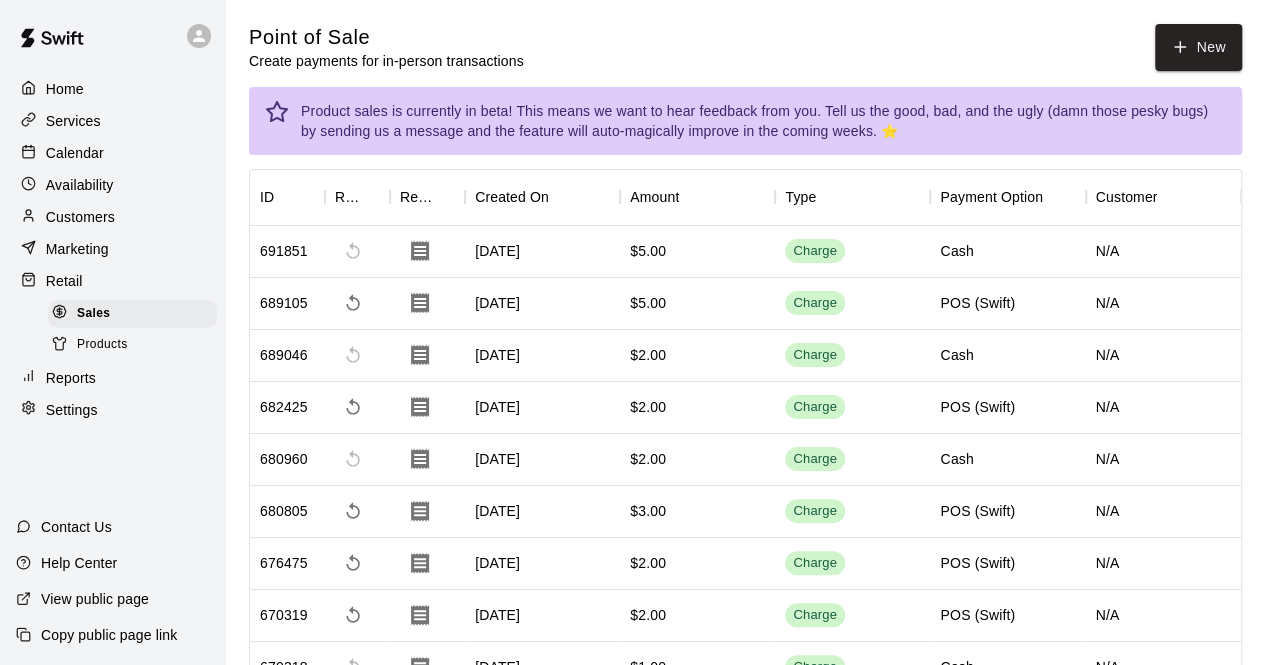 click on "Calendar" at bounding box center (75, 153) 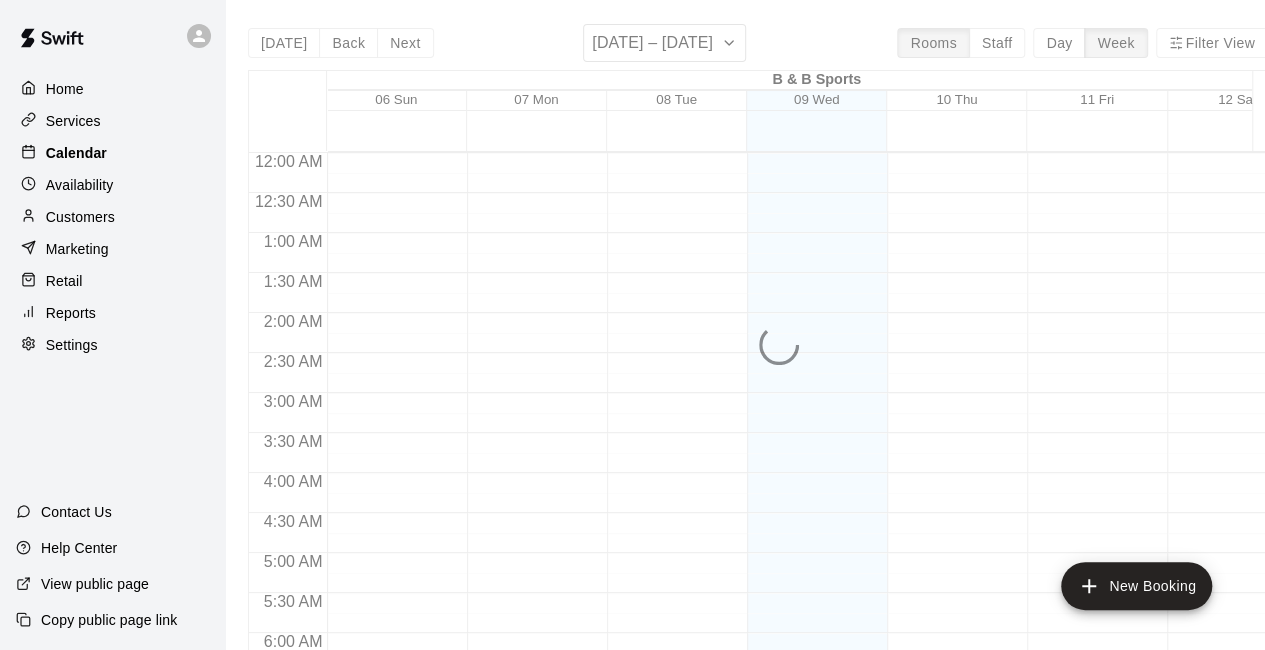 scroll, scrollTop: 1304, scrollLeft: 0, axis: vertical 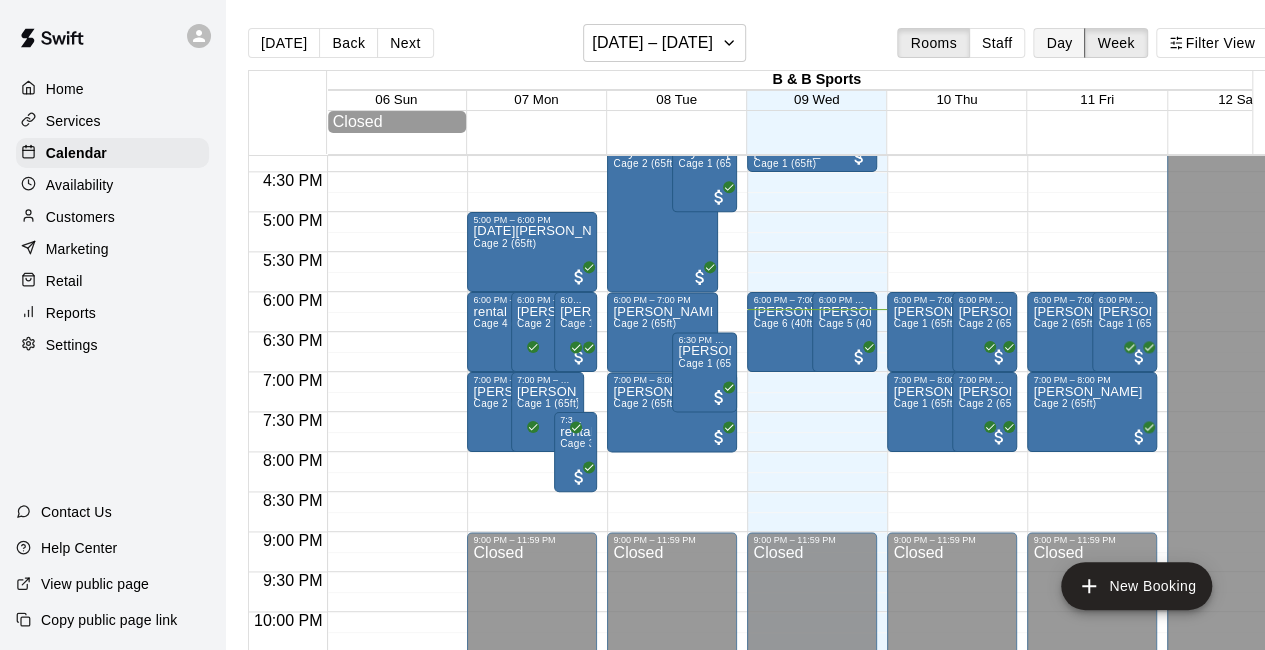 click on "Day" at bounding box center [1059, 43] 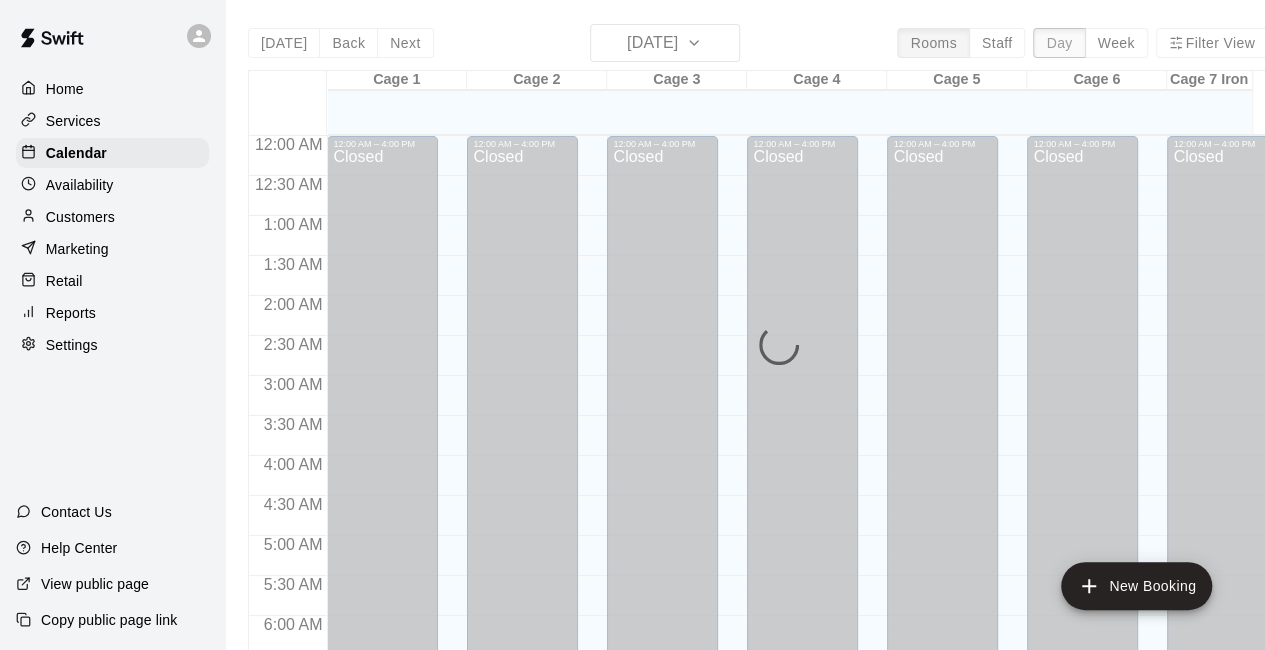 scroll, scrollTop: 1386, scrollLeft: 0, axis: vertical 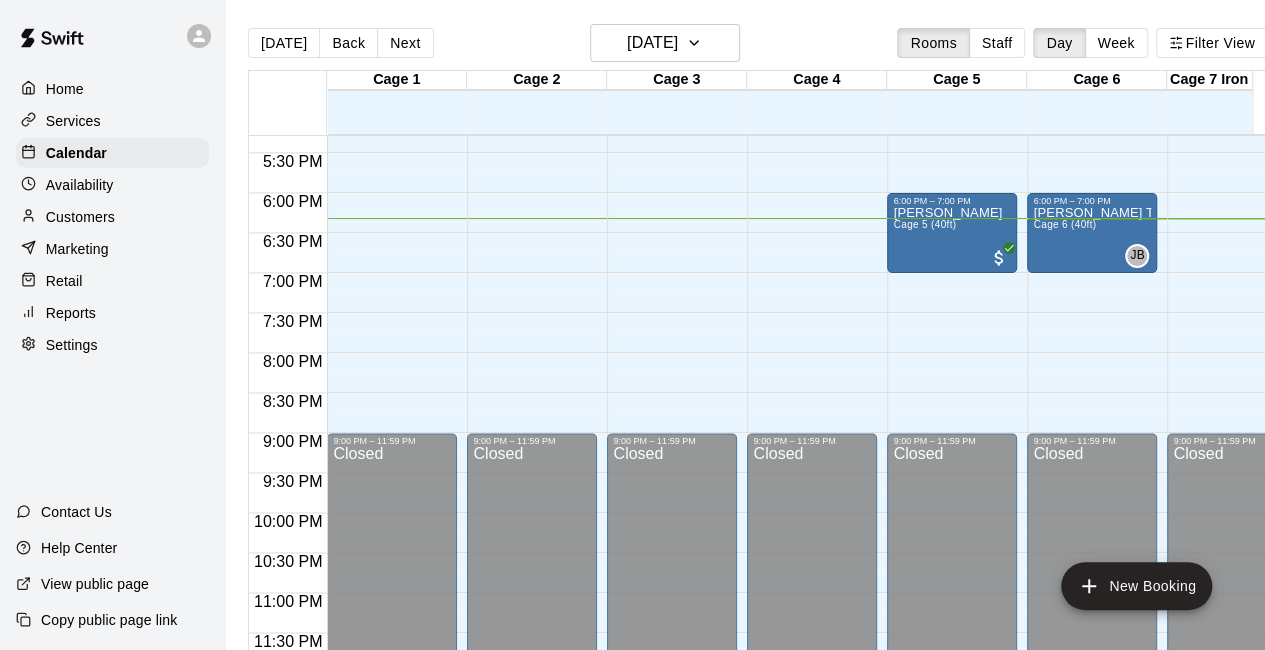 click on "Customers" at bounding box center [80, 217] 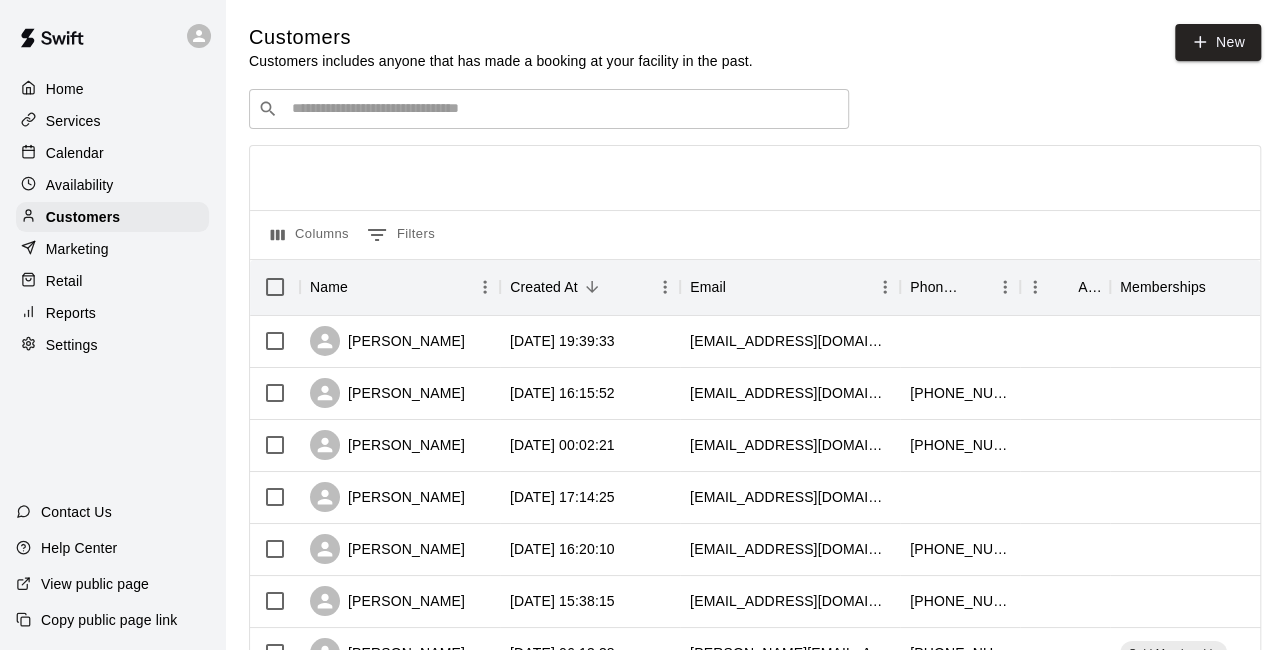 click at bounding box center [563, 109] 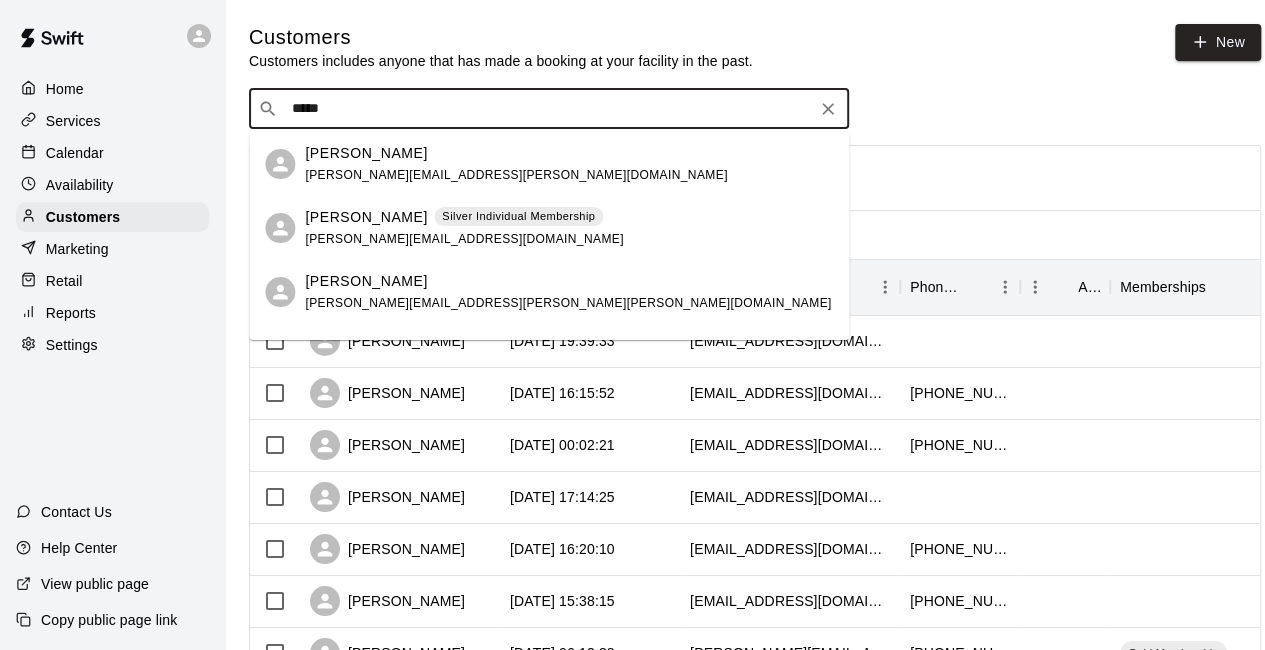 type on "*****" 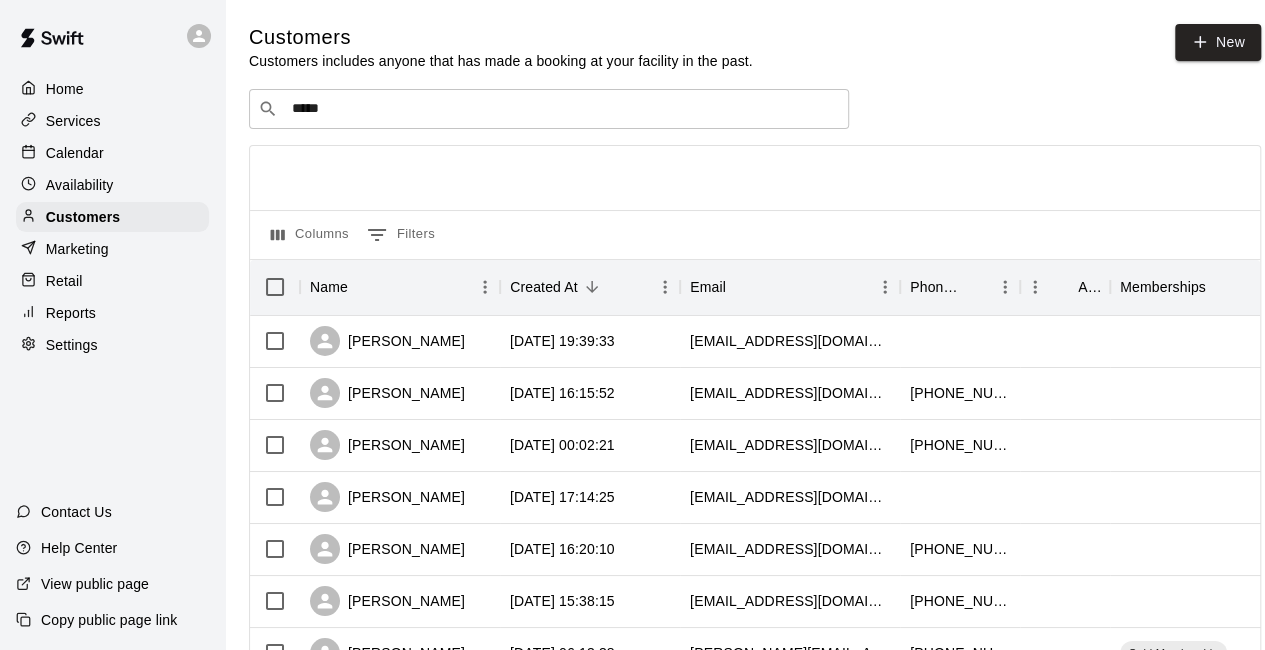 click on "​ ***** ​" at bounding box center [755, 109] 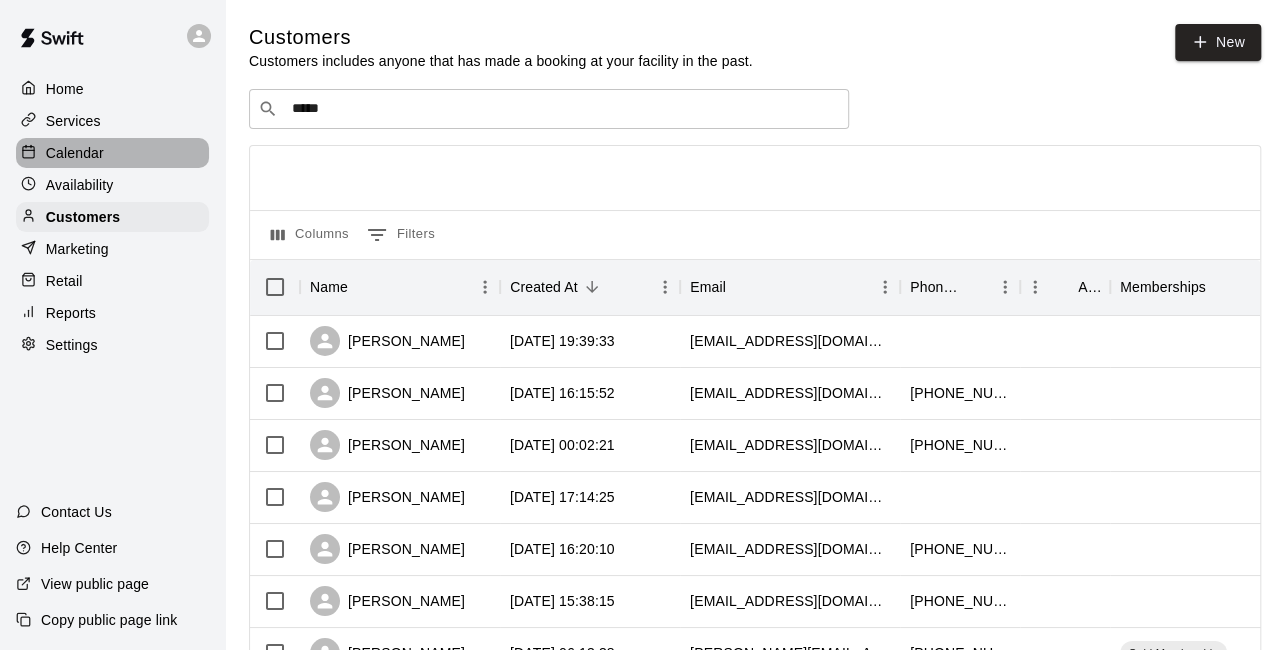 click on "Calendar" at bounding box center (75, 153) 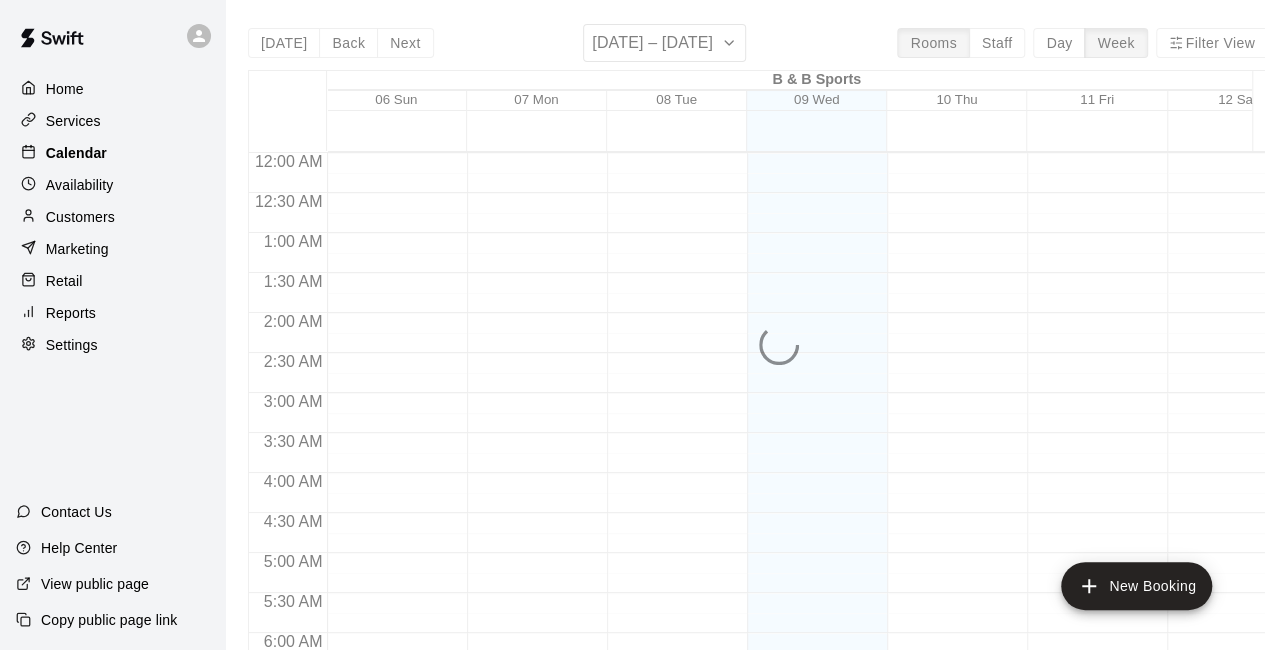 scroll, scrollTop: 1304, scrollLeft: 0, axis: vertical 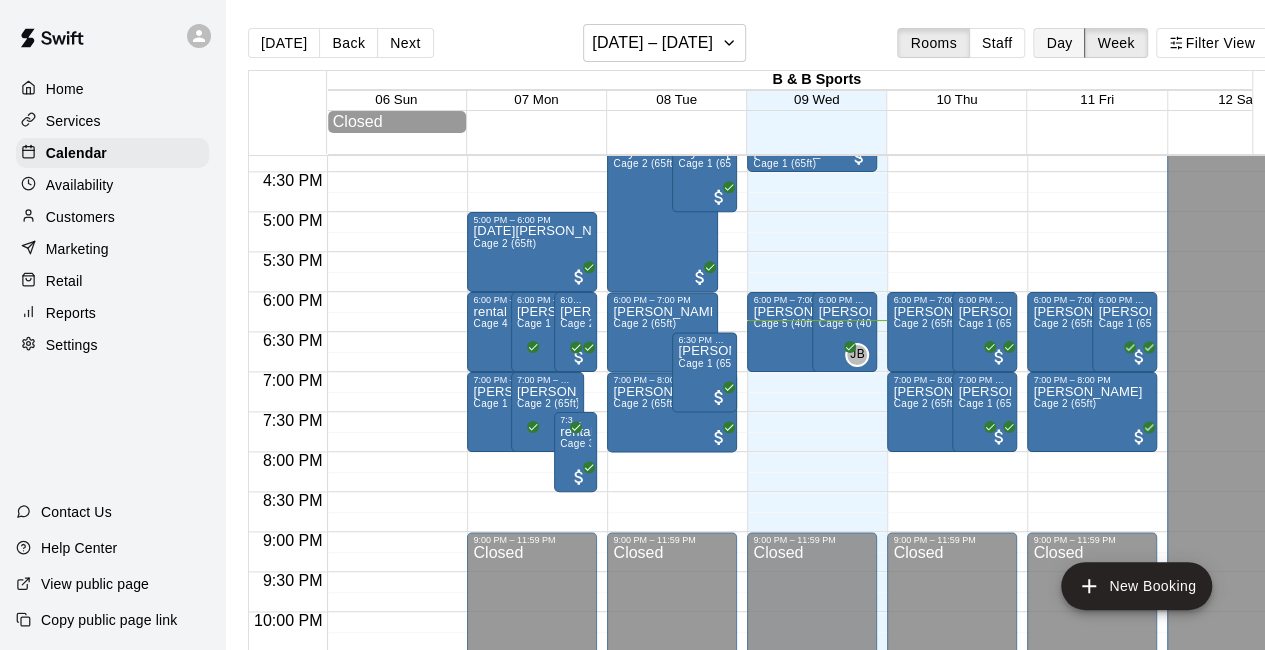 click on "Day" at bounding box center (1059, 43) 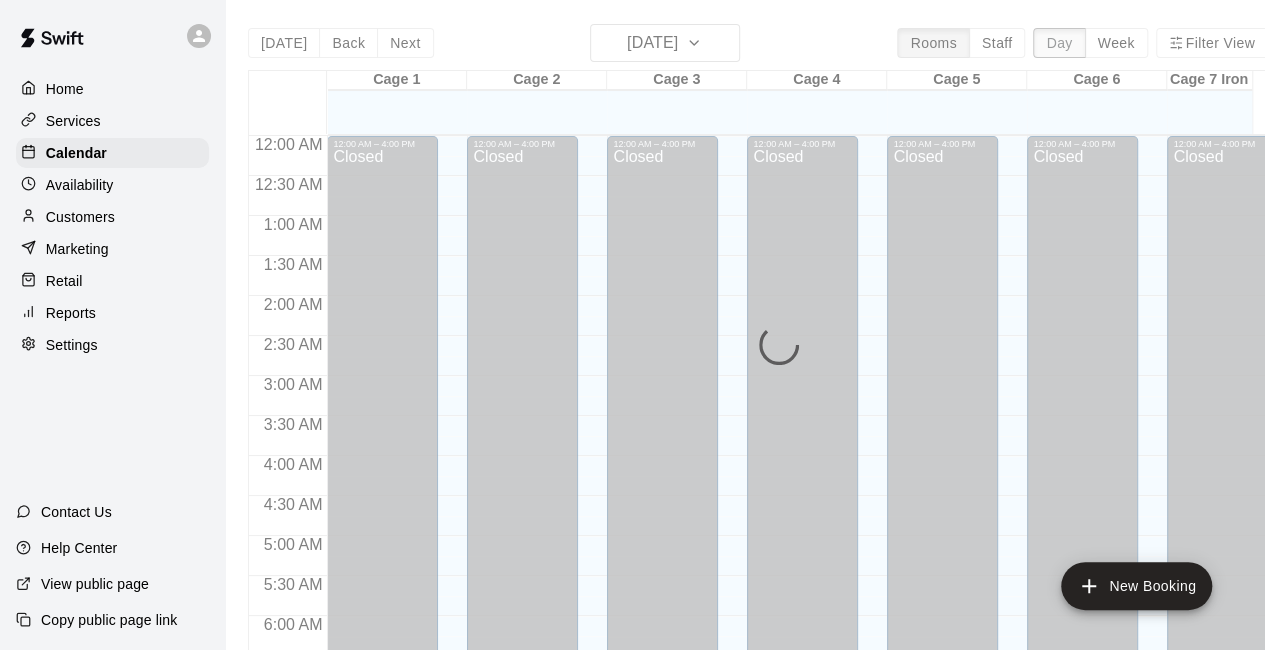 scroll, scrollTop: 1386, scrollLeft: 0, axis: vertical 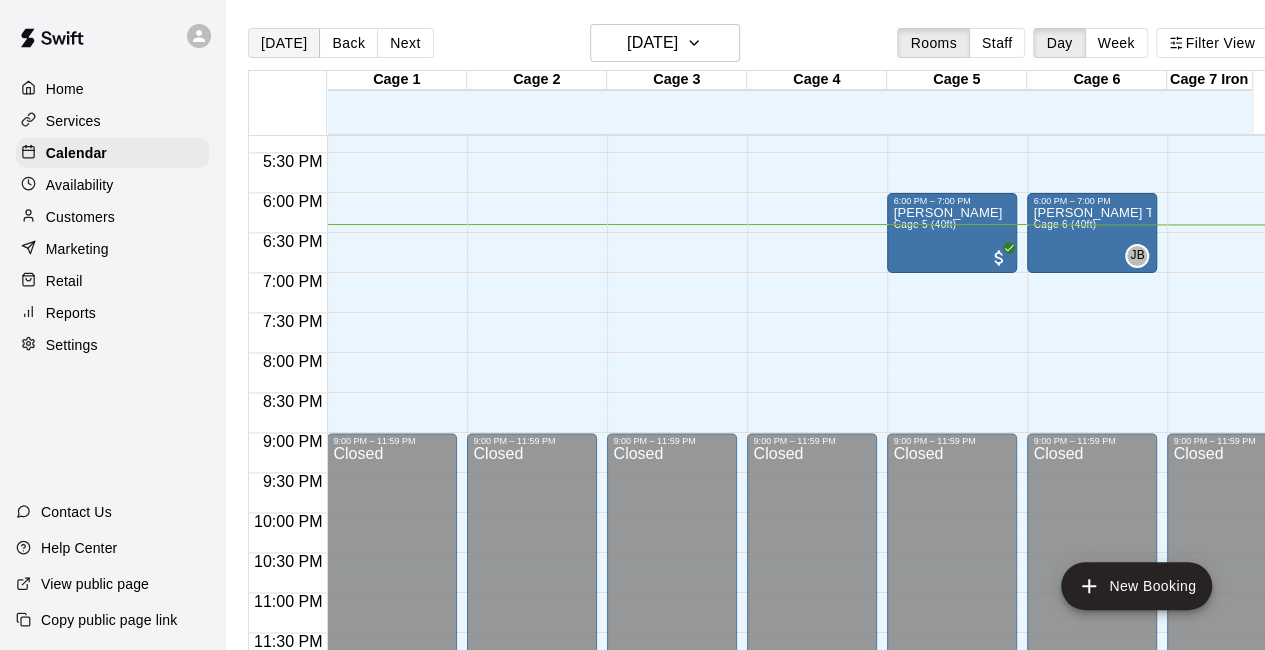 click on "[DATE]" at bounding box center (284, 43) 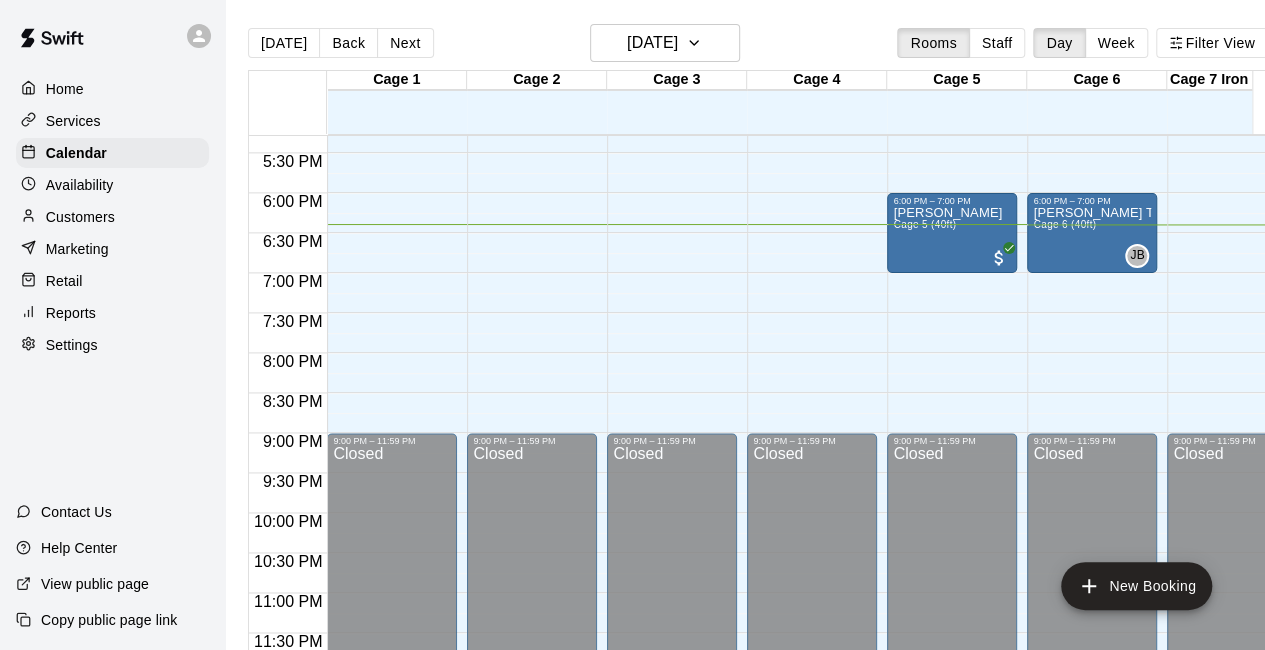 scroll, scrollTop: 47, scrollLeft: 0, axis: vertical 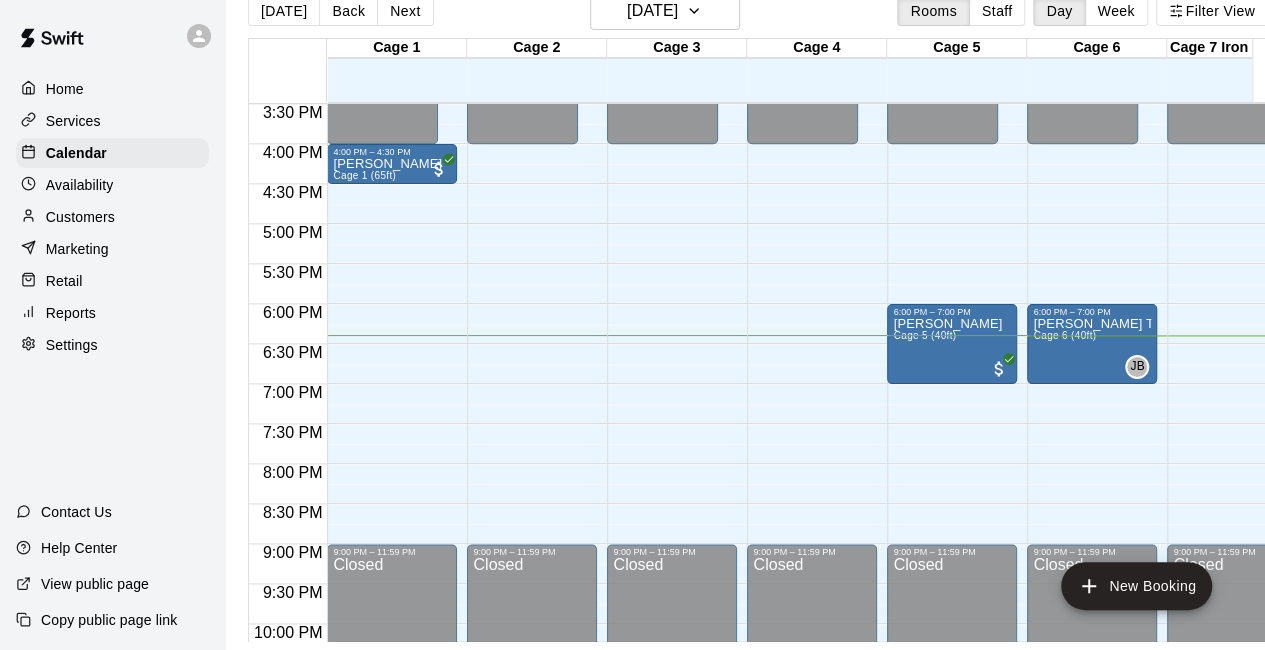 click on "Availability" at bounding box center (112, 185) 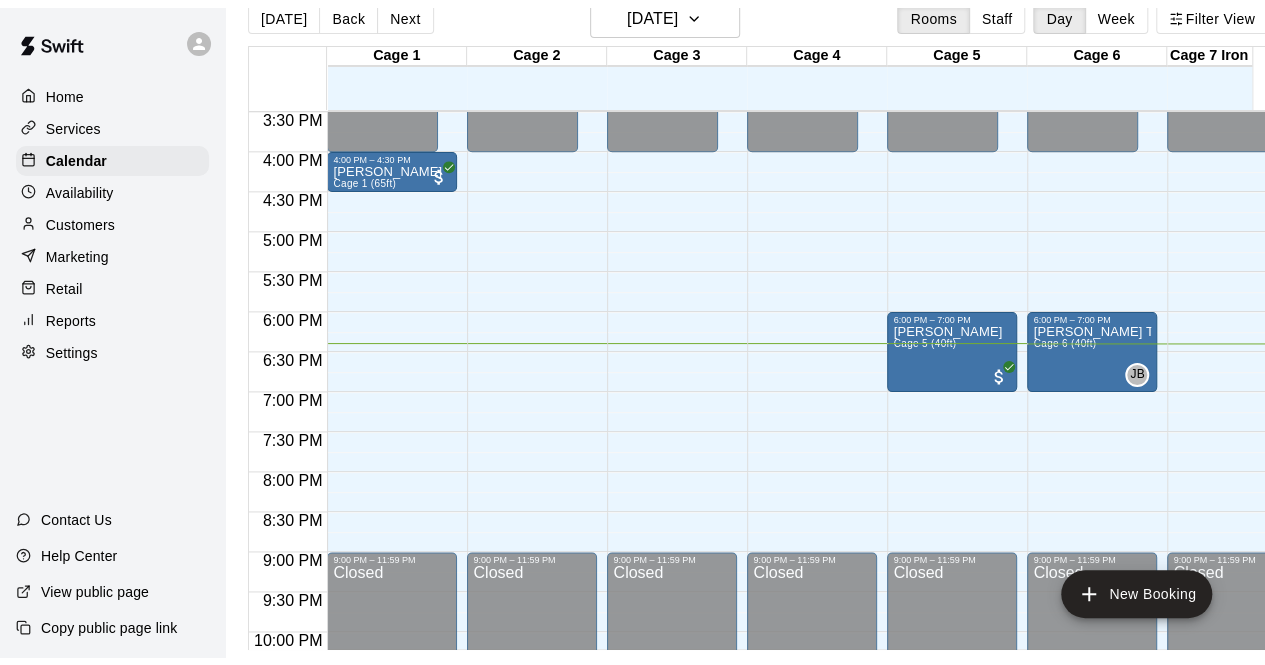 scroll, scrollTop: 0, scrollLeft: 0, axis: both 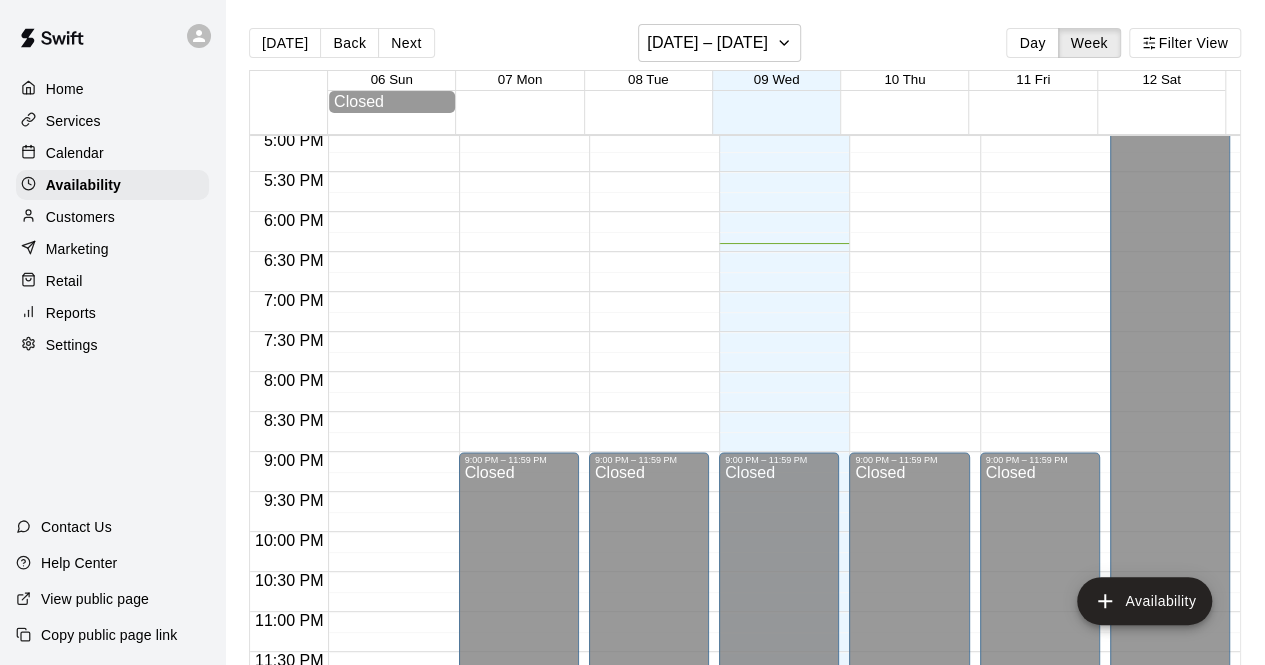 click on "Calendar" at bounding box center (112, 153) 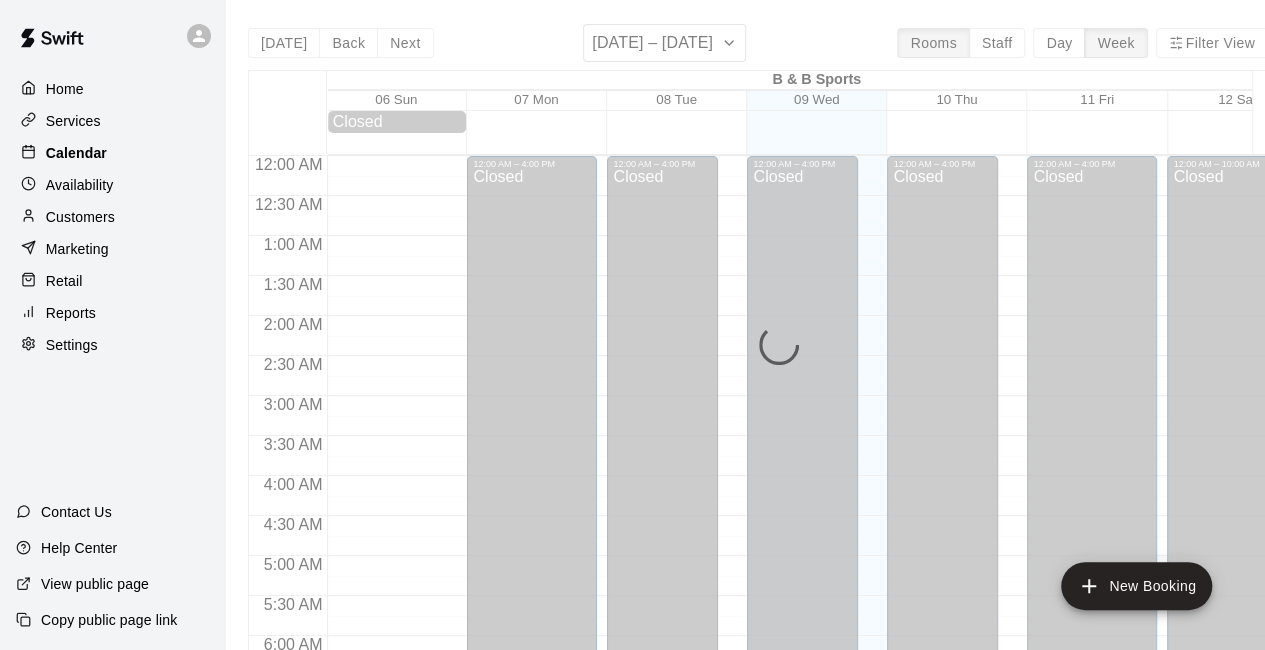 scroll, scrollTop: 1304, scrollLeft: 0, axis: vertical 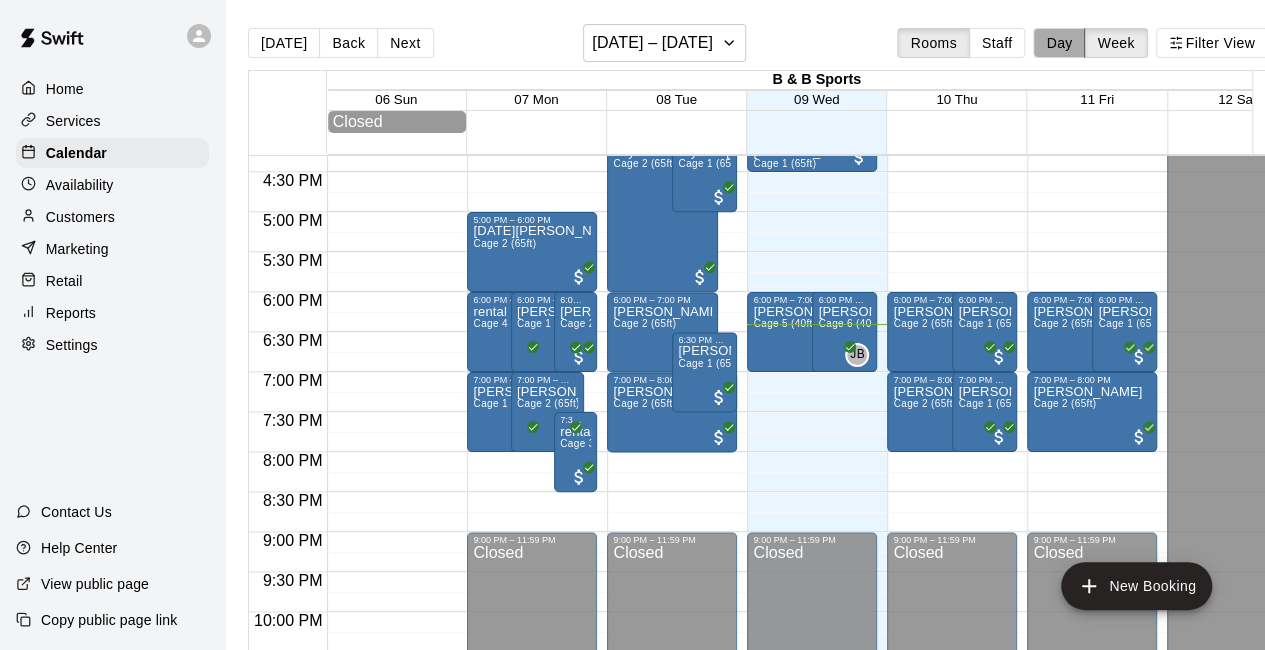 click on "Day" at bounding box center (1059, 43) 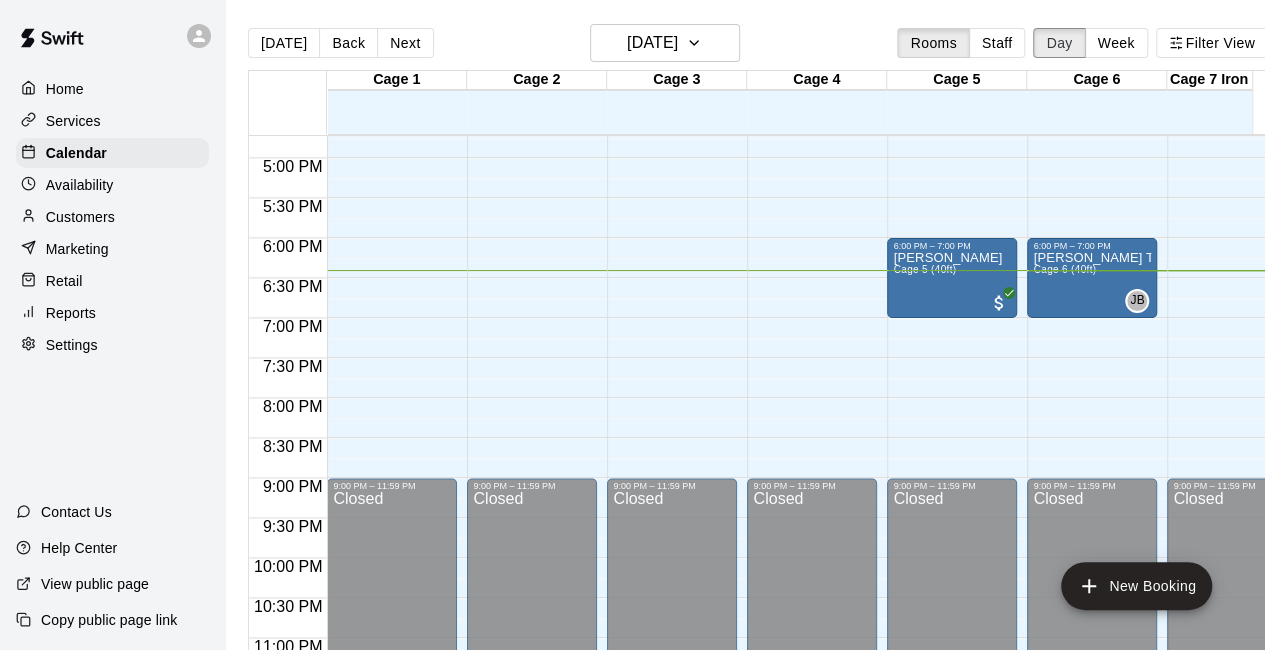 scroll, scrollTop: 1340, scrollLeft: 0, axis: vertical 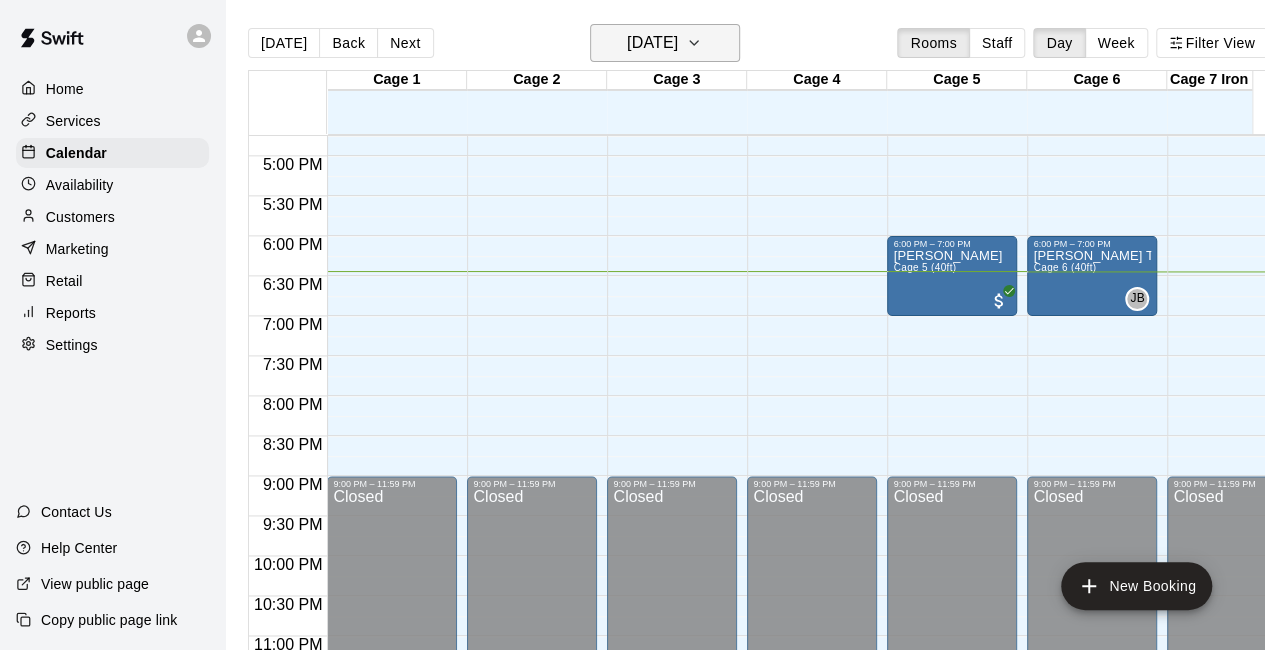 click 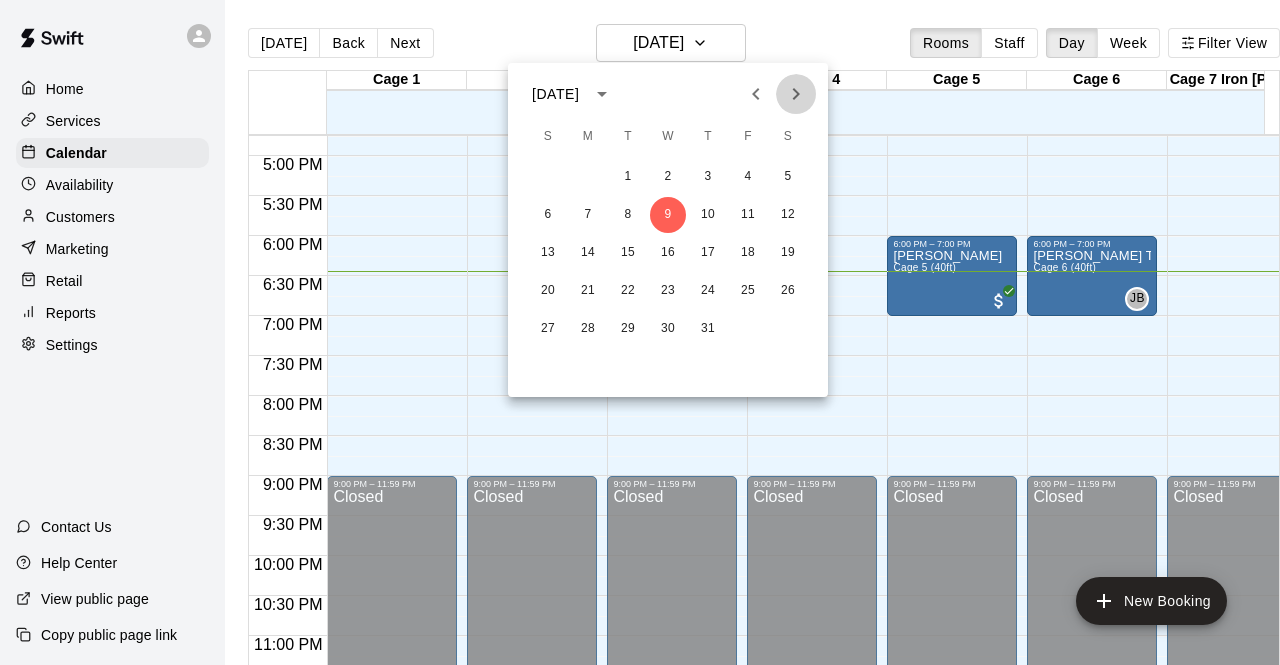 click 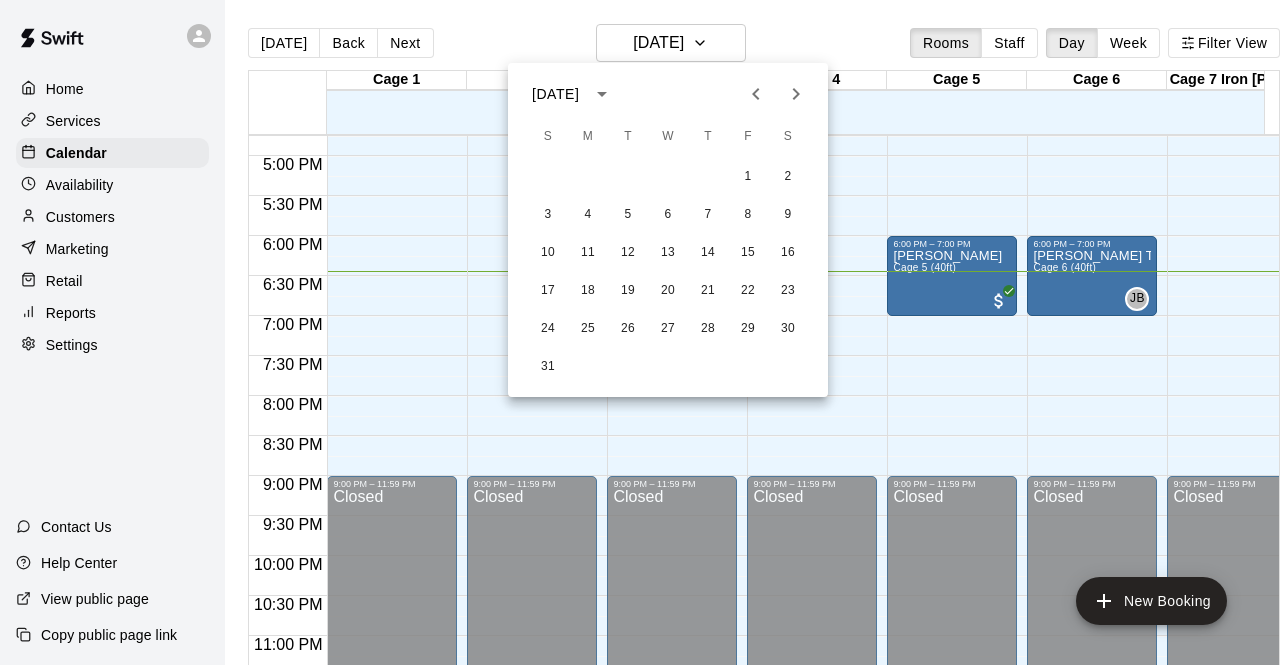 click at bounding box center [640, 332] 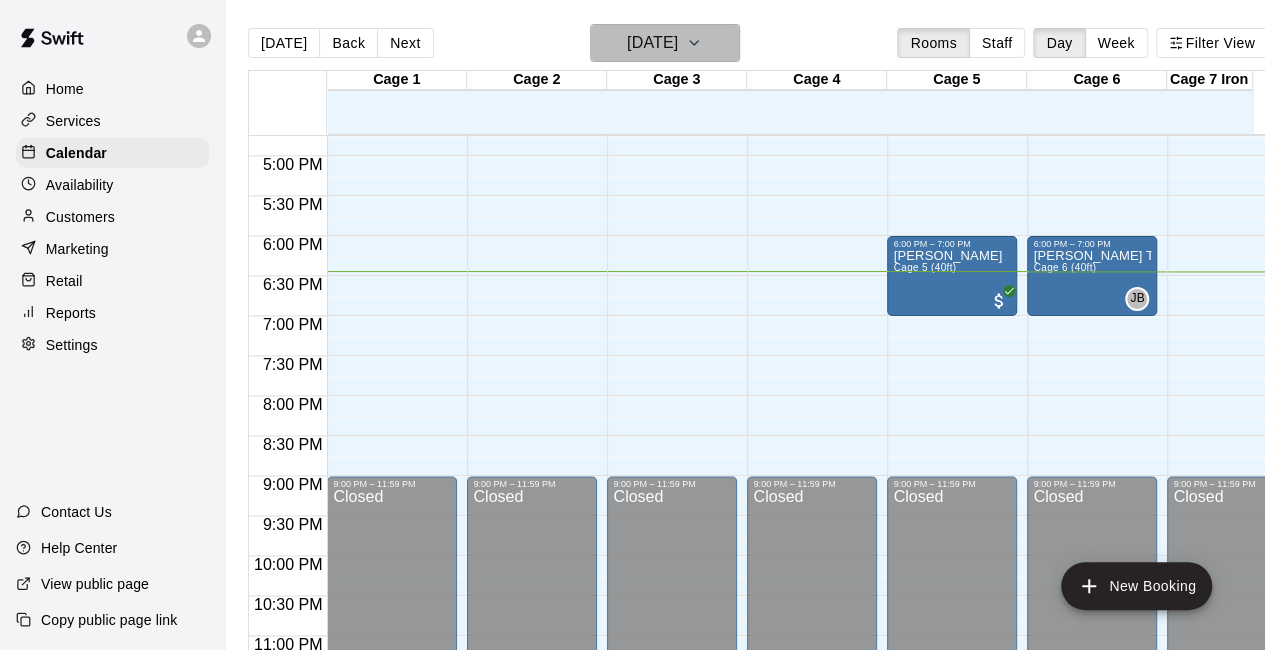 click on "[DATE]" at bounding box center (665, 43) 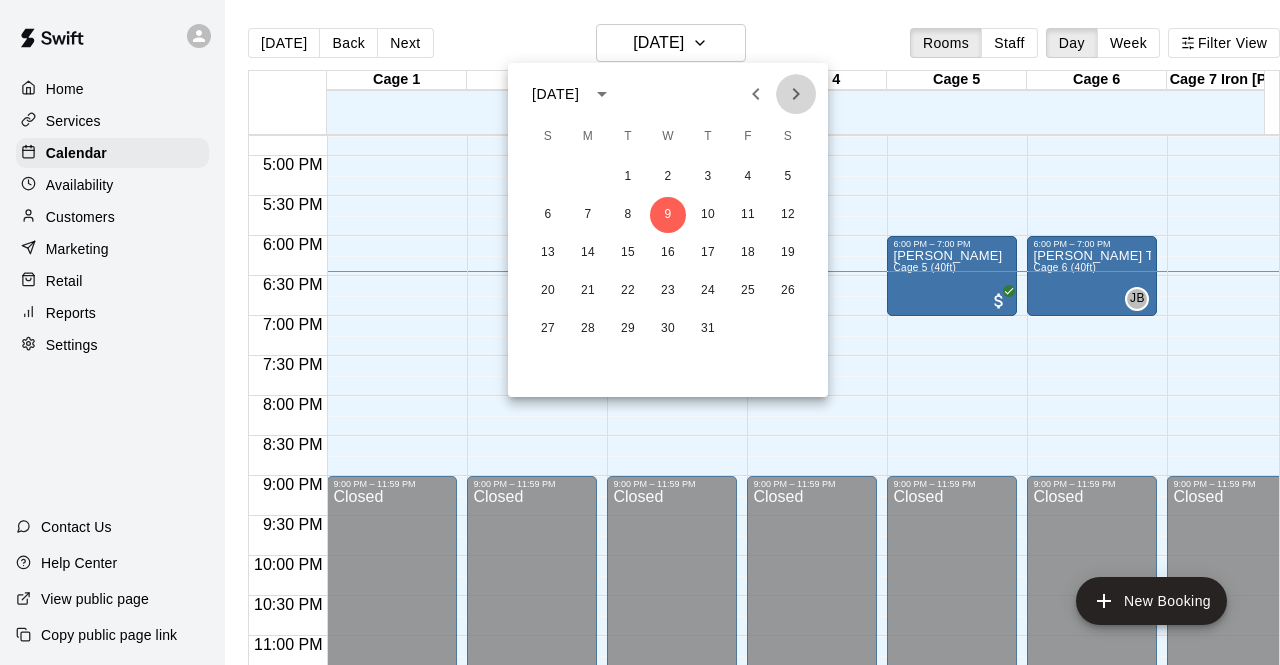 click 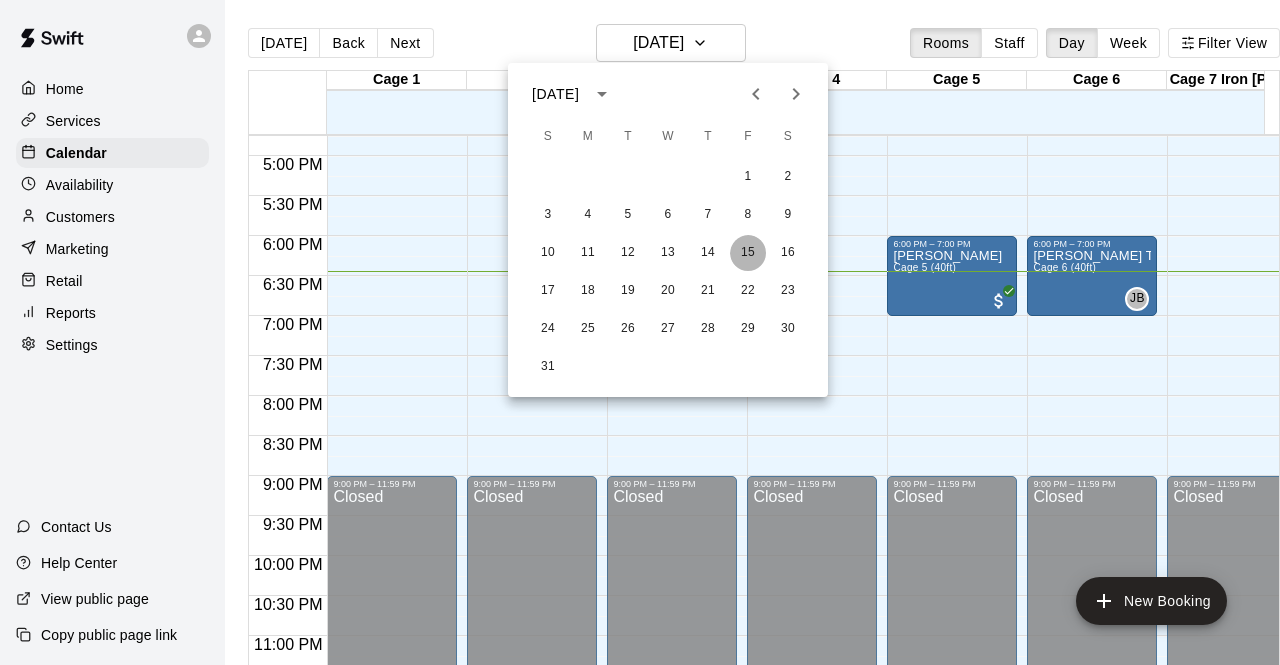click on "15" at bounding box center (748, 253) 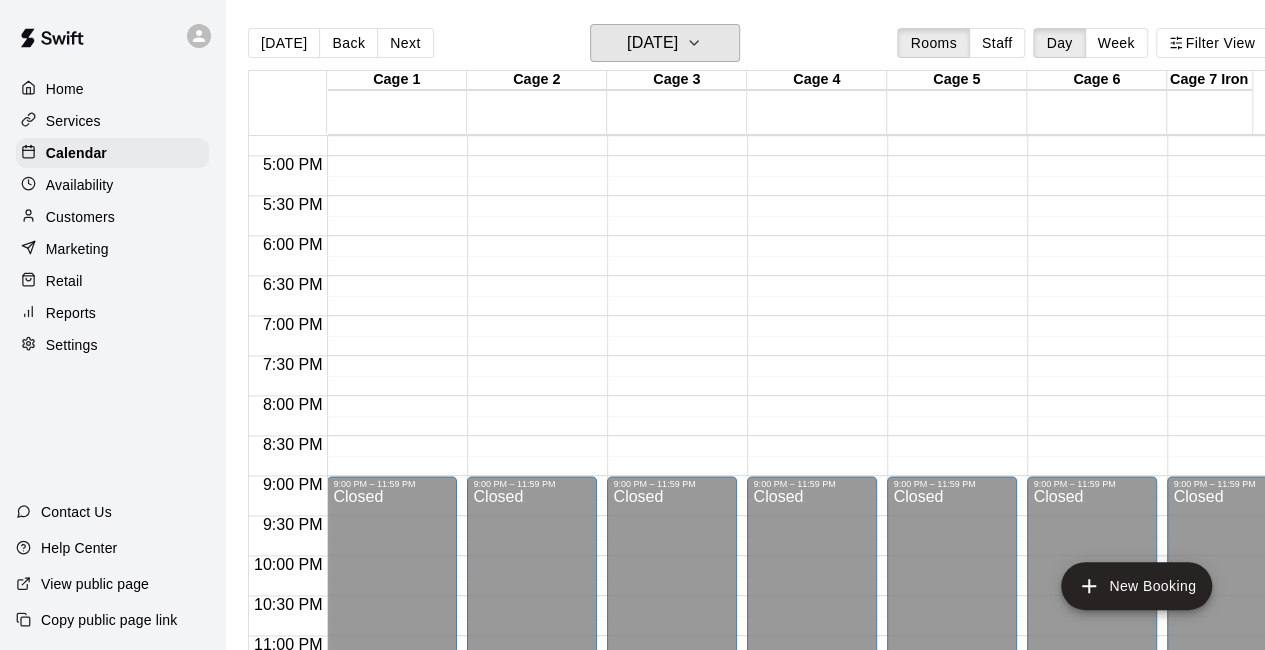scroll, scrollTop: 1142, scrollLeft: 27, axis: both 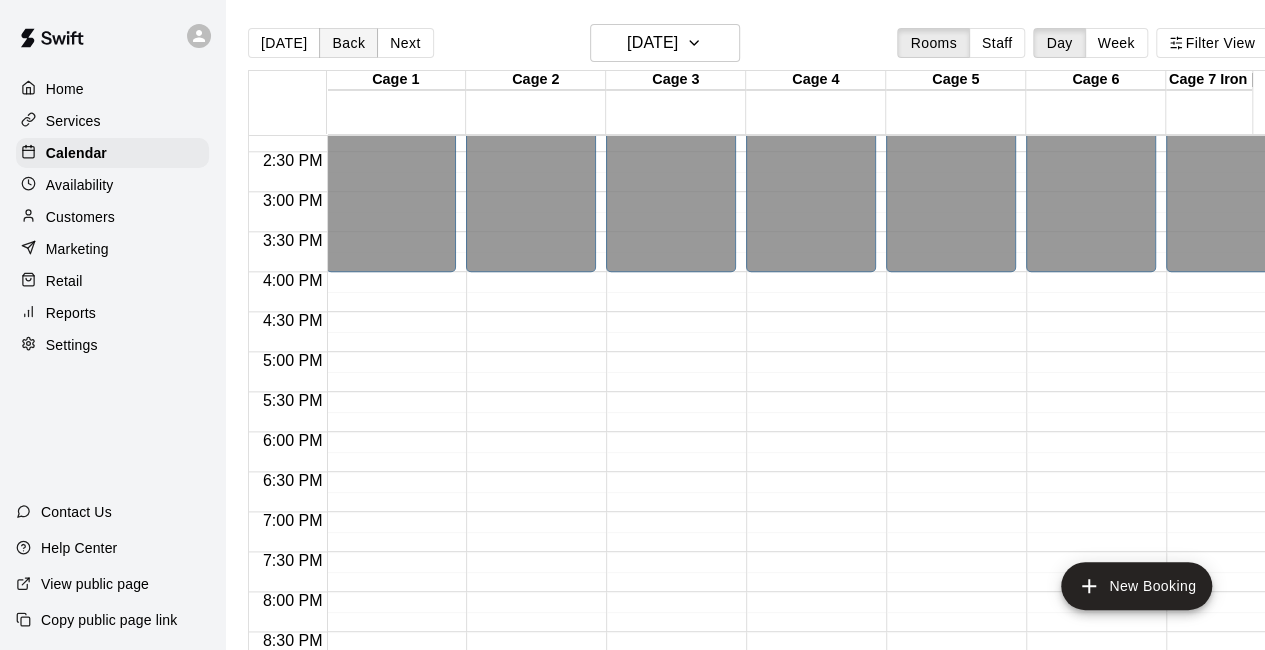 click on "Back" at bounding box center [348, 43] 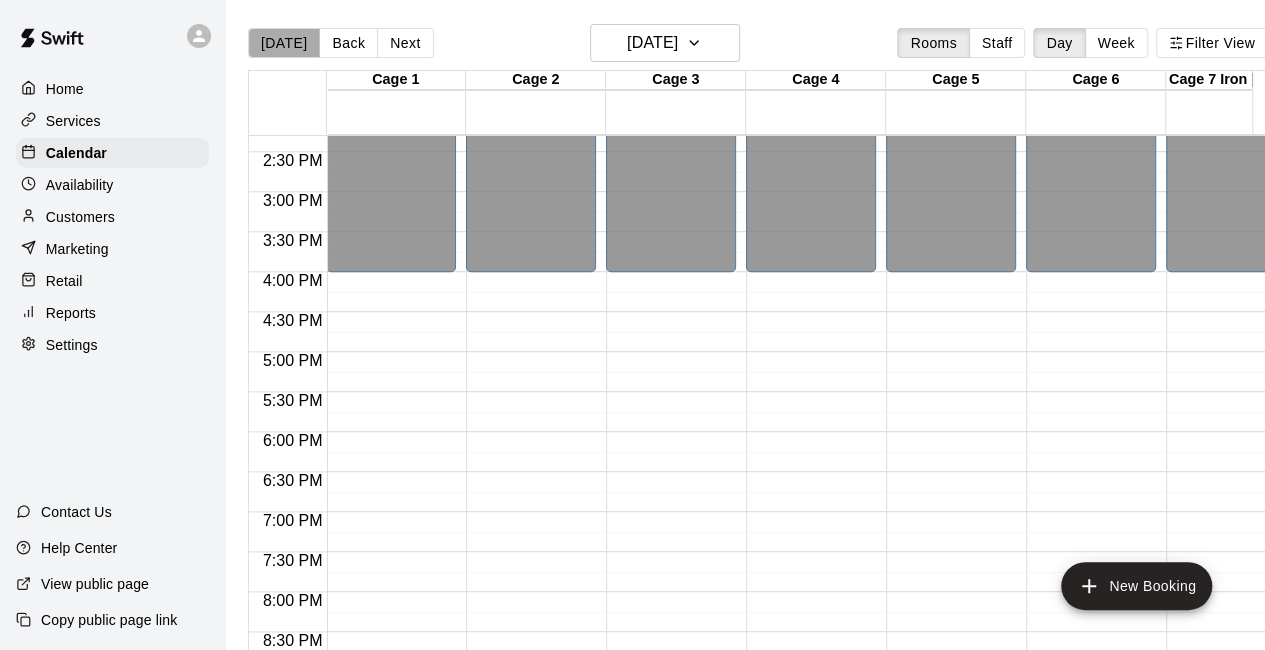 click on "[DATE]" at bounding box center [284, 43] 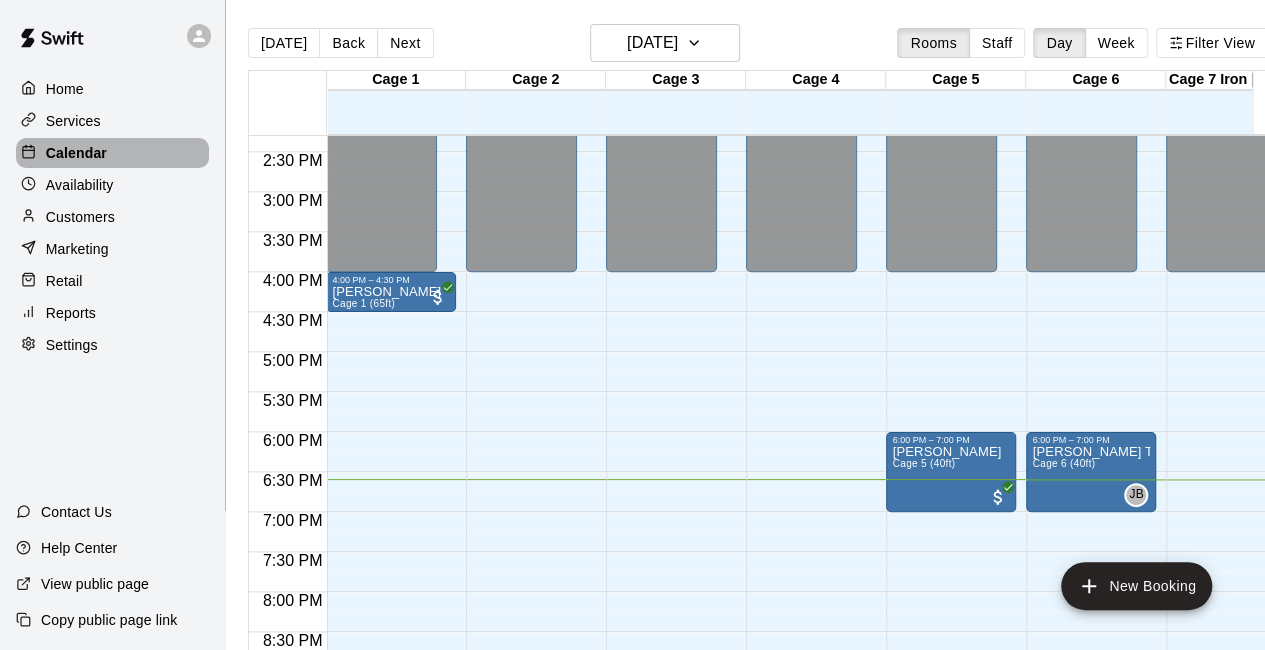 click on "Calendar" at bounding box center (76, 153) 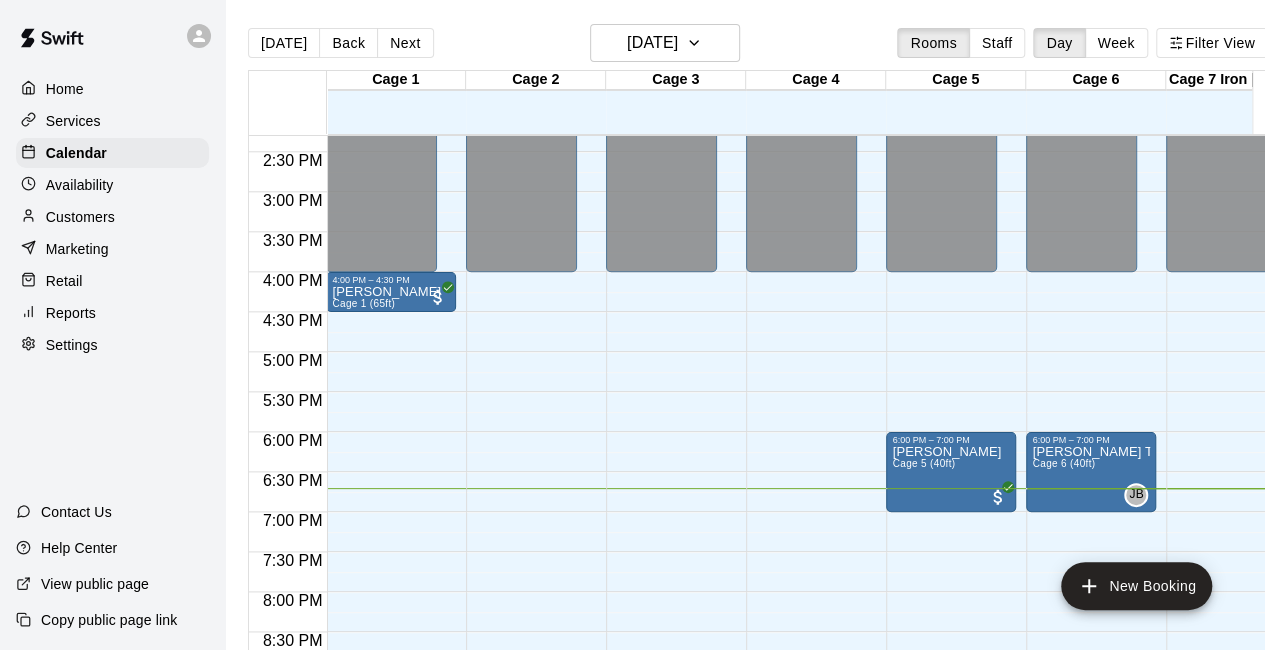 click on "12:00 AM – 4:00 PM Closed 9:00 PM – 11:59 PM Closed 9:00 AM – 12:00 PM Summer Camp [DATE]-[DATE] 9am-12pm  9/25 spots" at bounding box center (531, -48) 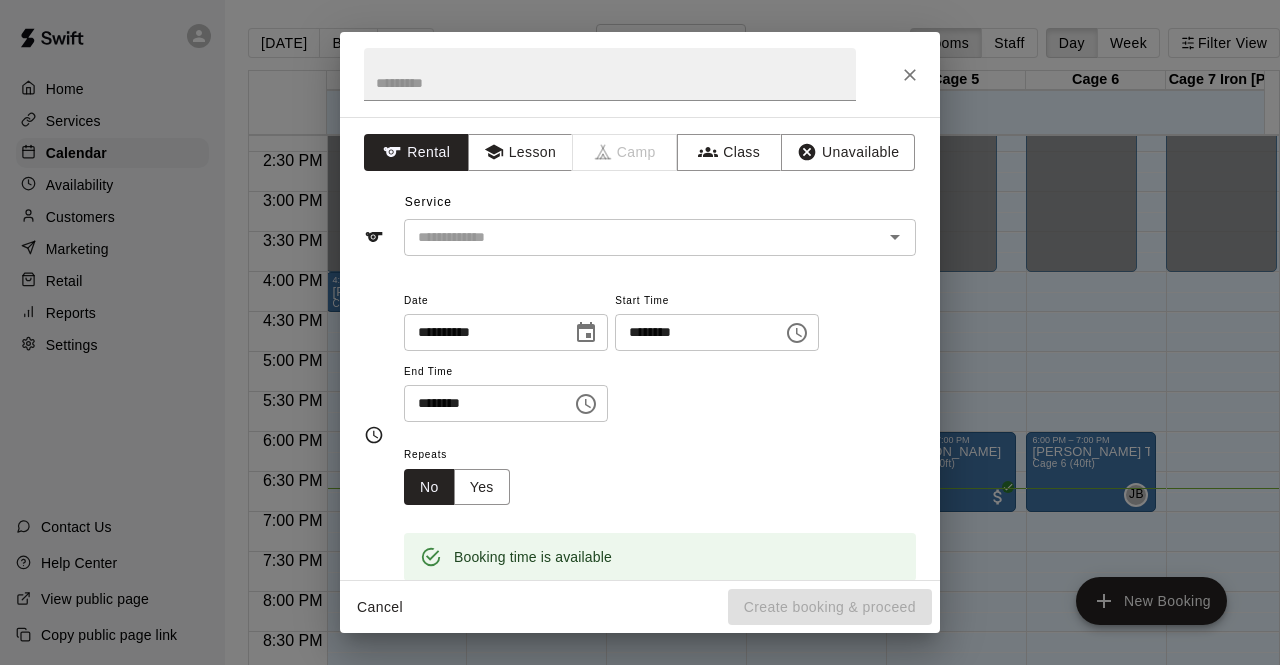 click on "Repeats No Yes" at bounding box center (465, 473) 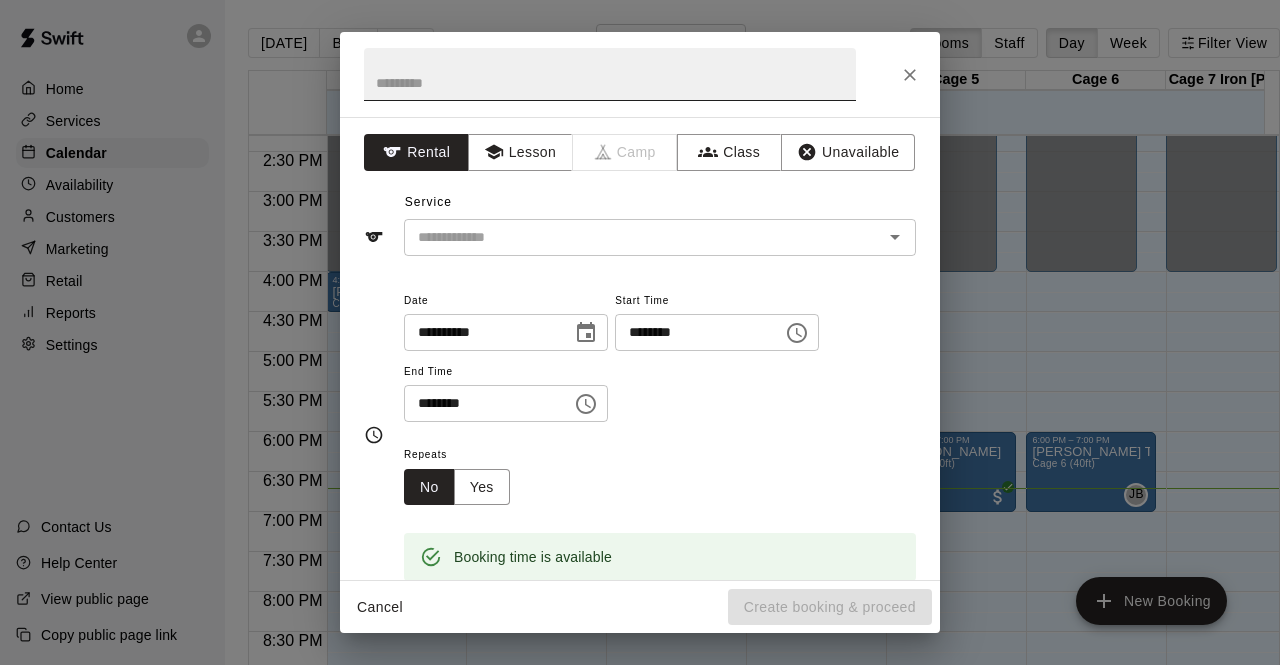 click at bounding box center [610, 74] 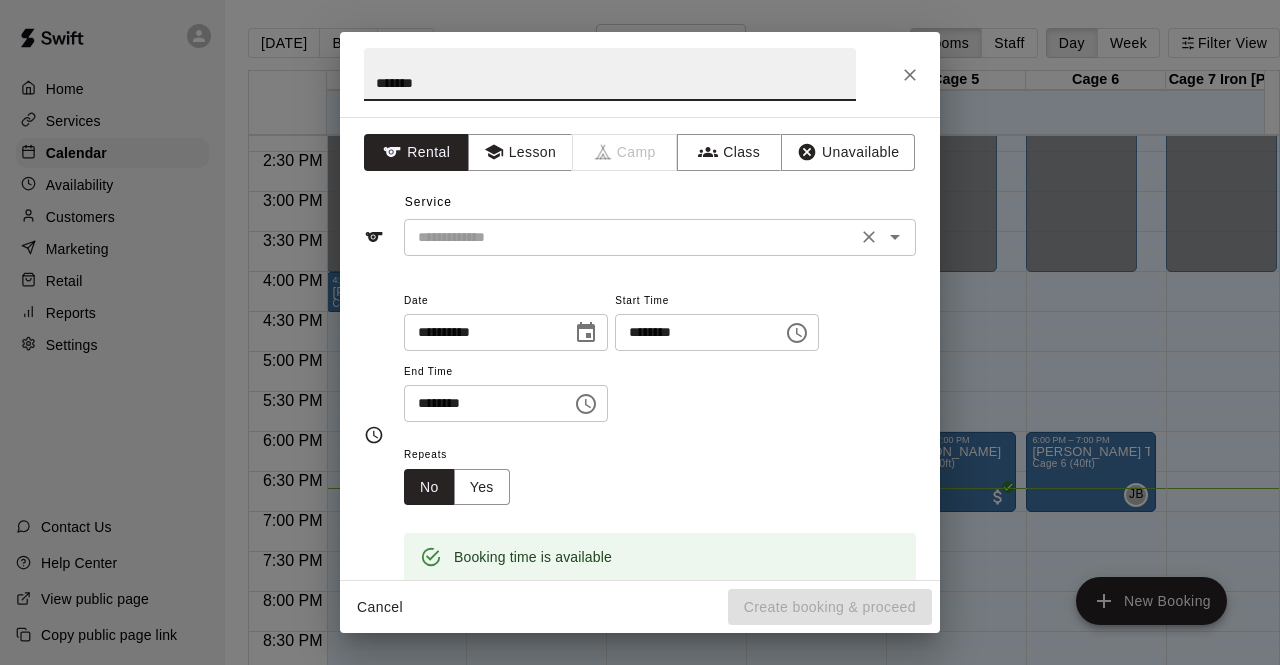 type on "******" 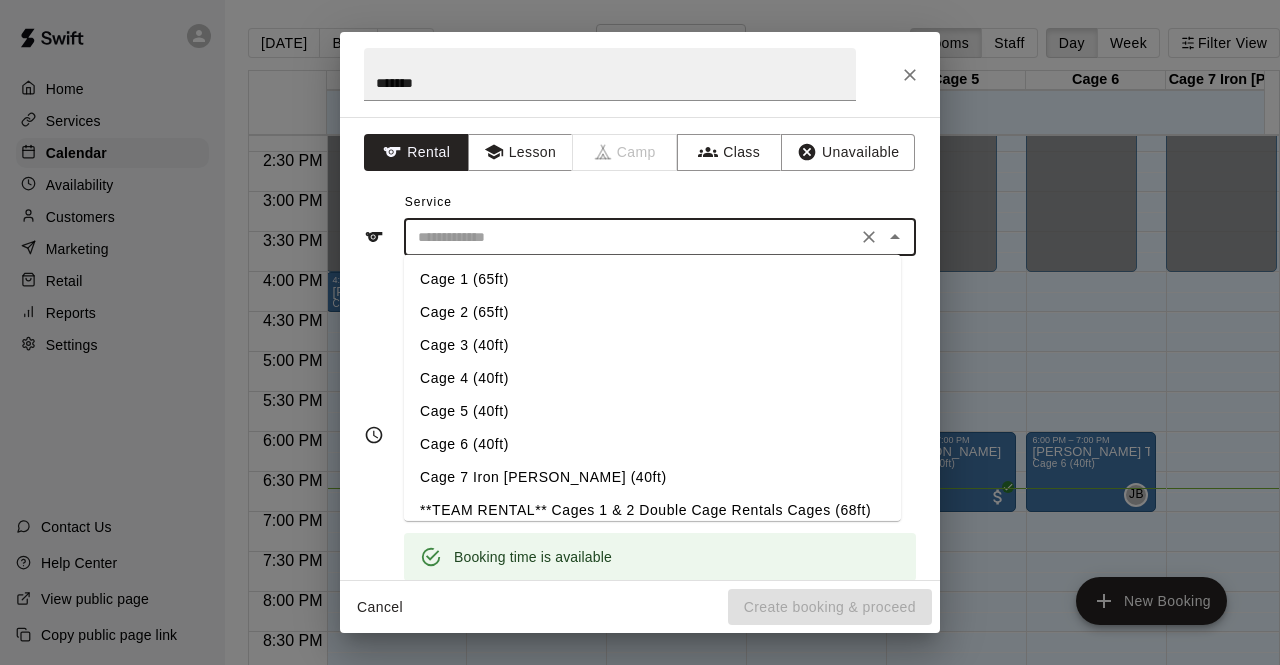 click at bounding box center [630, 237] 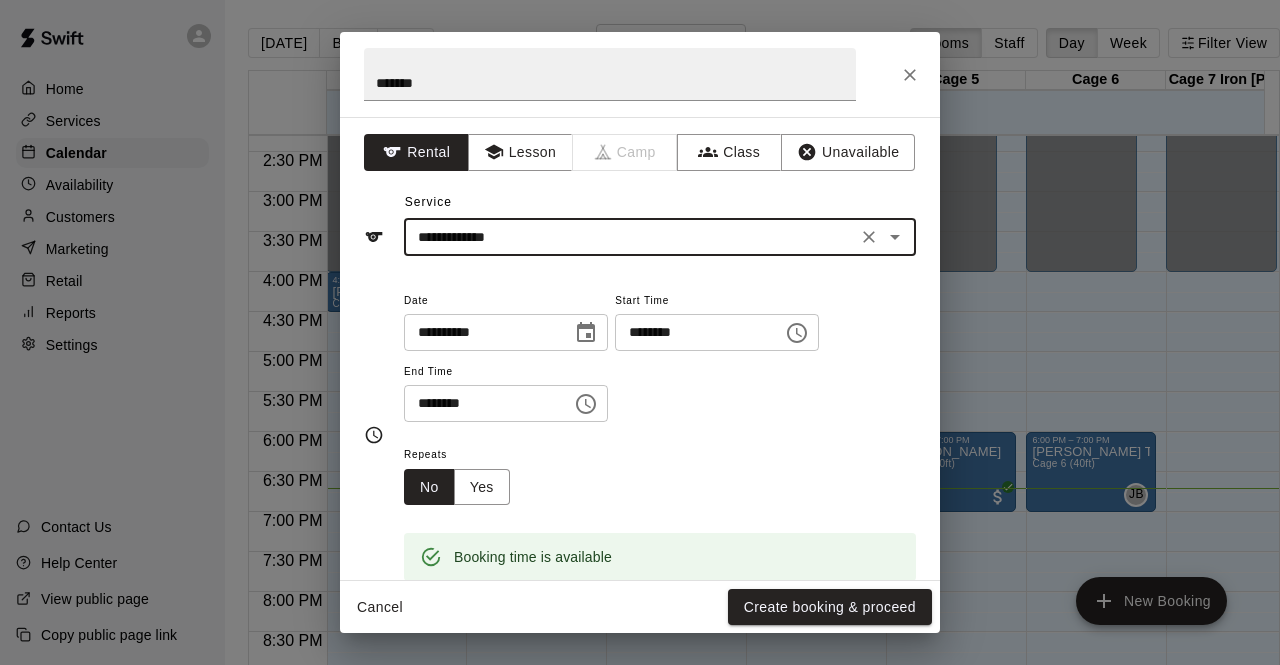 click on "********" at bounding box center (692, 332) 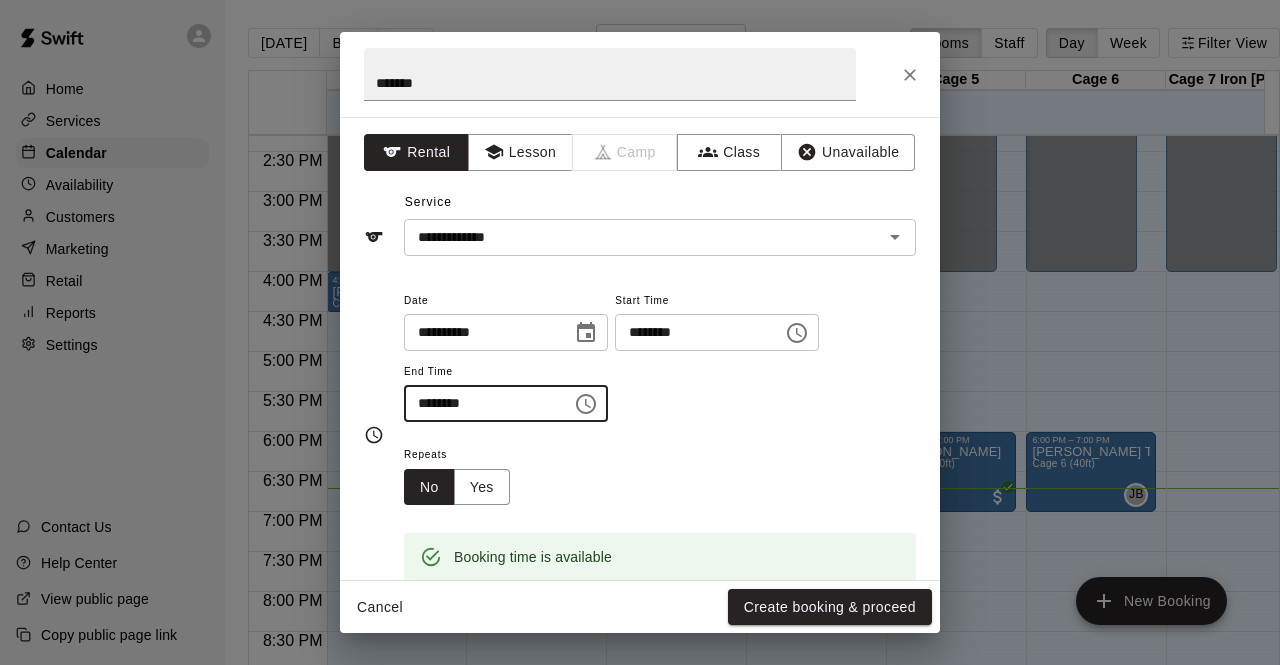click on "********" at bounding box center [481, 403] 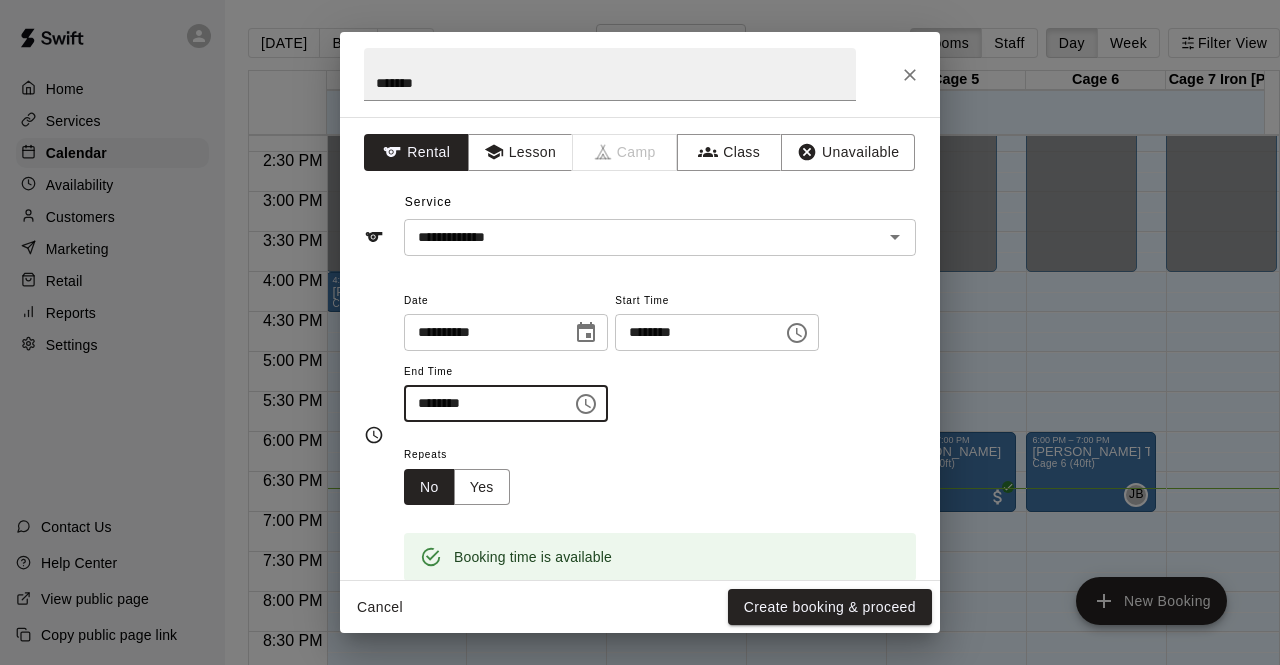 click on "********" at bounding box center [481, 403] 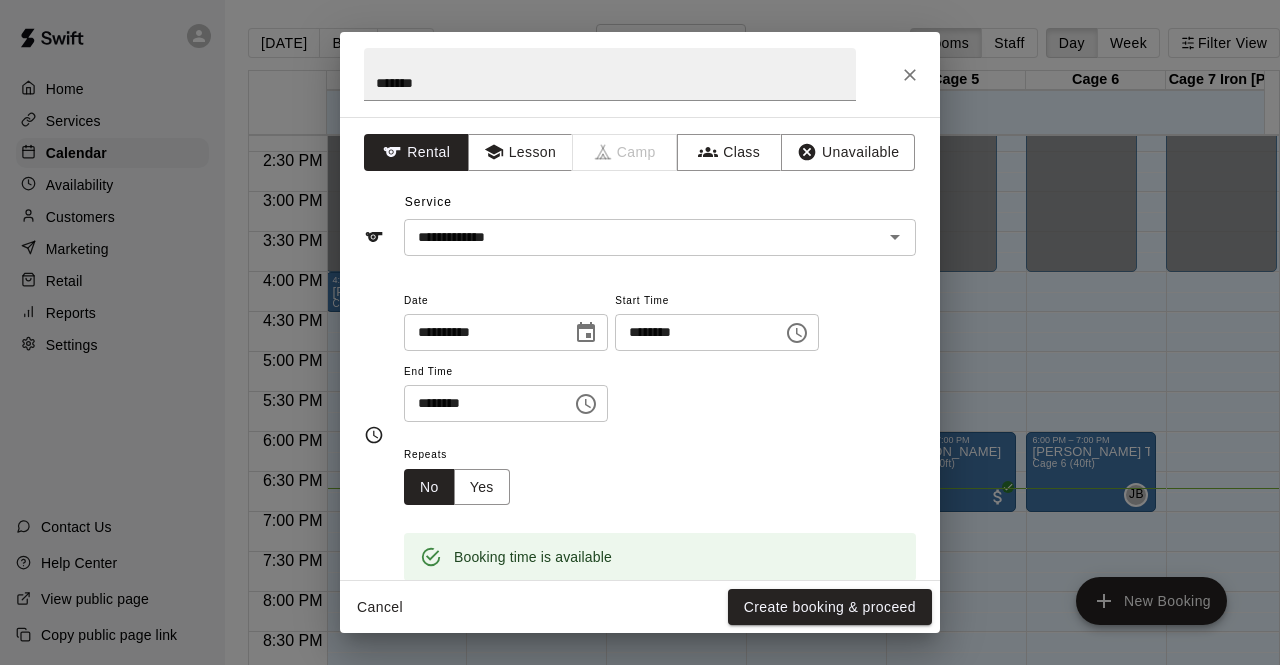 click on "Repeats No Yes" at bounding box center (660, 473) 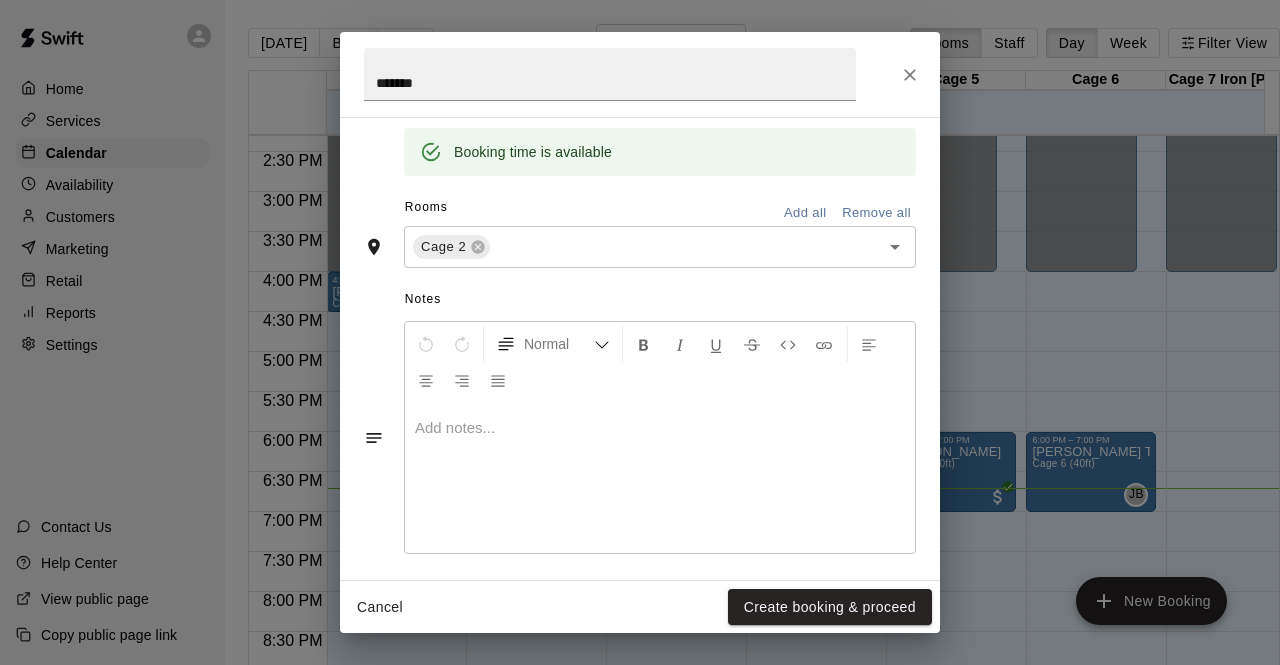 scroll, scrollTop: 406, scrollLeft: 0, axis: vertical 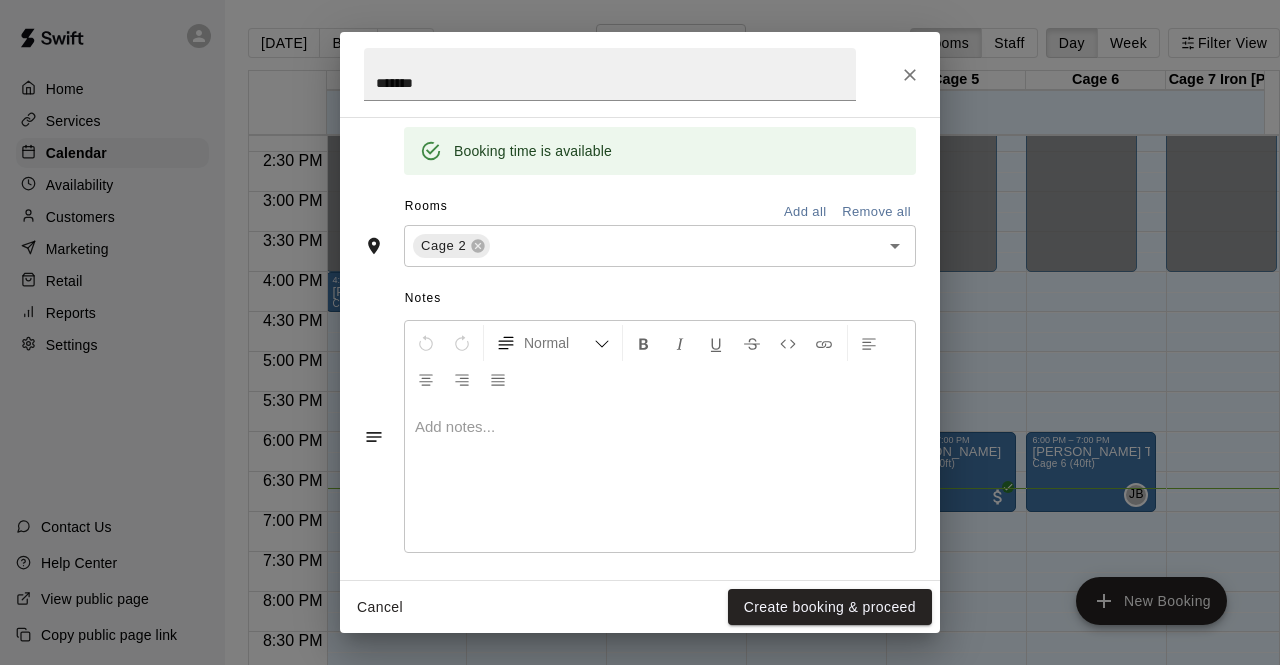 drag, startPoint x: 781, startPoint y: 446, endPoint x: 778, endPoint y: 613, distance: 167.02695 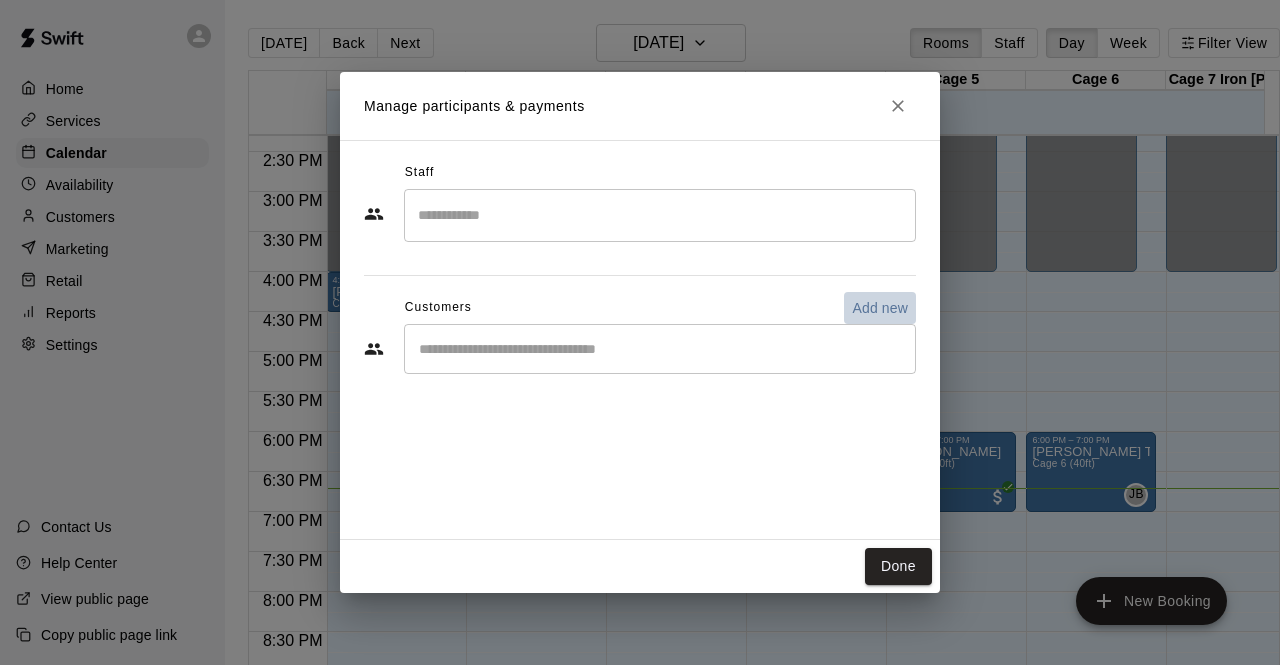 click on "Add new" at bounding box center [880, 308] 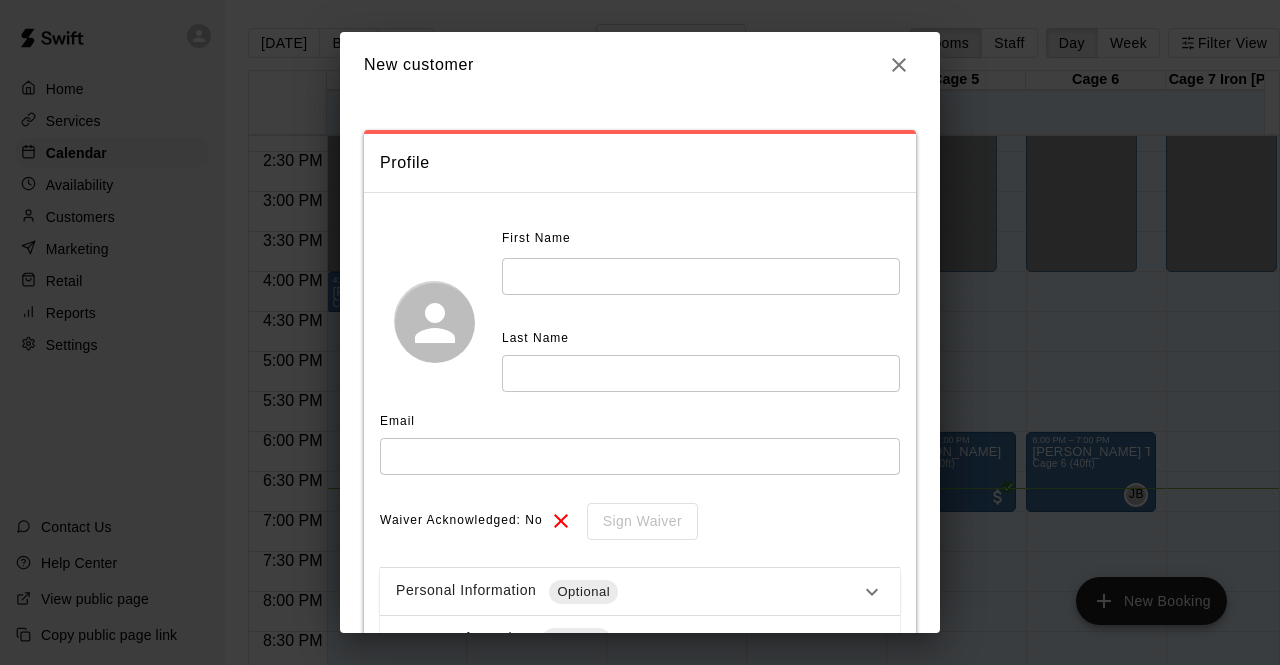 click at bounding box center (701, 276) 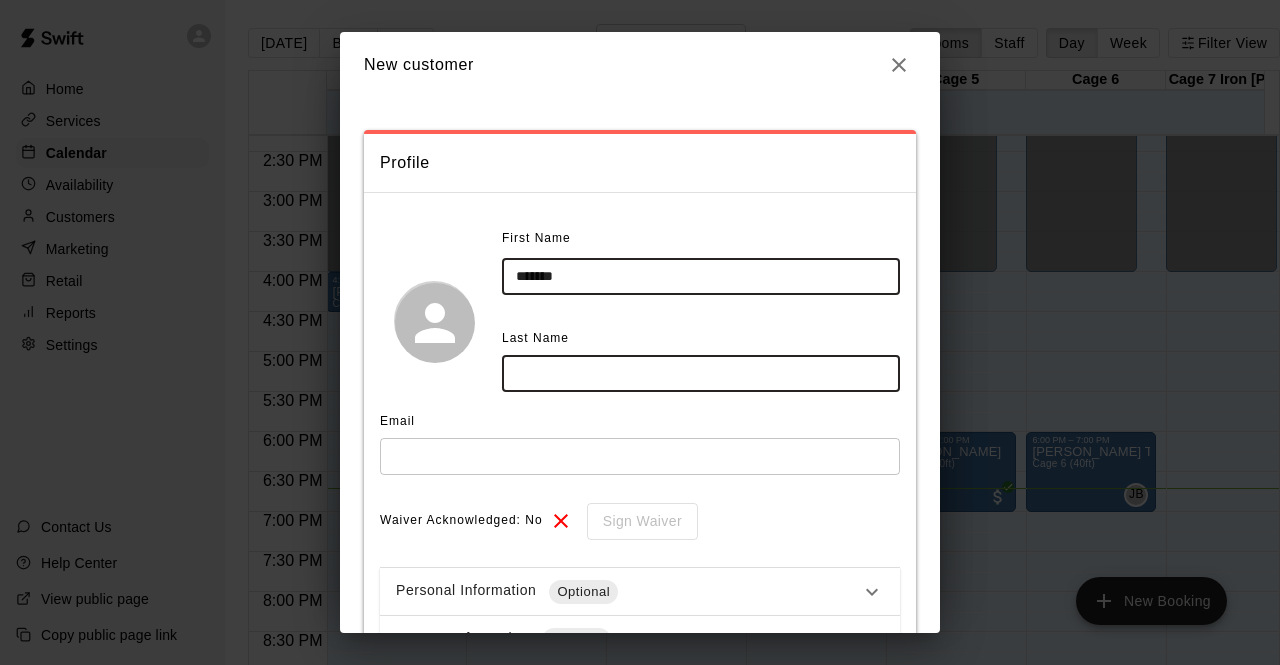 type on "******" 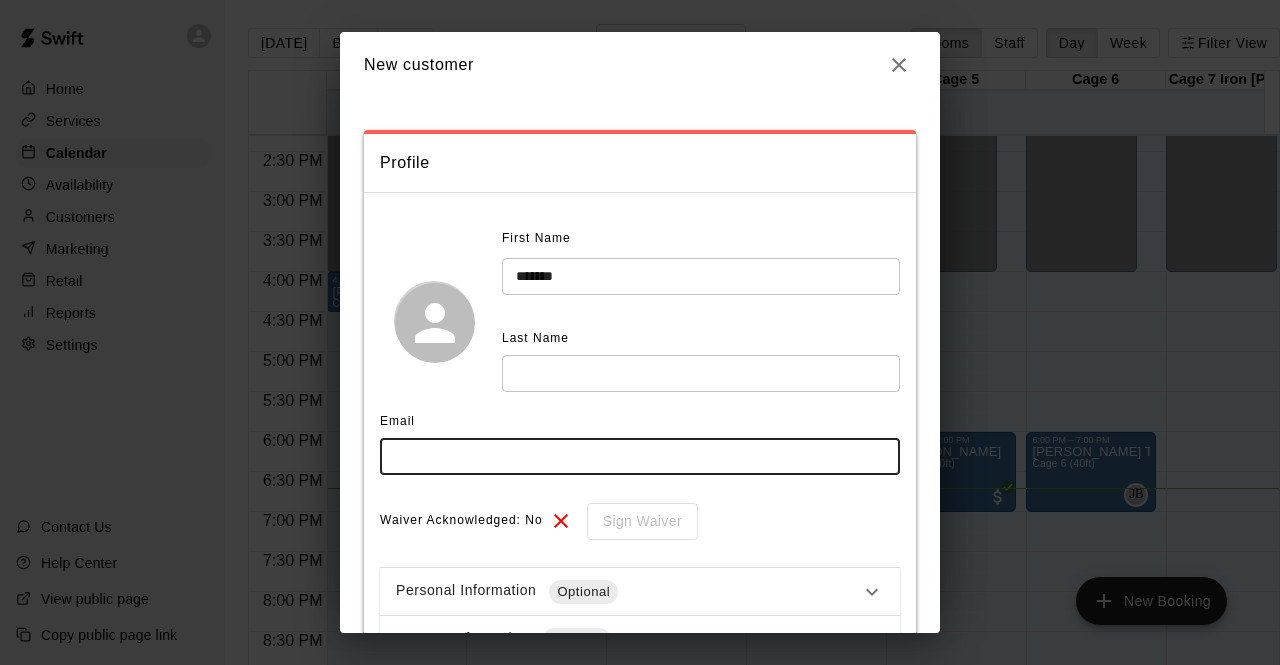 click at bounding box center [640, 456] 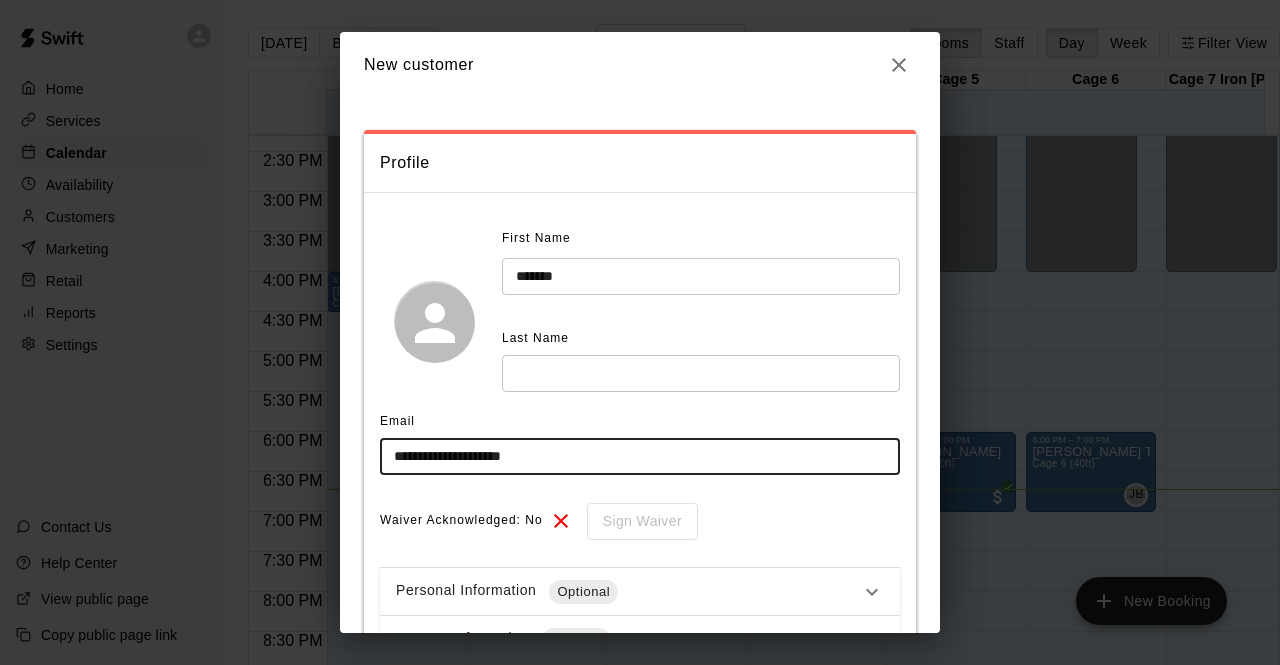 type on "**********" 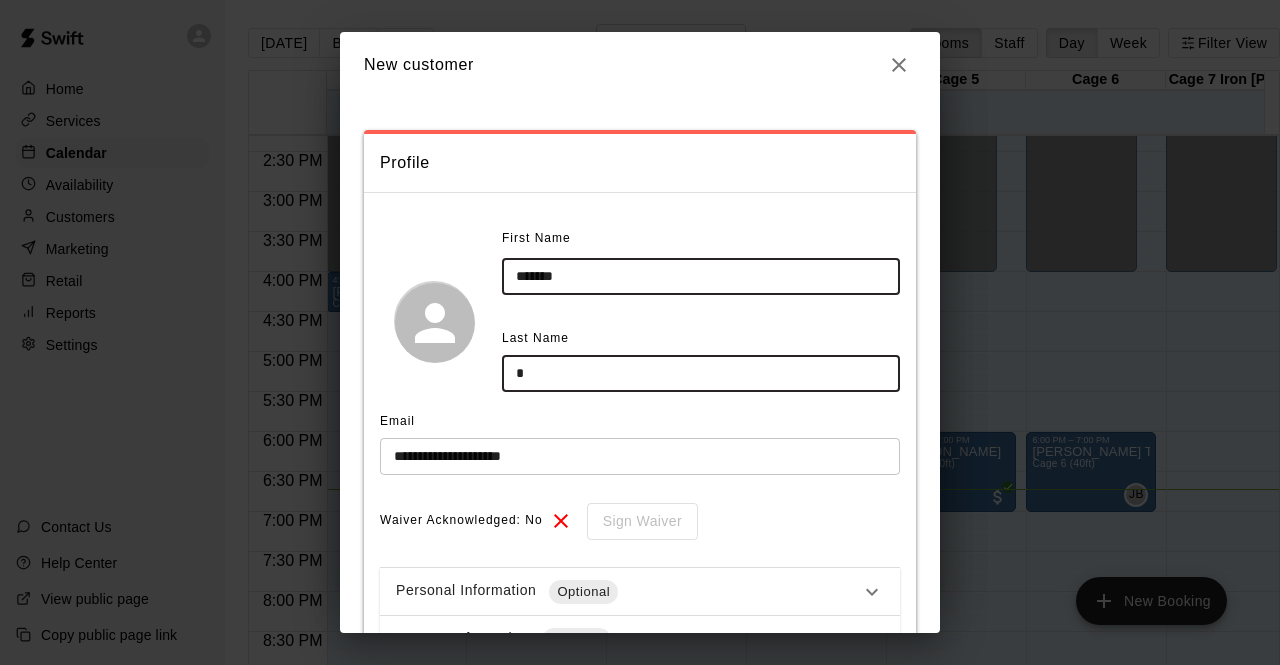 scroll, scrollTop: 160, scrollLeft: 0, axis: vertical 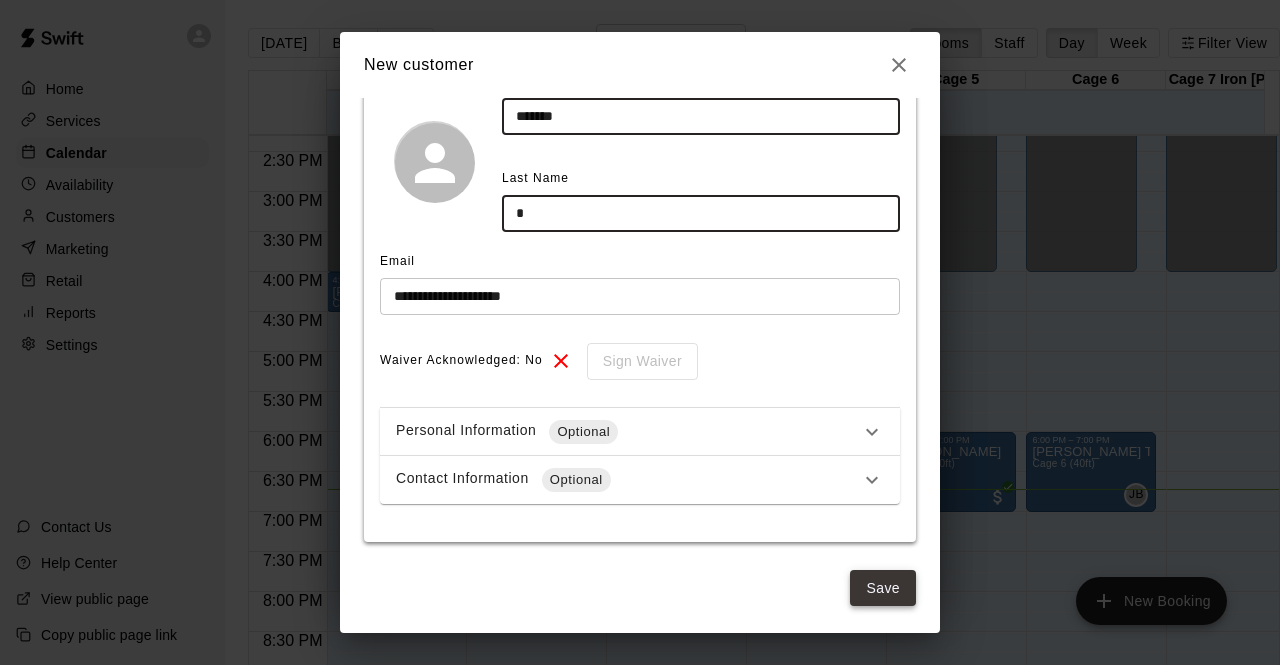 type on "*" 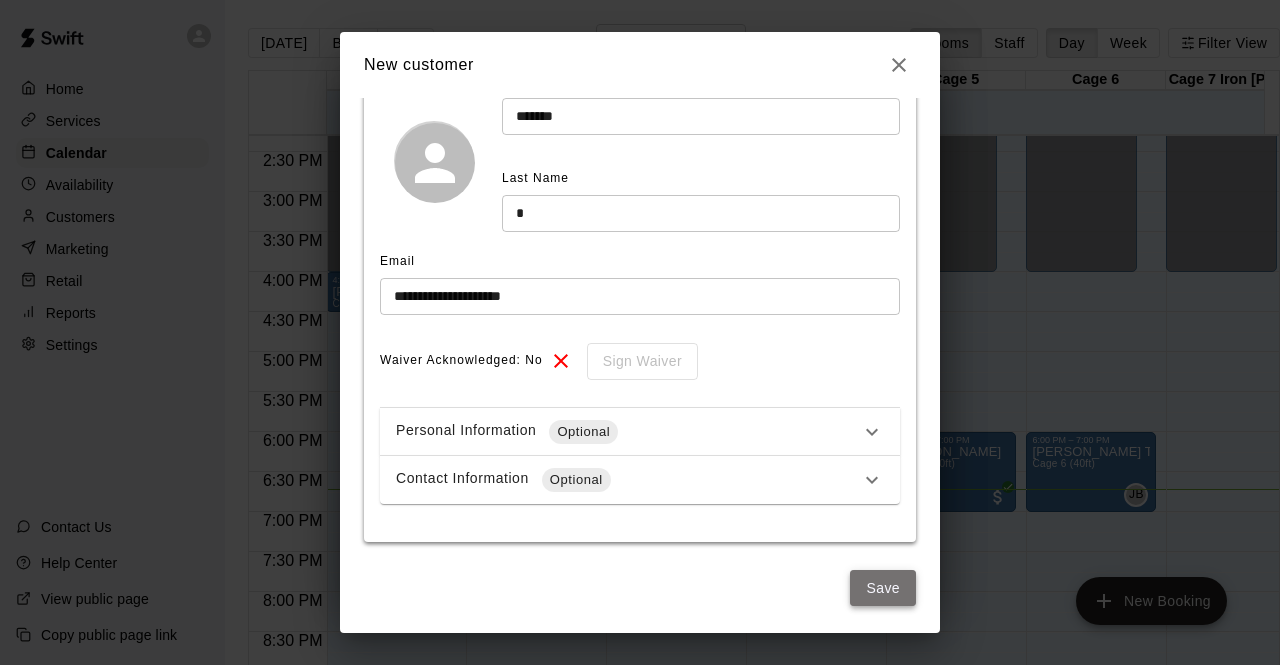 click on "Save" at bounding box center [883, 588] 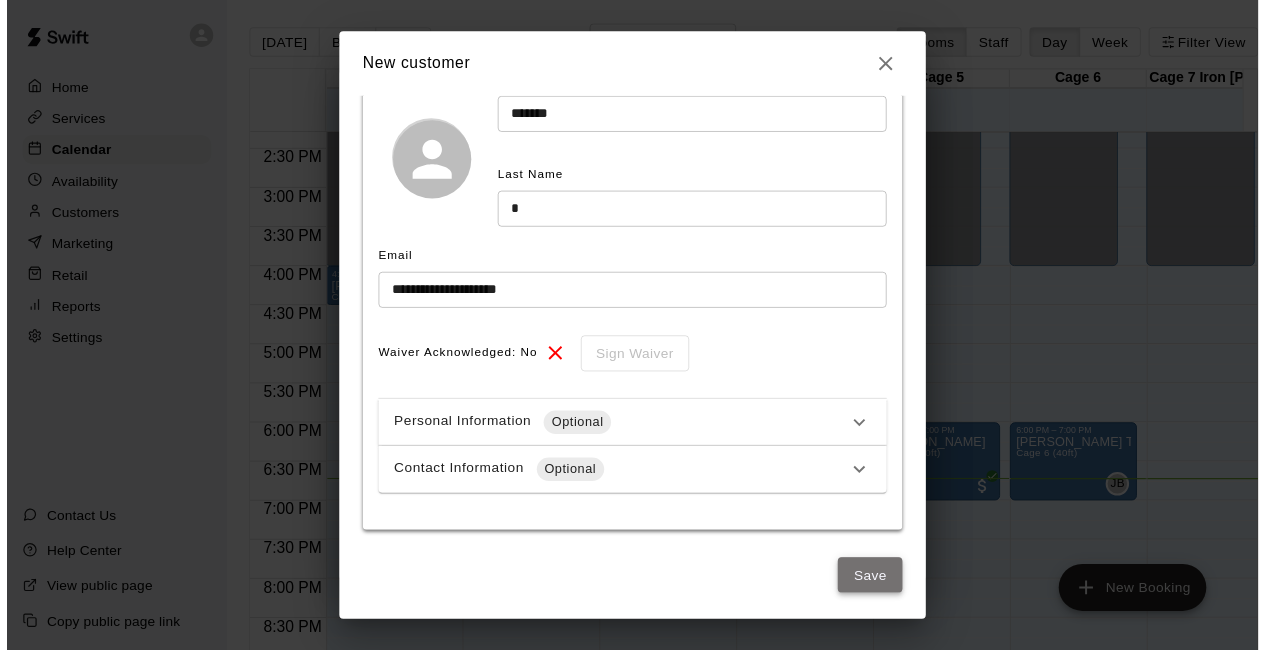 scroll, scrollTop: 0, scrollLeft: 0, axis: both 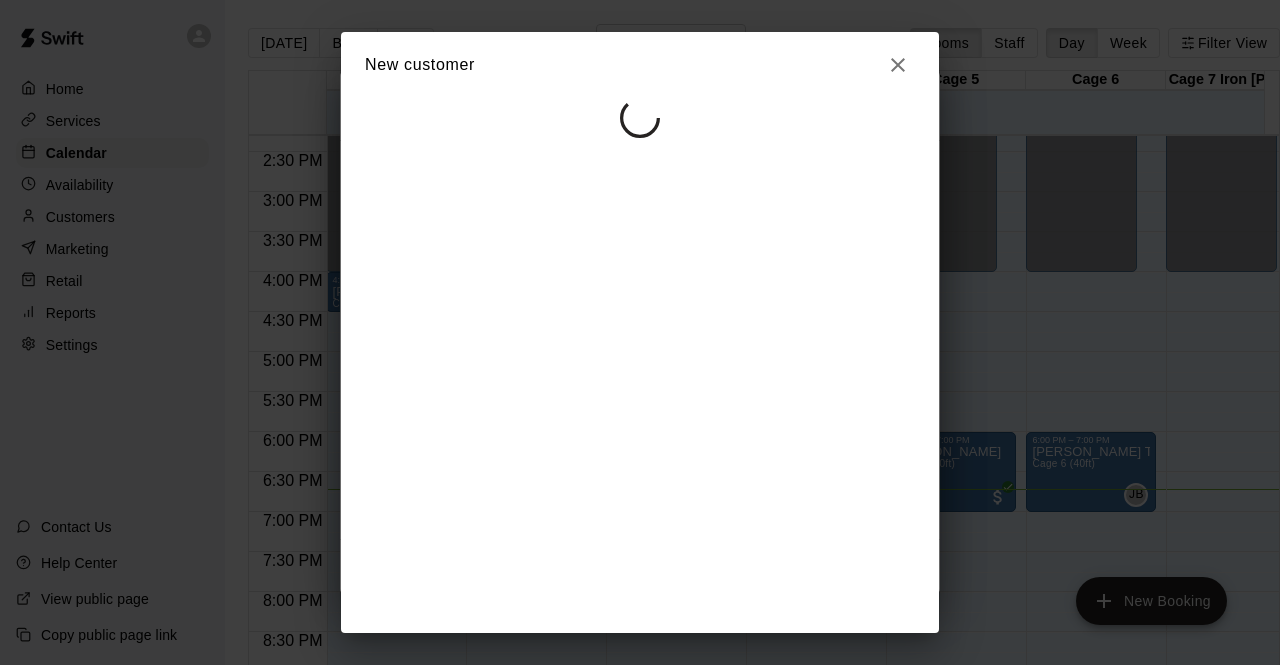 select on "**" 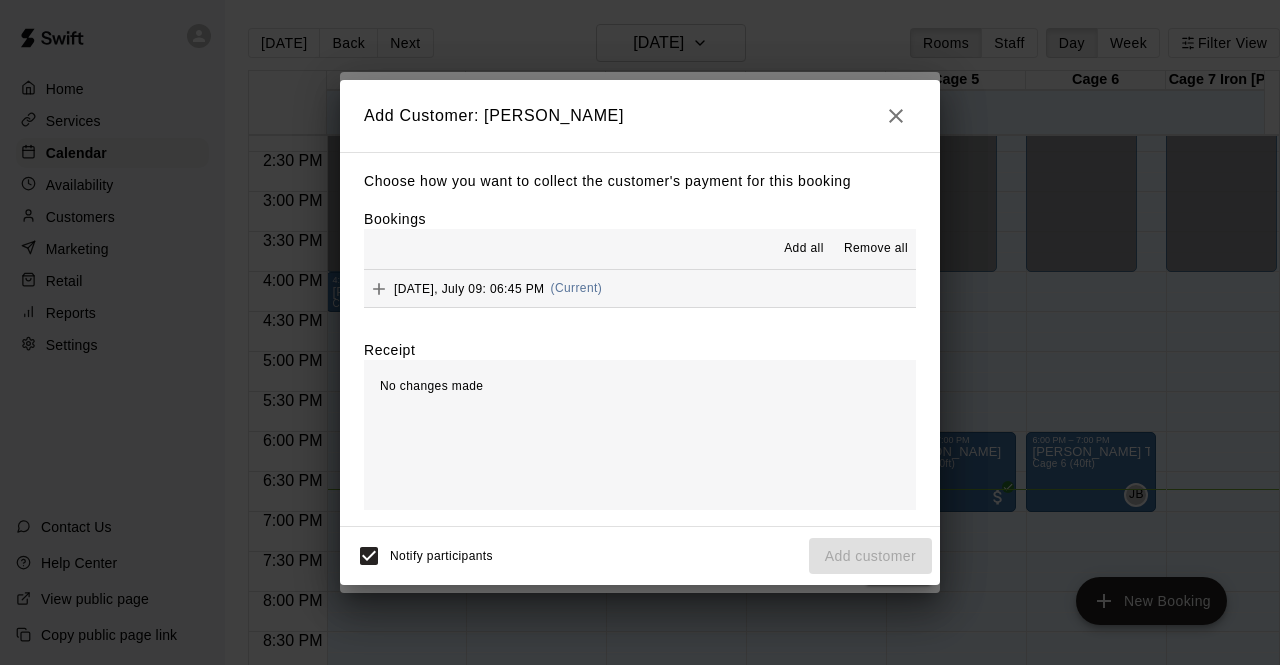 click on "Add all" at bounding box center [804, 249] 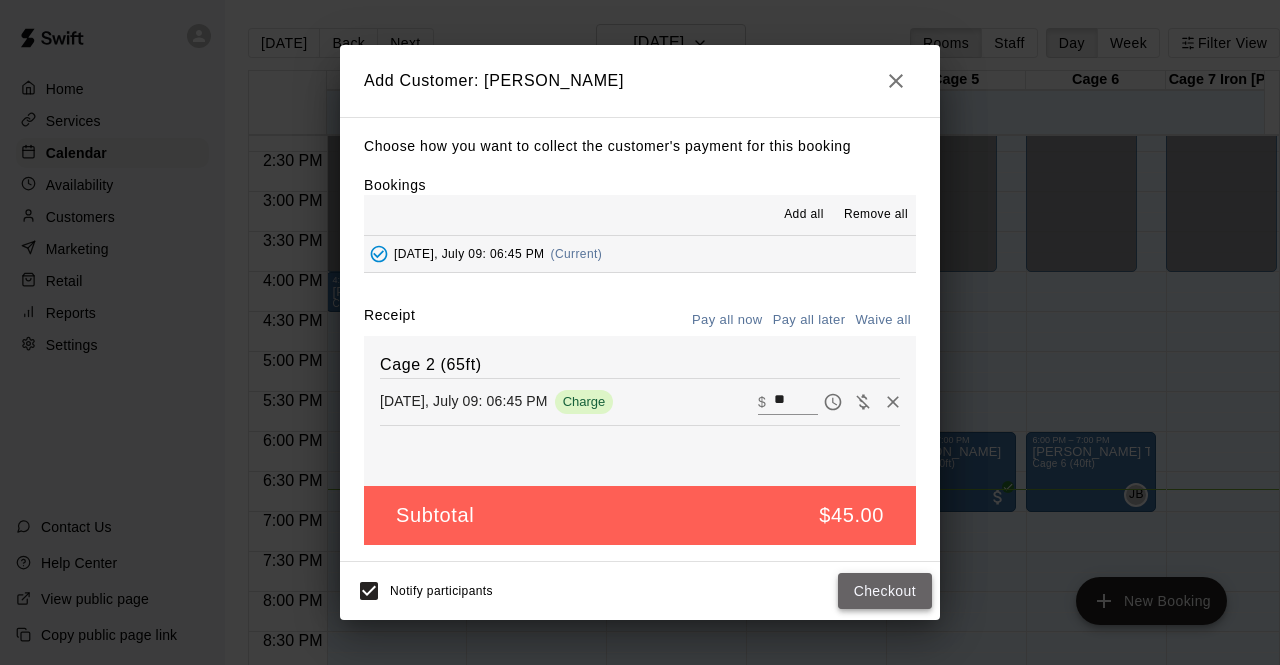 click on "Checkout" at bounding box center [885, 591] 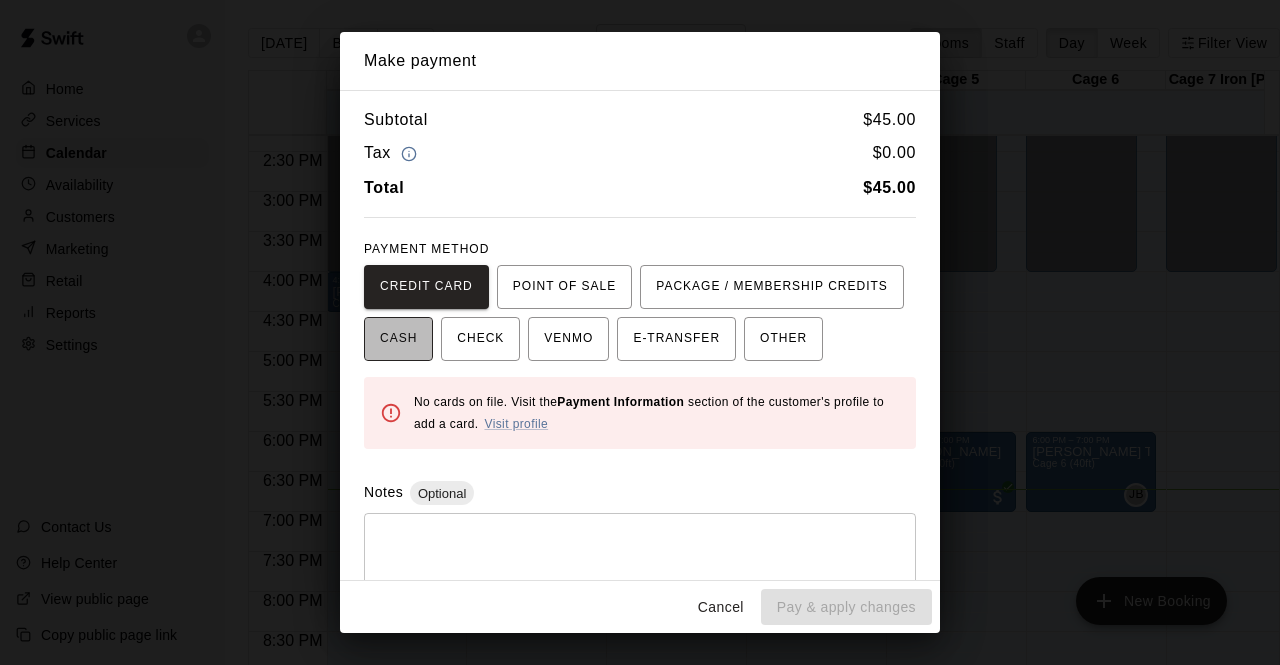 click on "CASH" at bounding box center [398, 339] 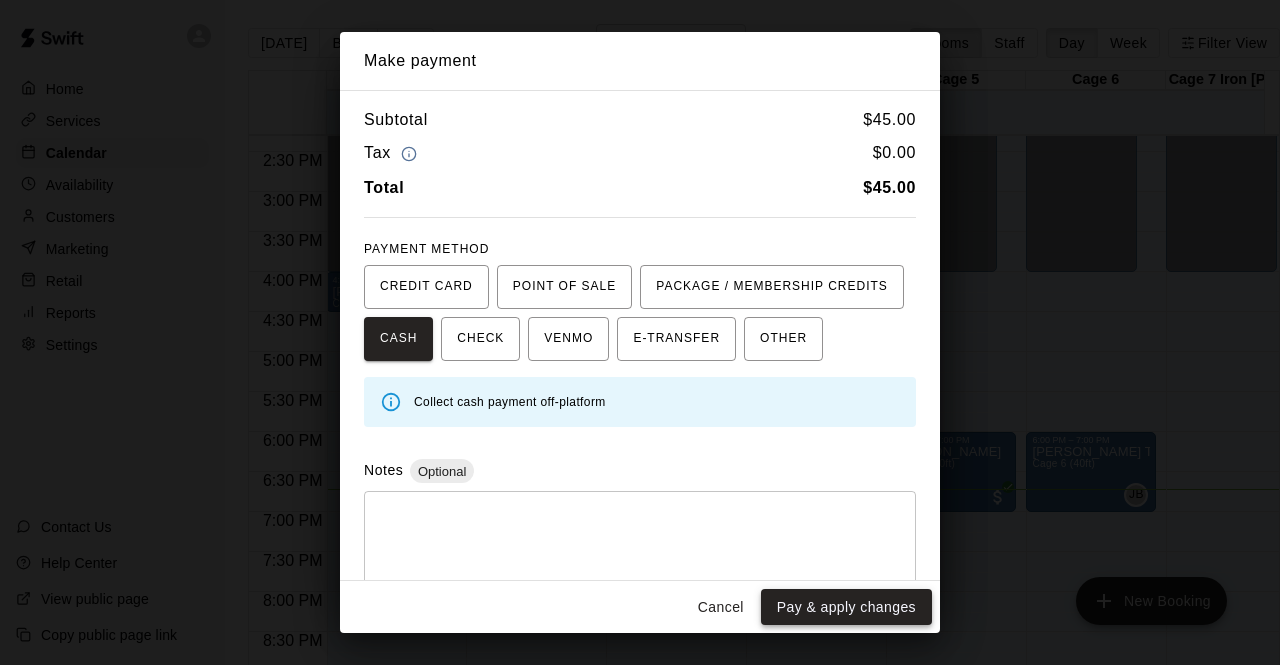 click on "Pay & apply changes" at bounding box center (846, 607) 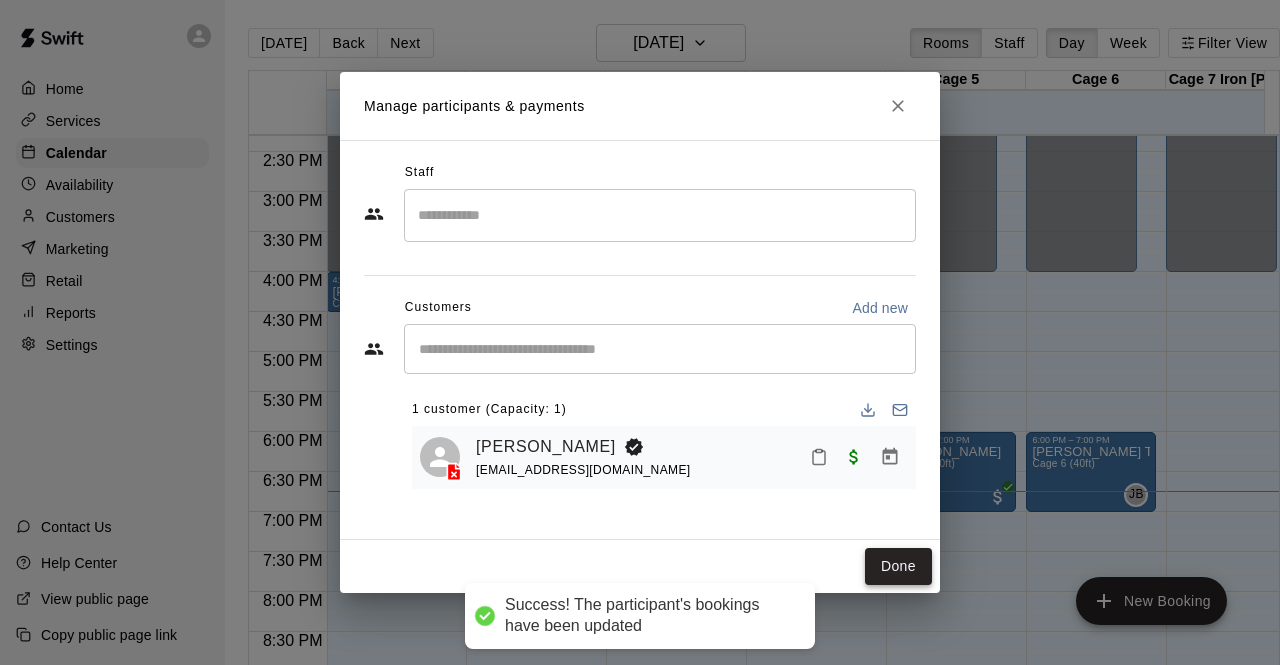 click on "Done" at bounding box center [898, 566] 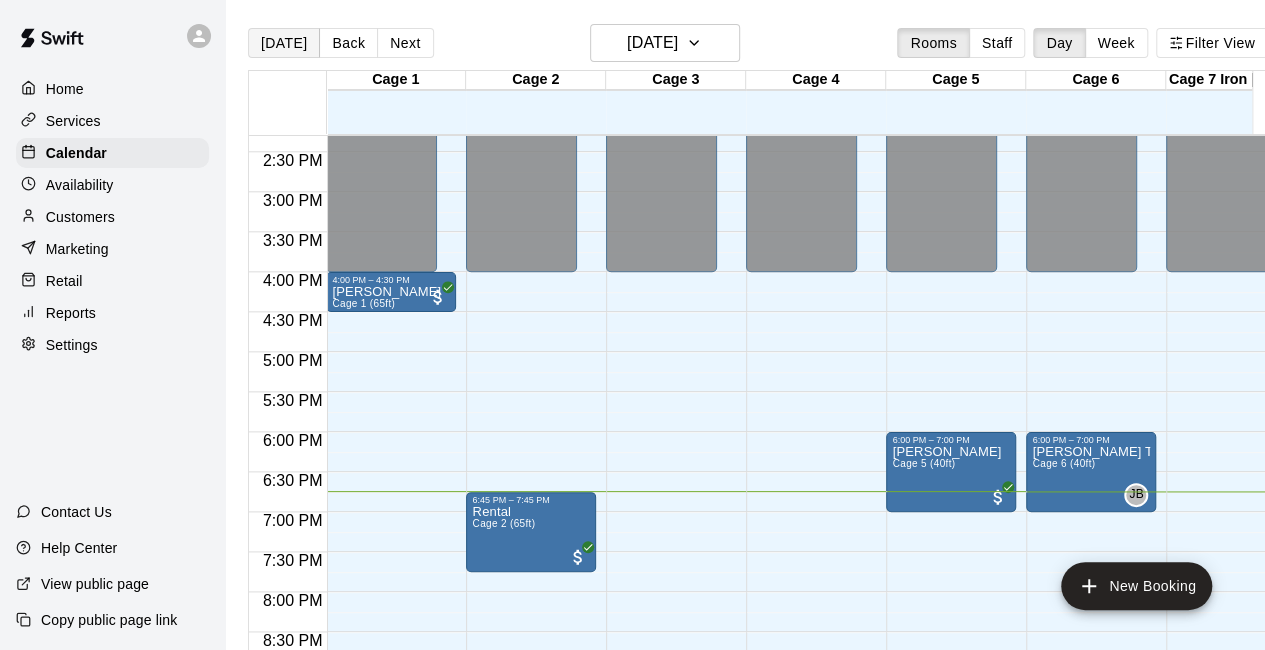 click on "[DATE]" at bounding box center [284, 43] 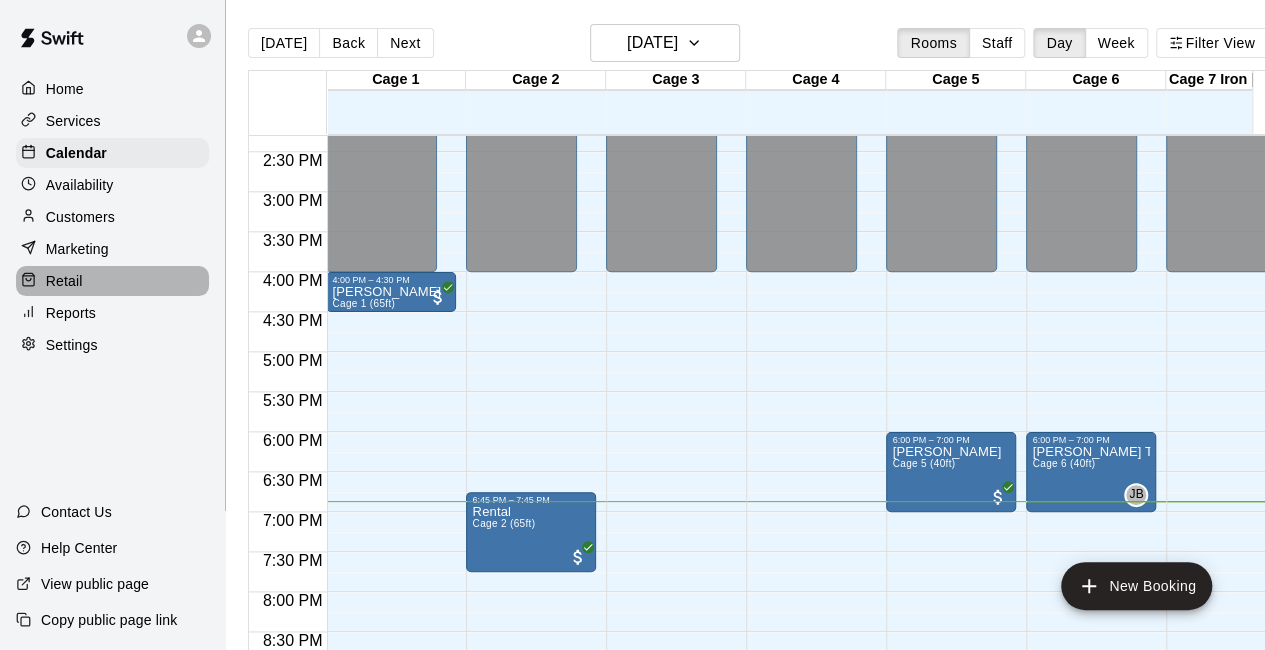 click on "Retail" at bounding box center [64, 281] 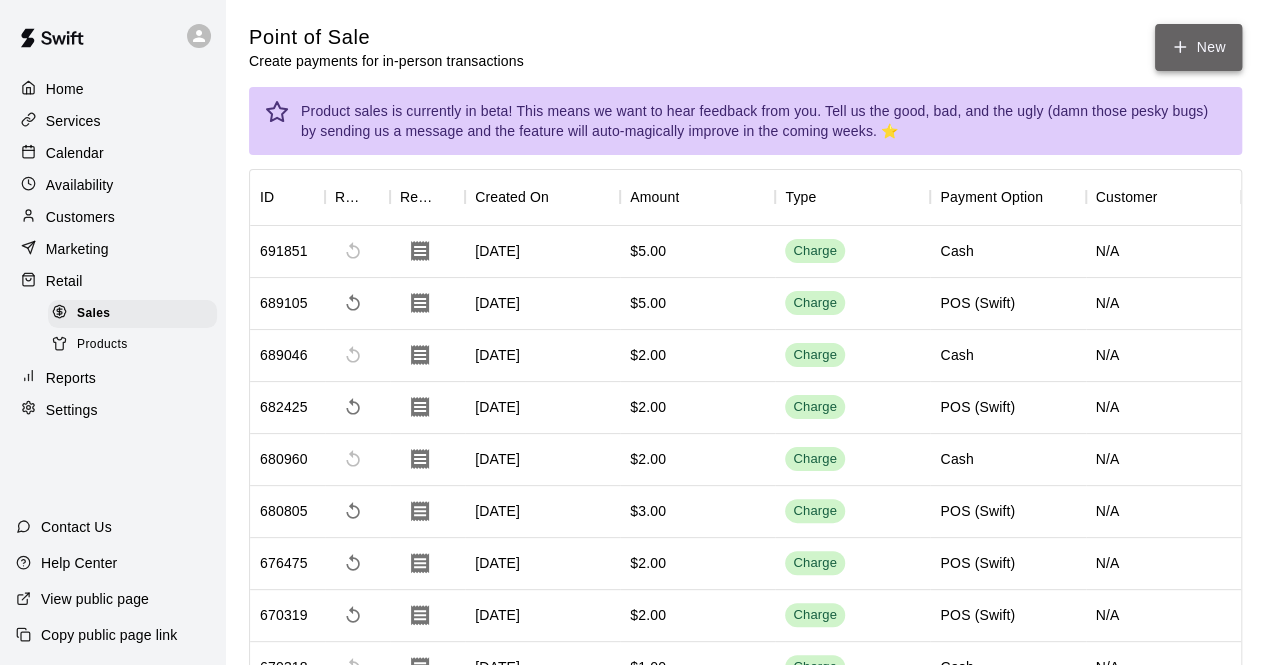 click on "New" at bounding box center [1198, 47] 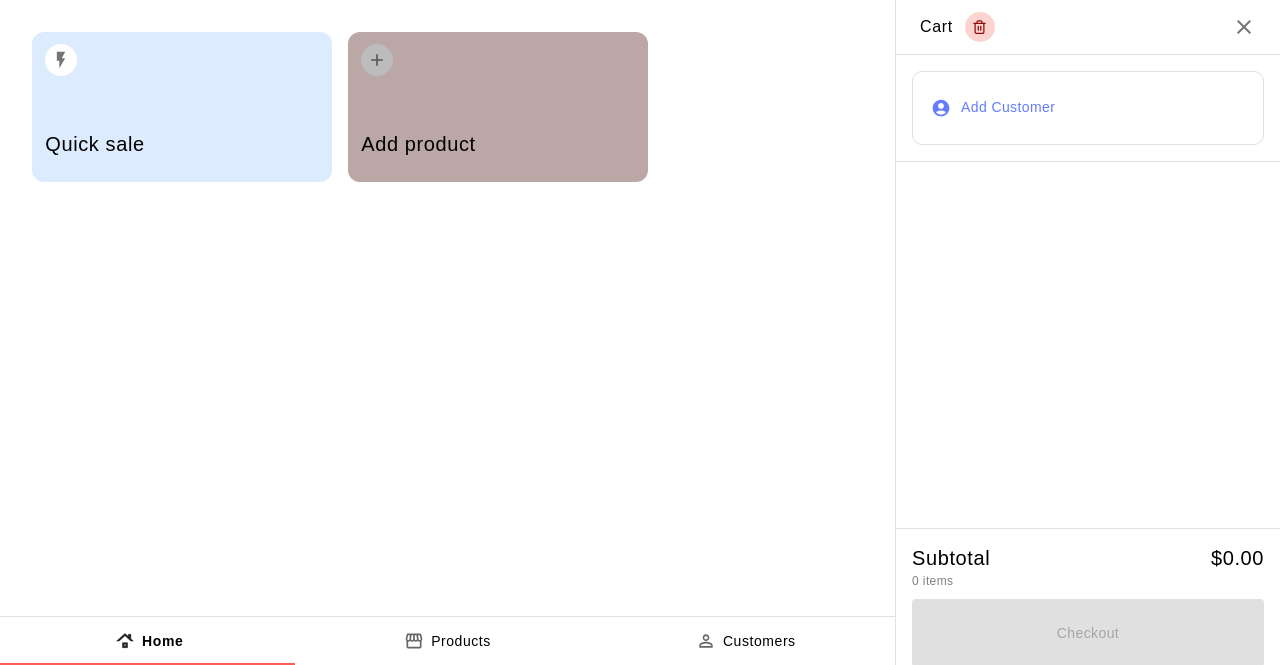 click on "Add product" at bounding box center (498, 107) 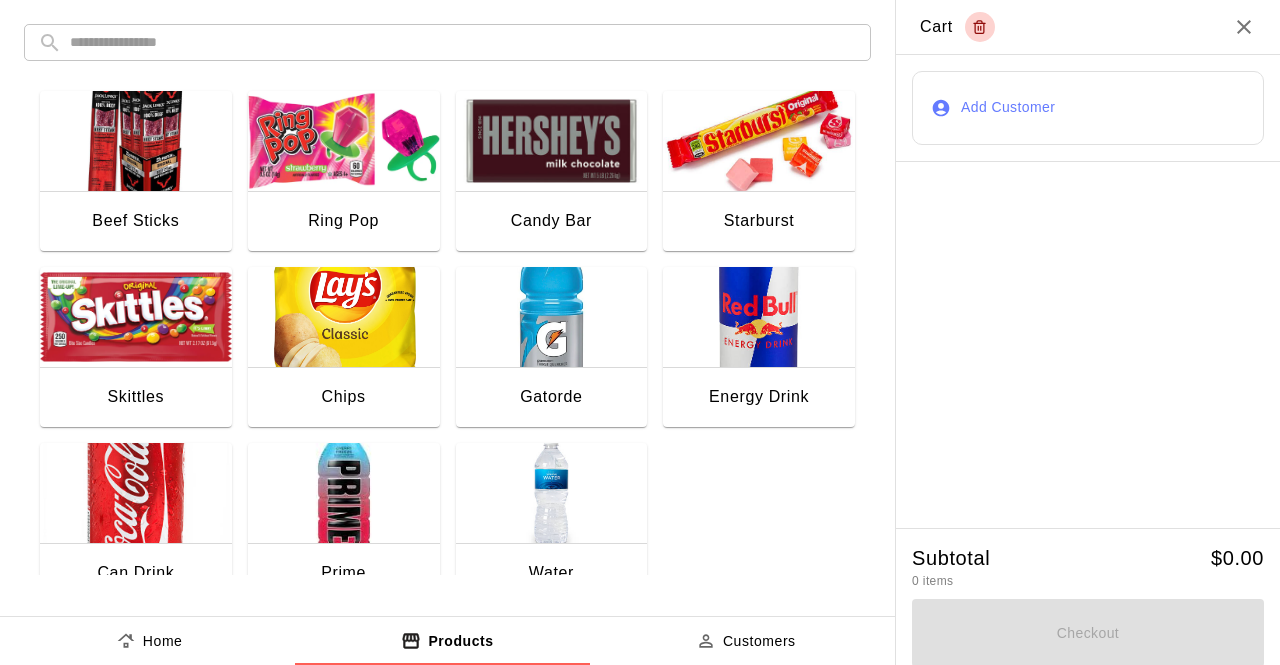 click on "Gatorde" at bounding box center [552, 399] 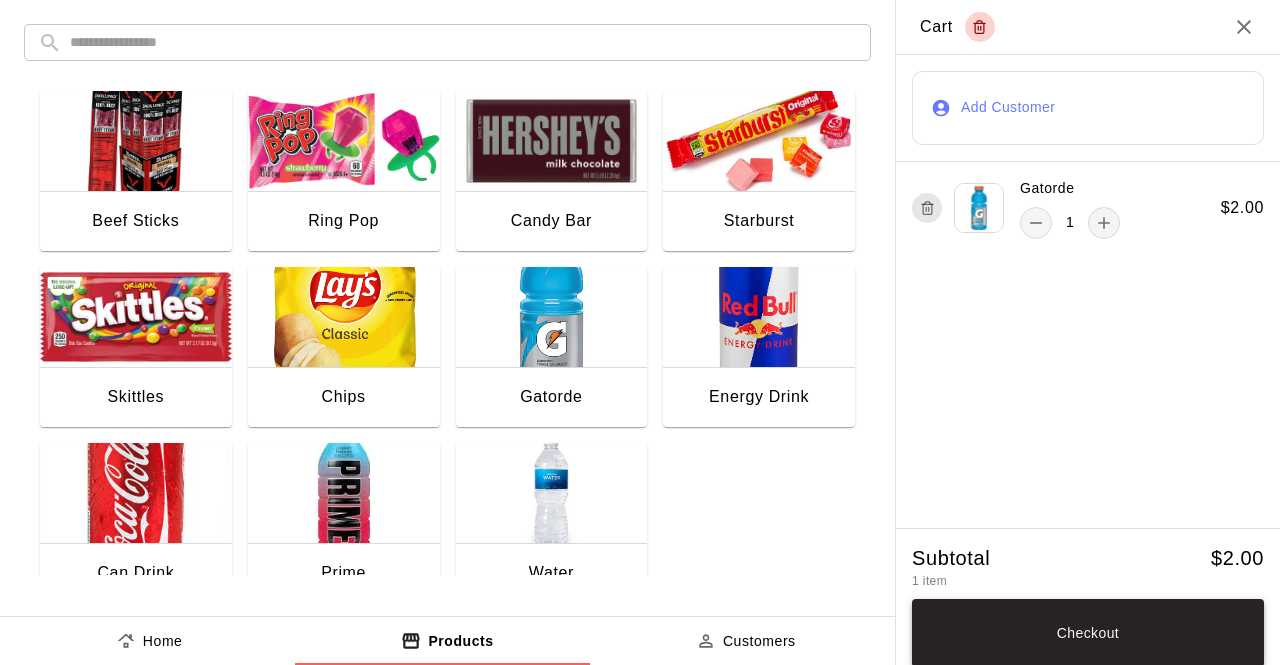 click on "Checkout" at bounding box center [1088, 633] 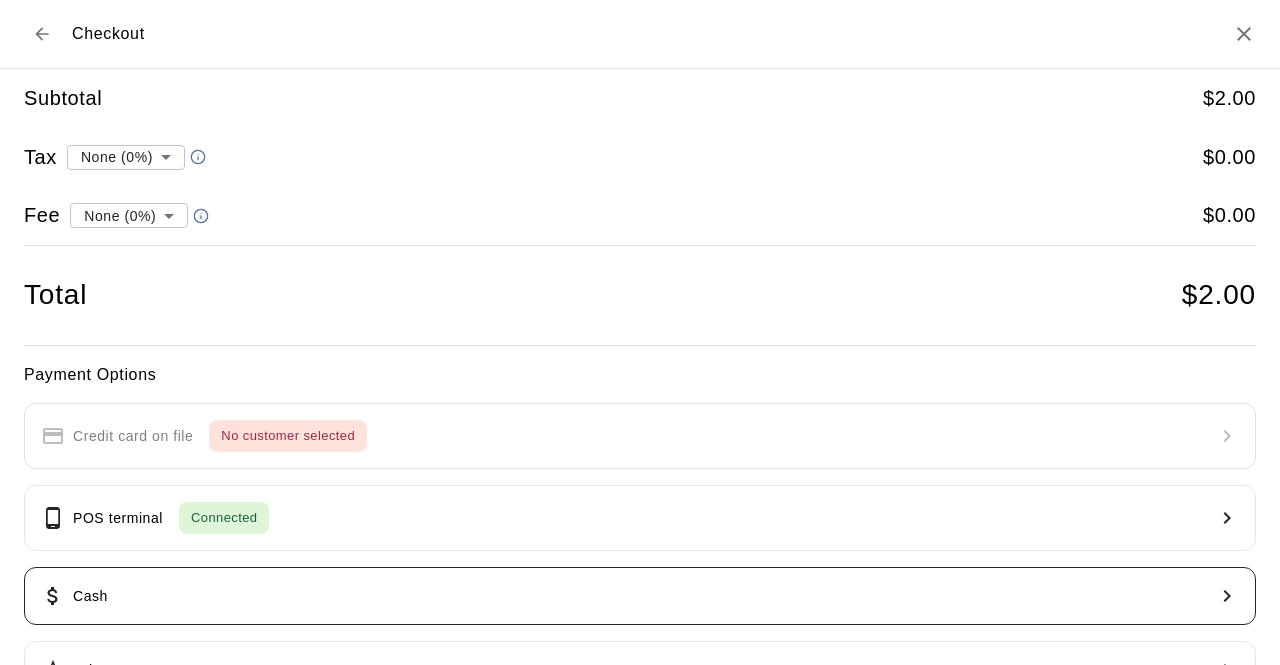 click on "Cash" at bounding box center (640, 596) 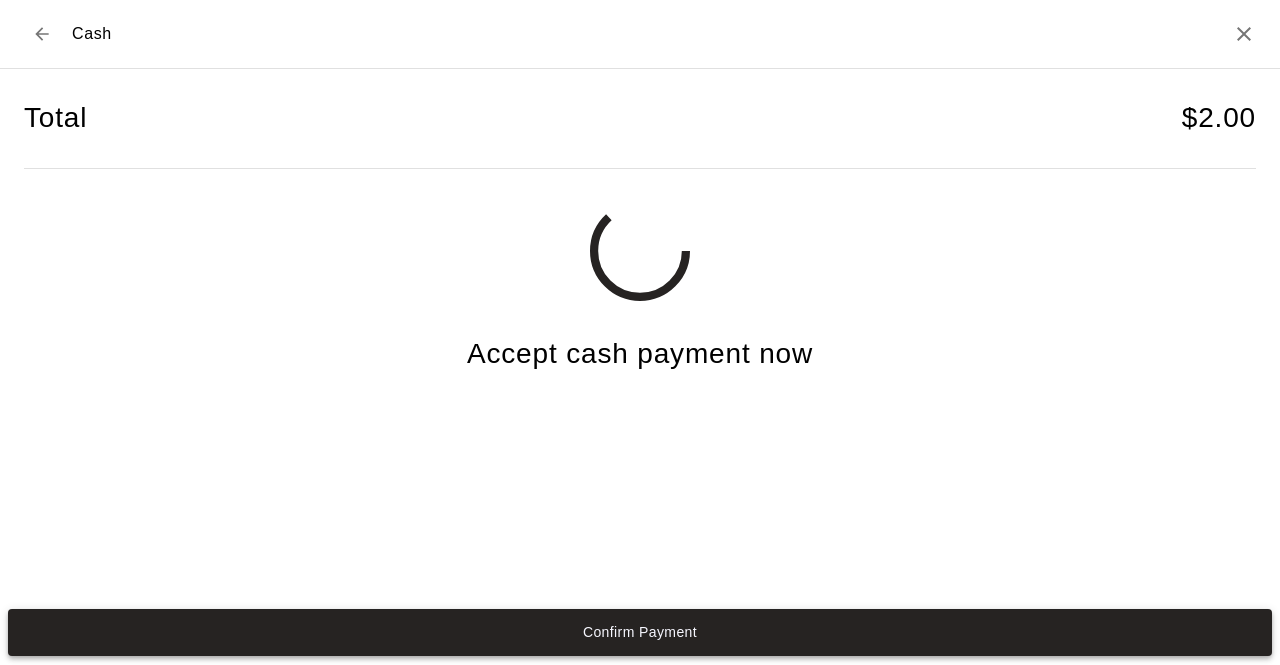 click on "Confirm Payment" at bounding box center [640, 632] 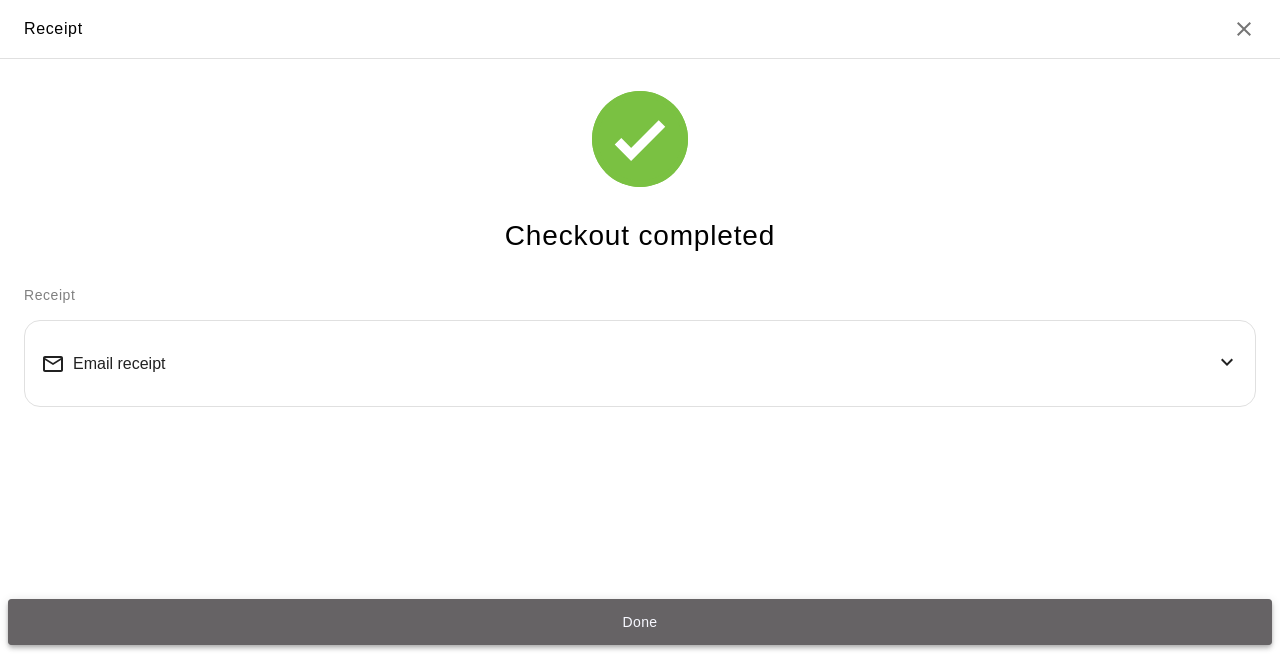 click on "Done" at bounding box center (640, 622) 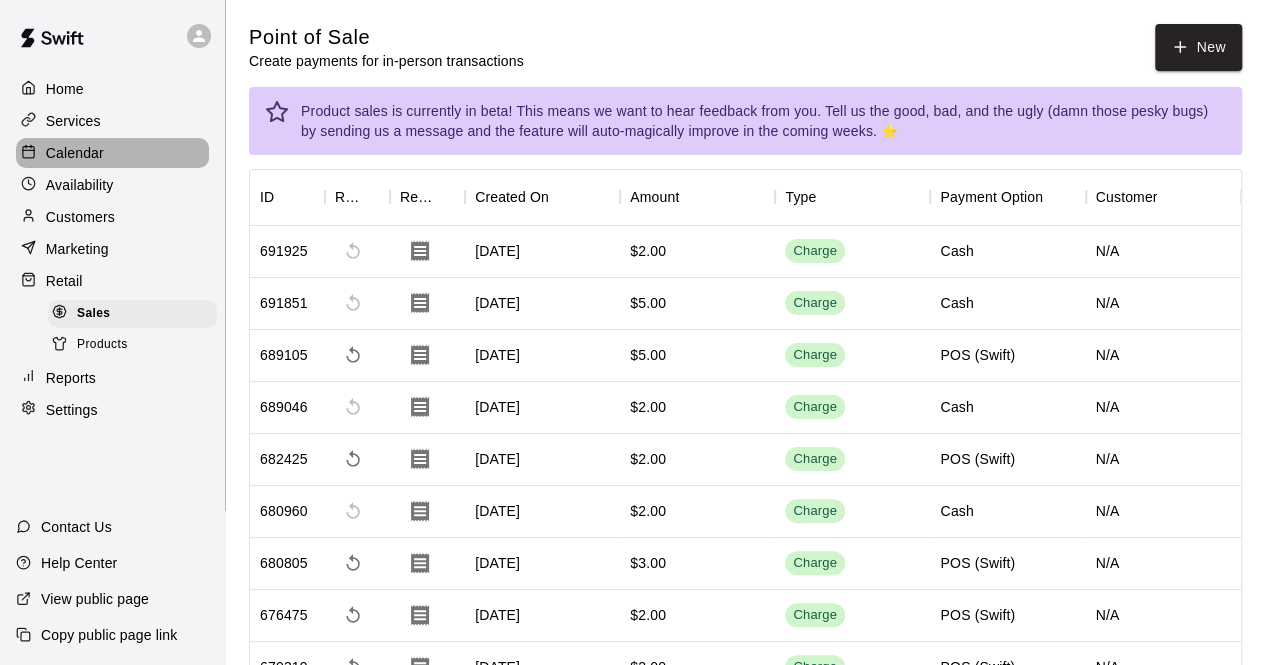 click on "Calendar" at bounding box center [112, 153] 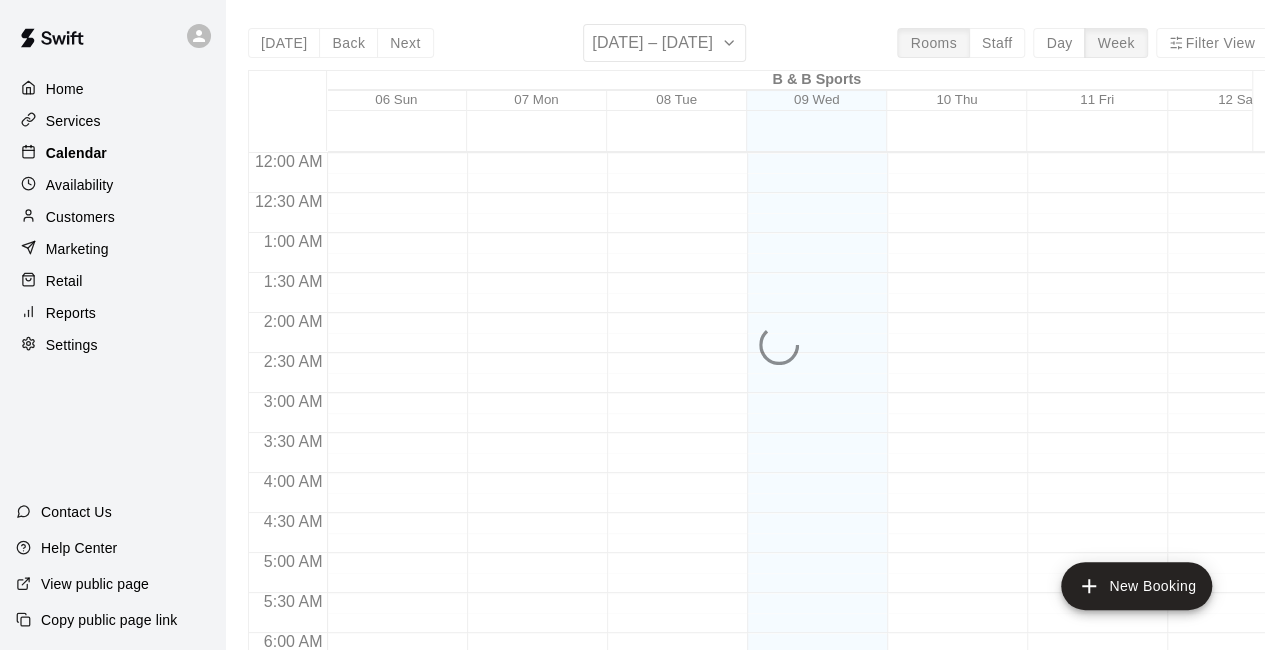 scroll, scrollTop: 1304, scrollLeft: 0, axis: vertical 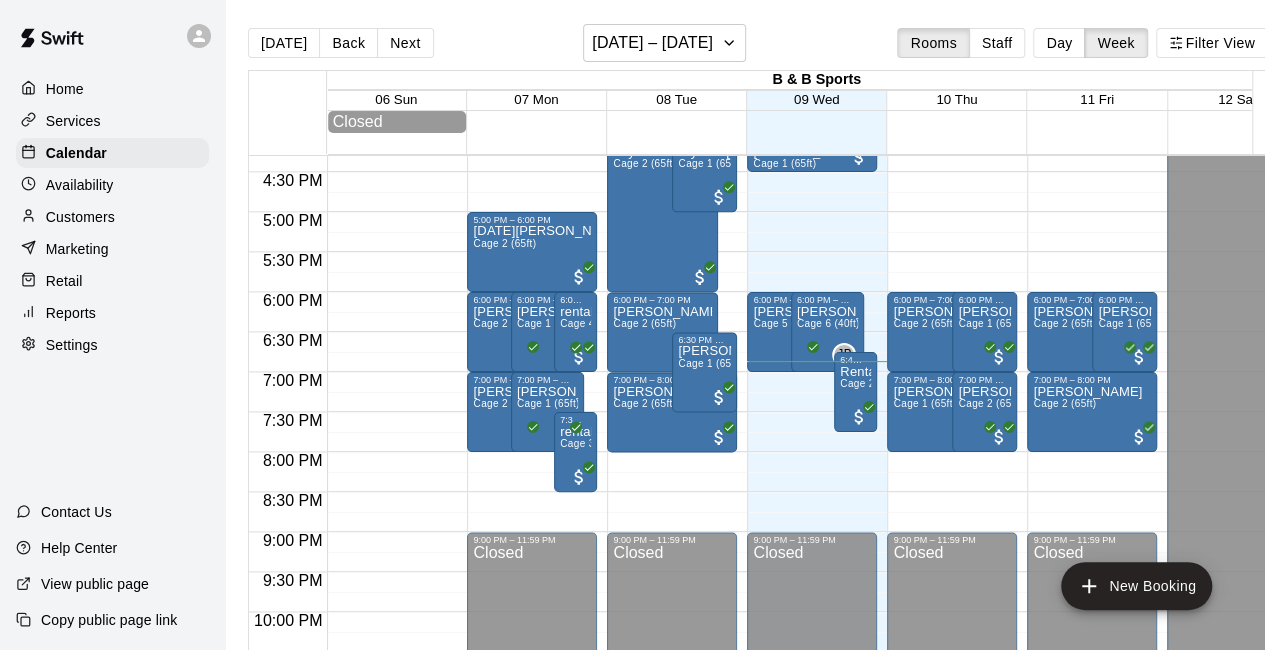 click on "Rooms Staff Day Week Filter View" at bounding box center [1082, 43] 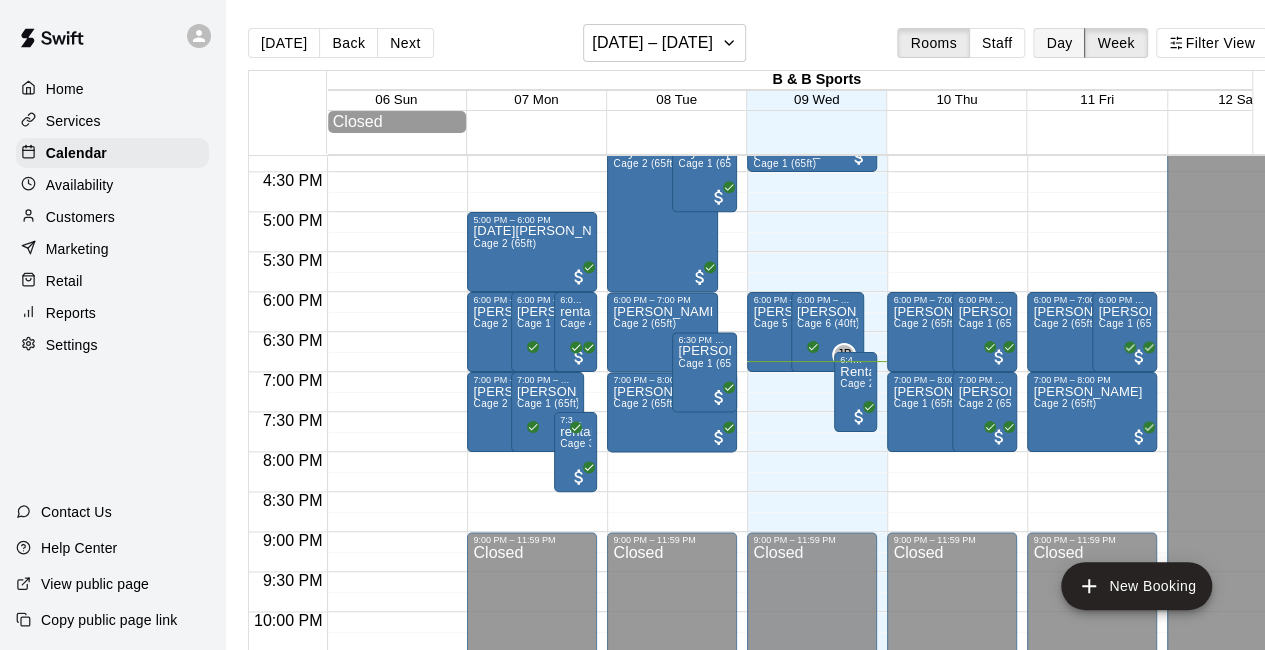 click on "Day" at bounding box center [1059, 43] 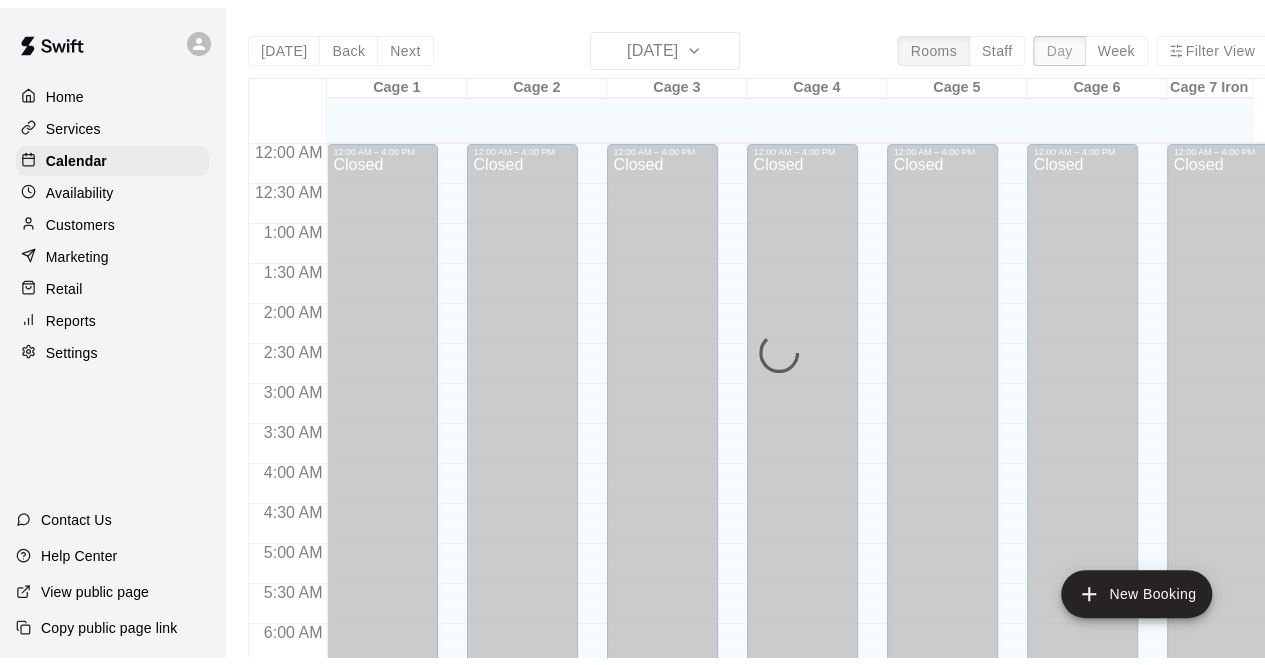 scroll, scrollTop: 1386, scrollLeft: 0, axis: vertical 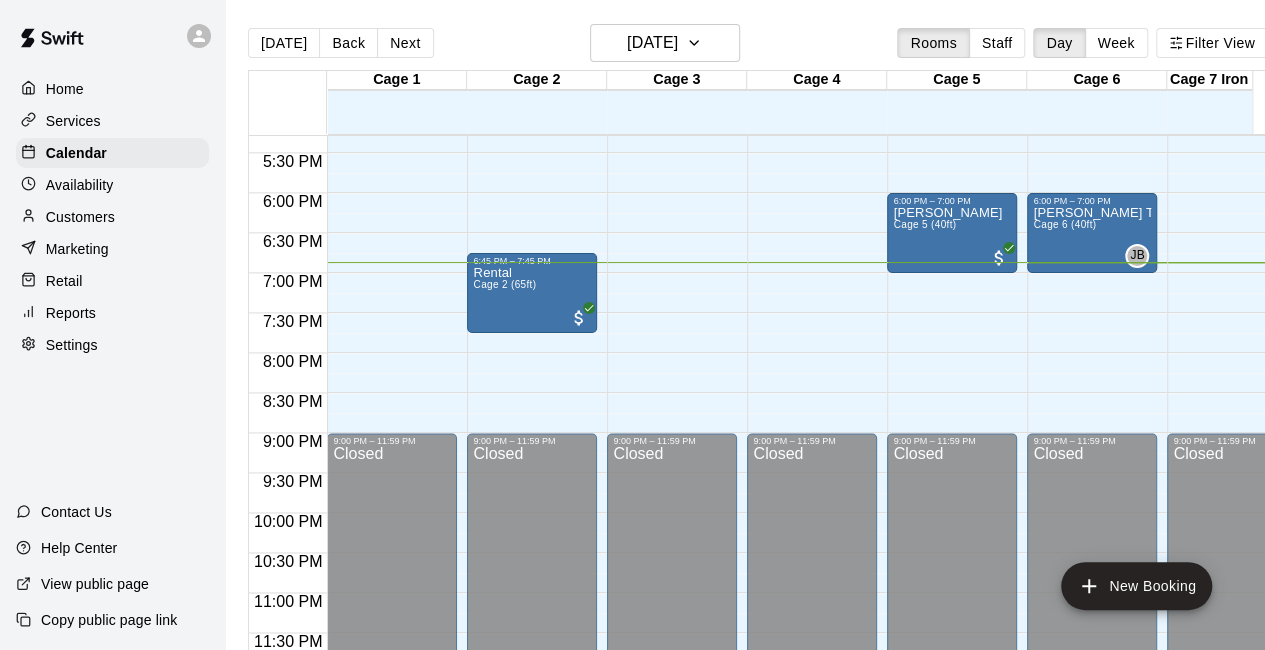click on "12:00 AM – 4:00 PM Closed 9:00 PM – 11:59 PM Closed 9:00 AM – 12:00 PM Summer Camp [DATE]-[DATE] 9am-12pm  9/25 spots" at bounding box center (672, -287) 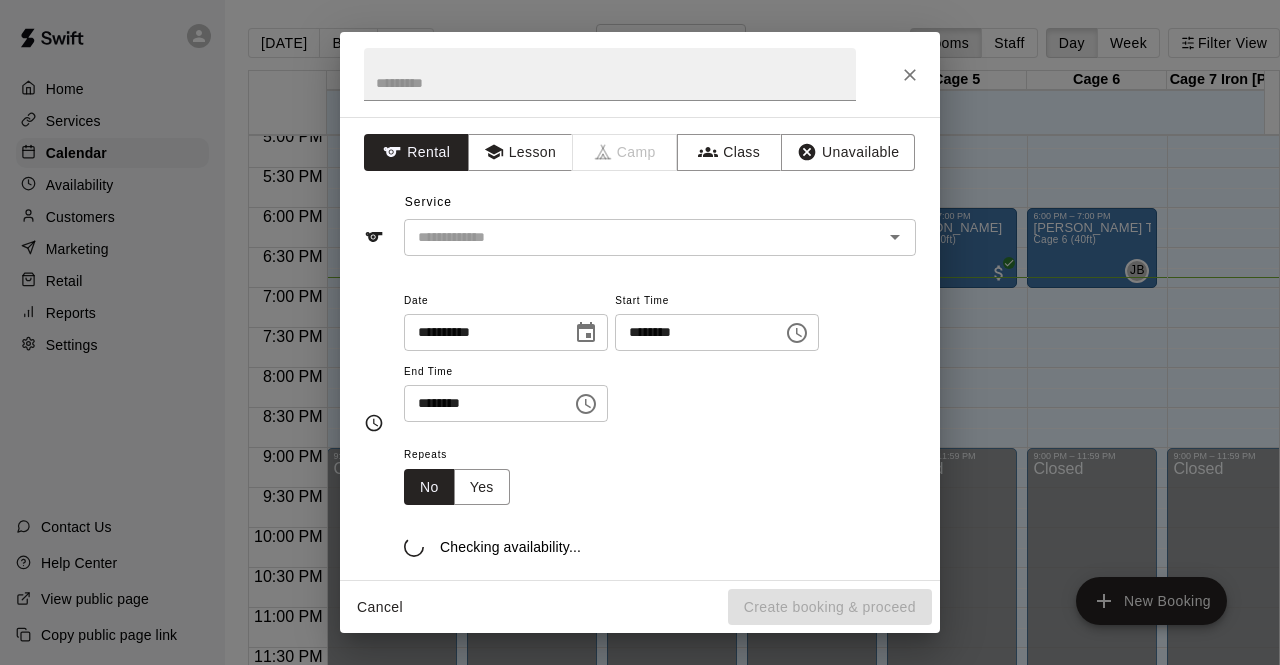 click on "**********" at bounding box center (640, 423) 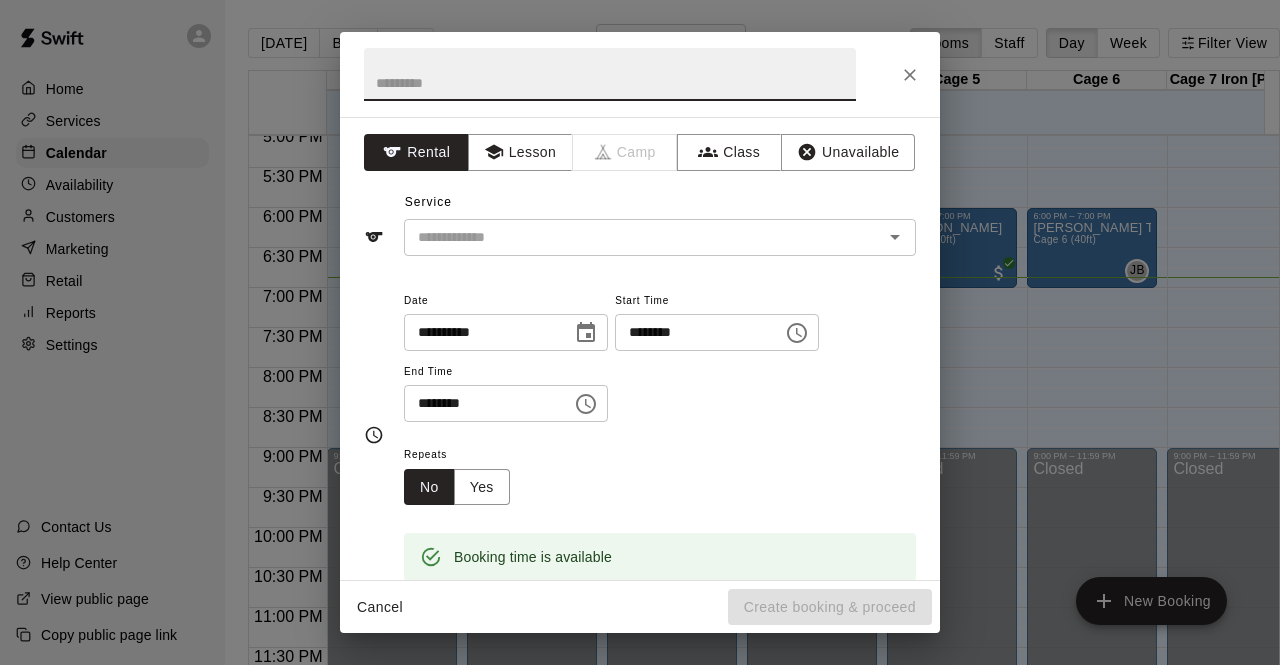 click at bounding box center [610, 74] 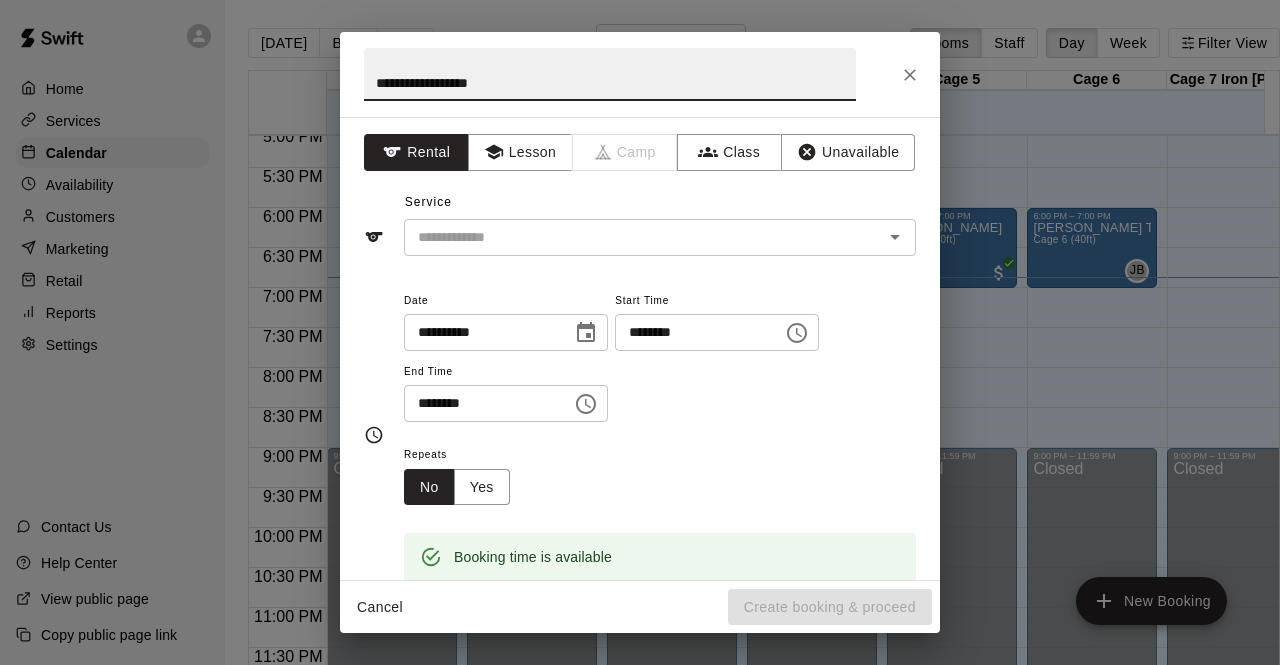 type on "**********" 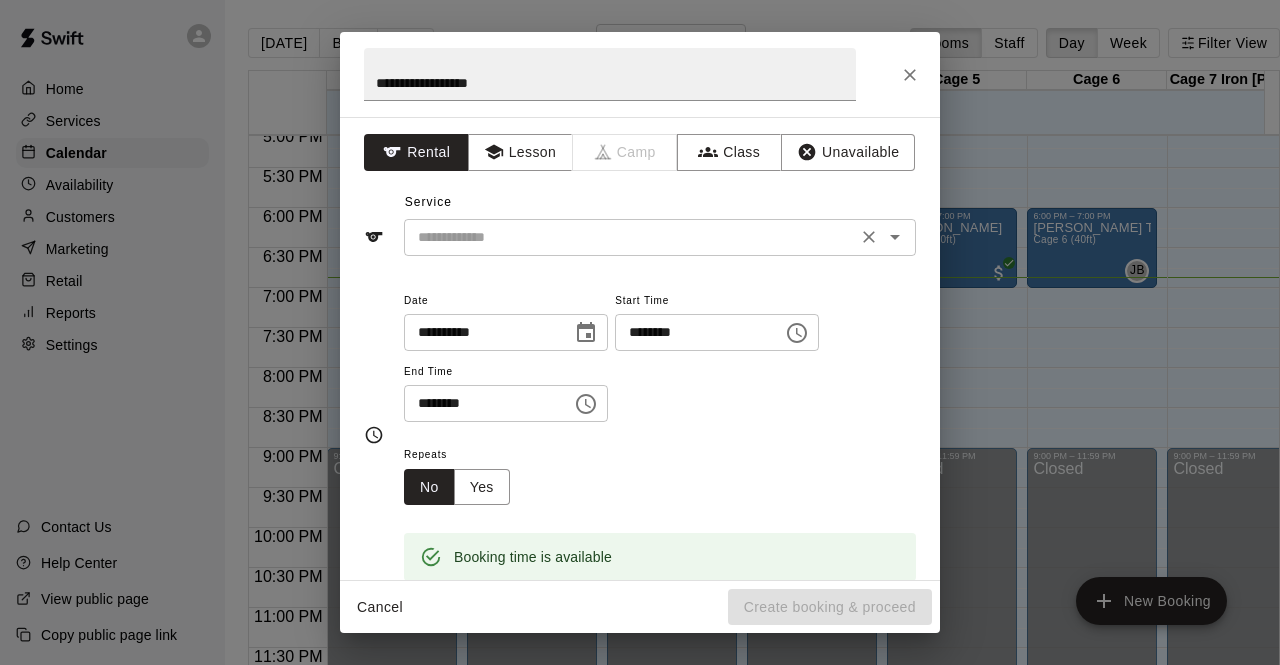 click at bounding box center (630, 237) 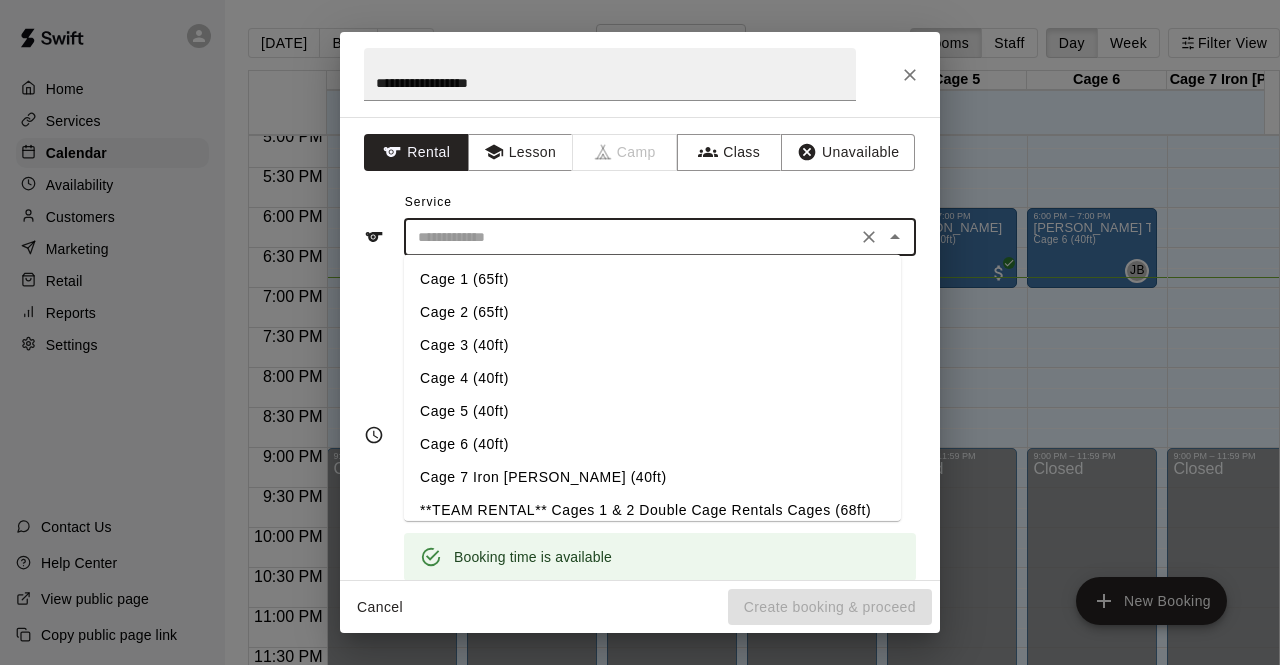click on "Cage 3 (40ft)" at bounding box center (652, 345) 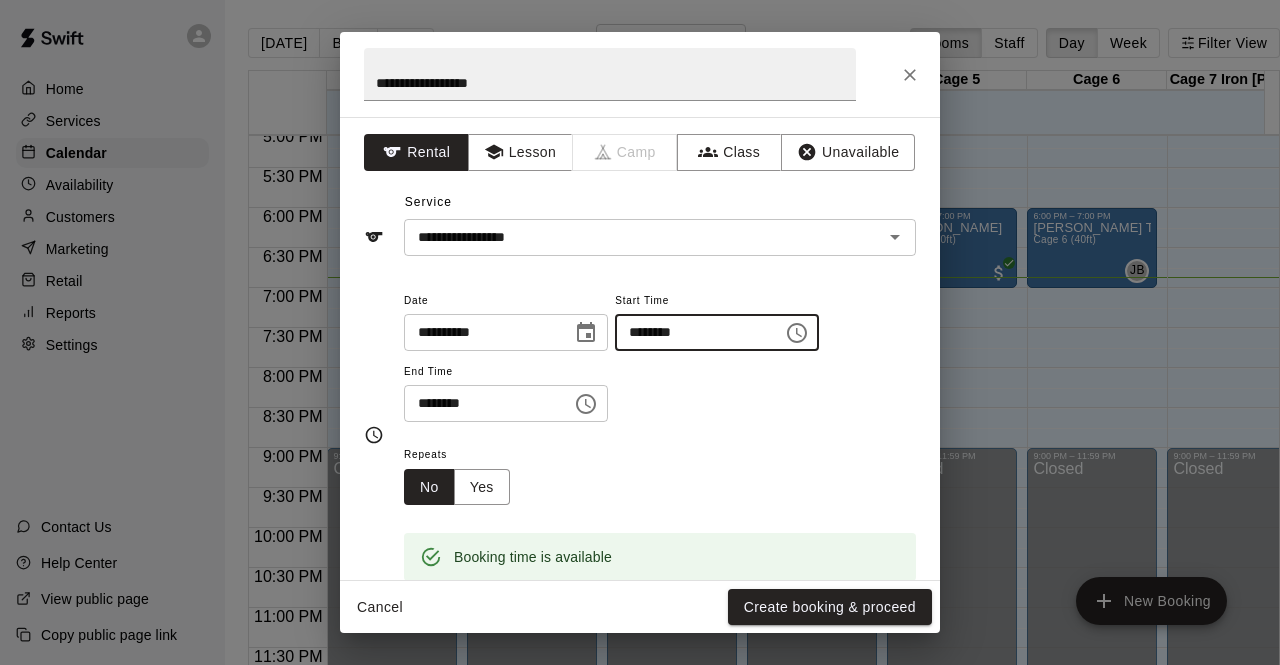 click on "********" at bounding box center [692, 332] 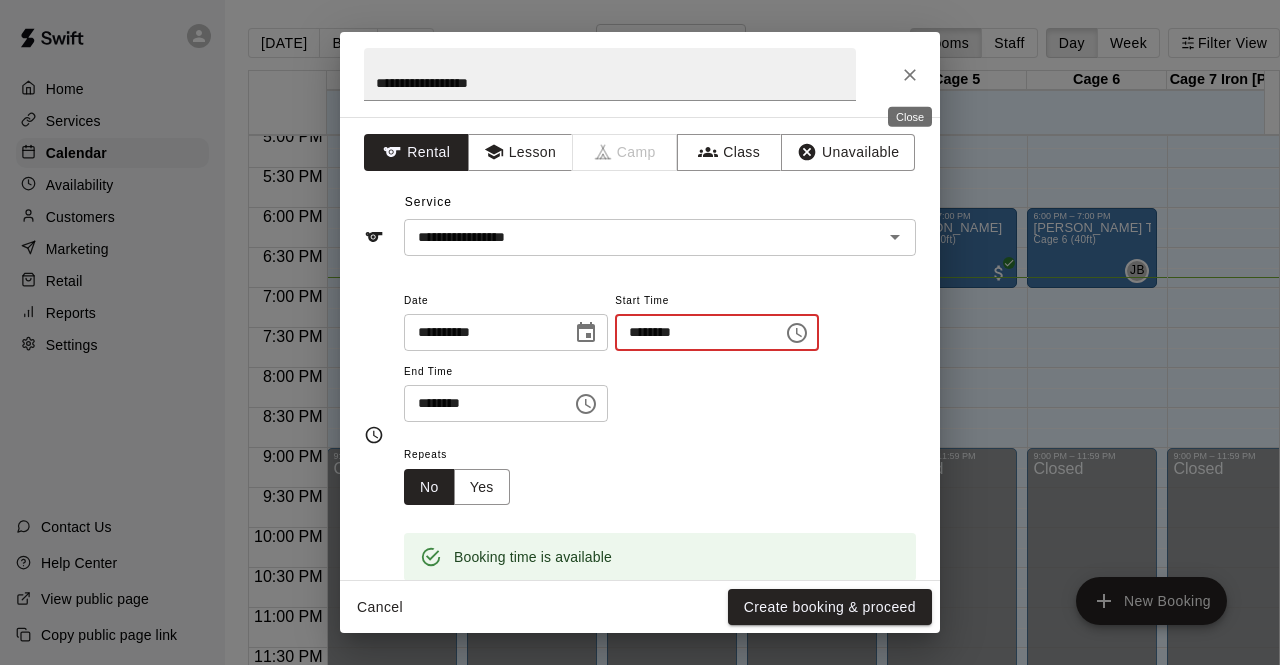type on "********" 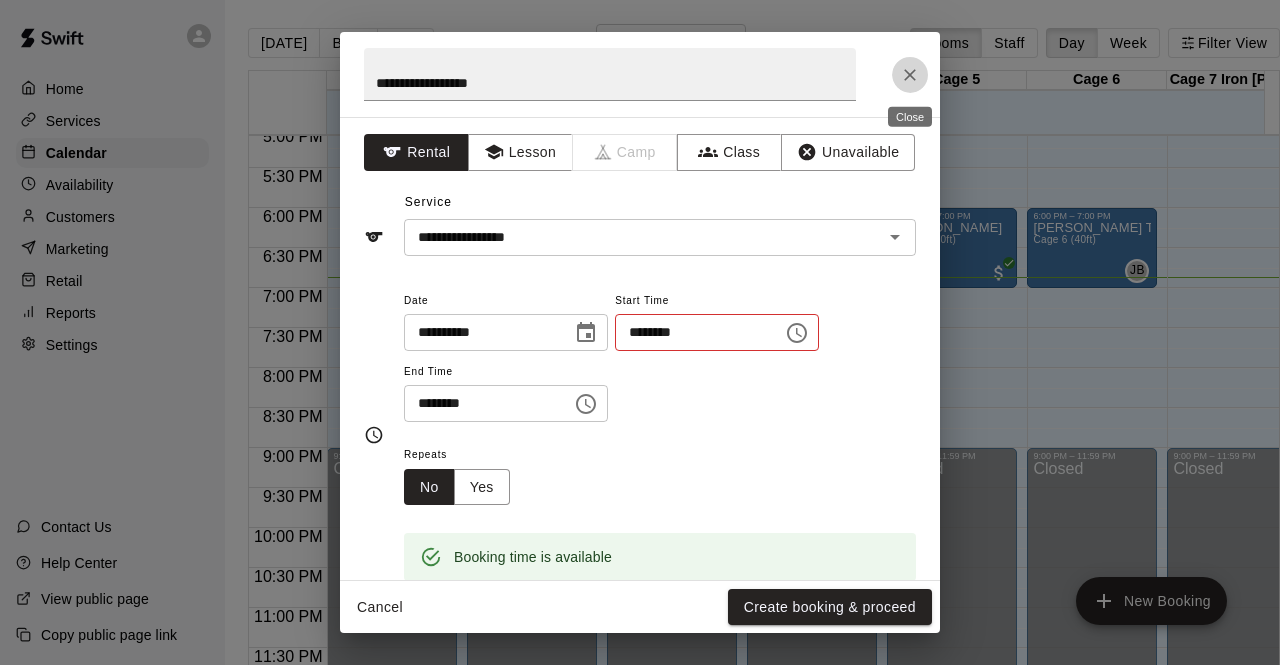 click 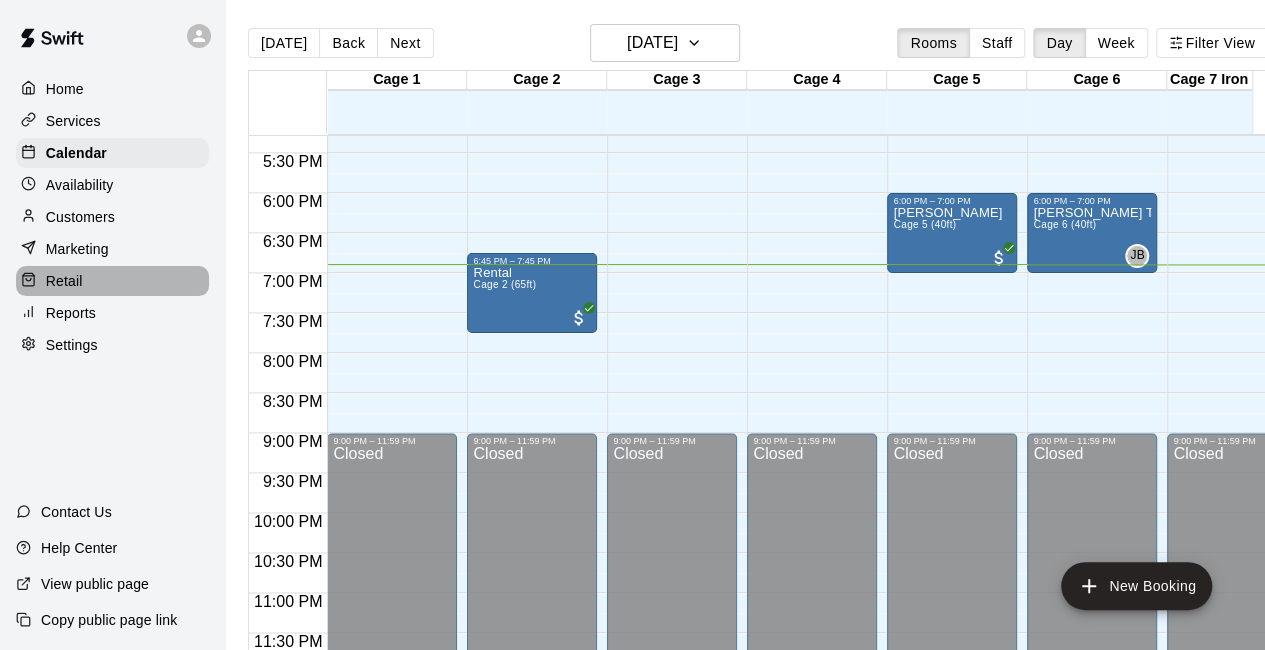 click on "Retail" at bounding box center (112, 281) 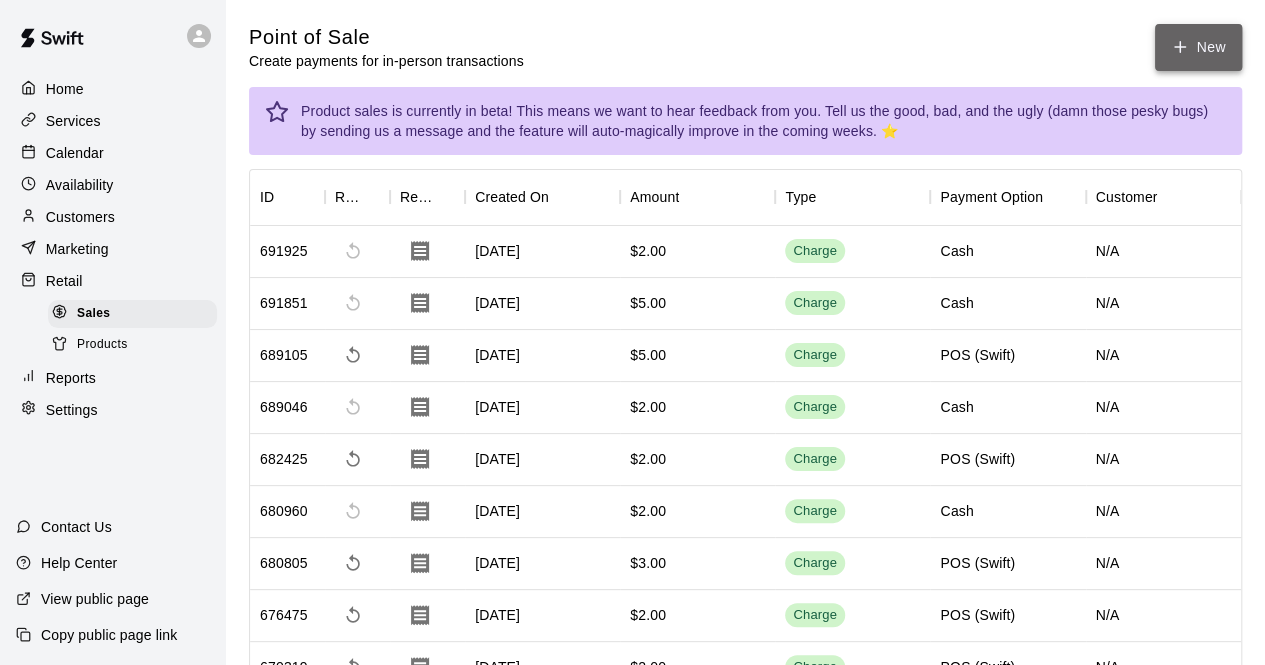 click on "New" at bounding box center (1198, 47) 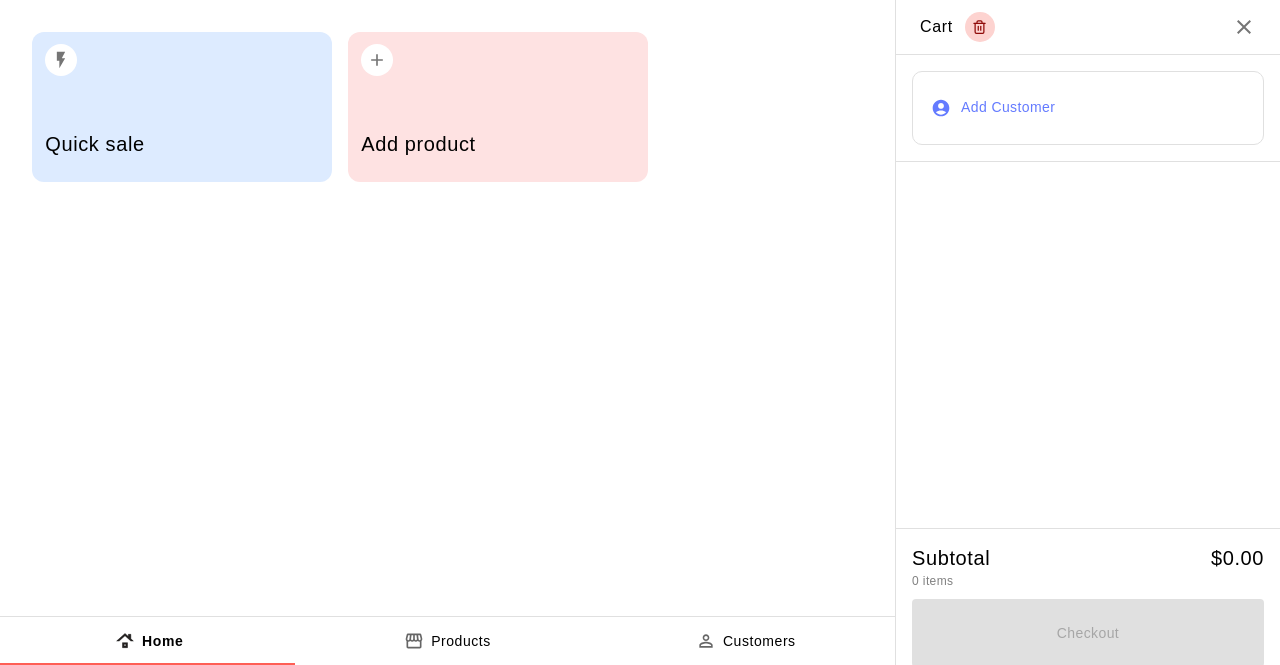 click on "Add product" at bounding box center (498, 107) 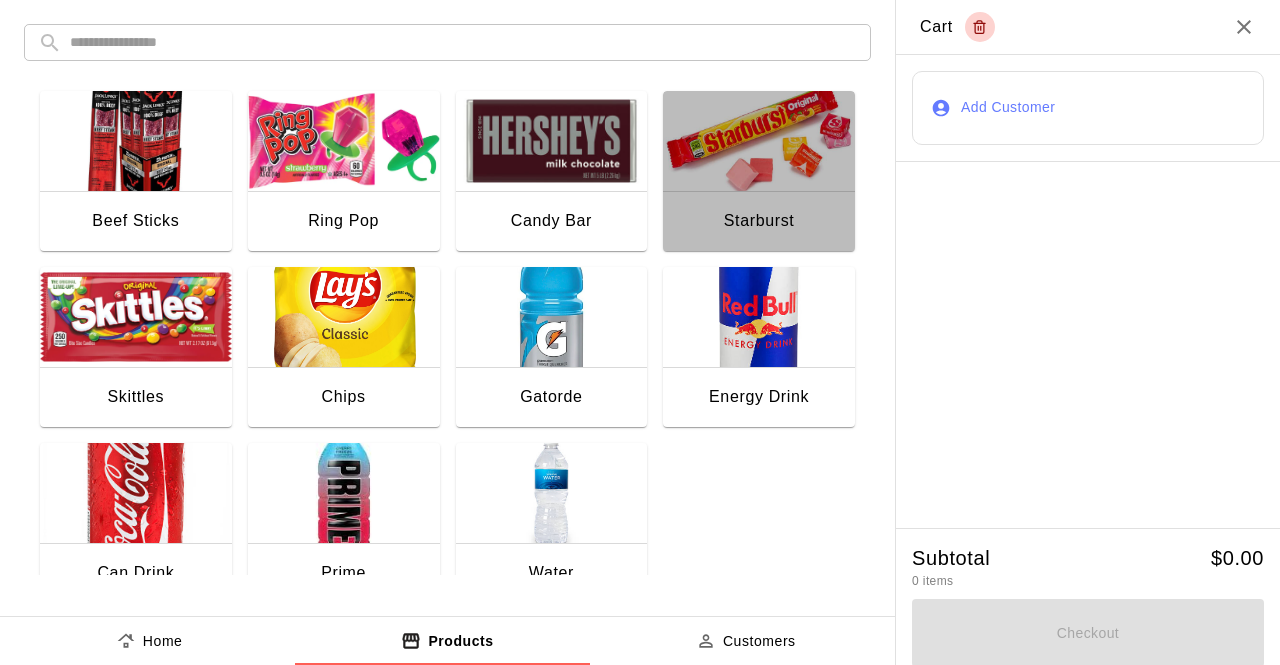 click at bounding box center [759, 141] 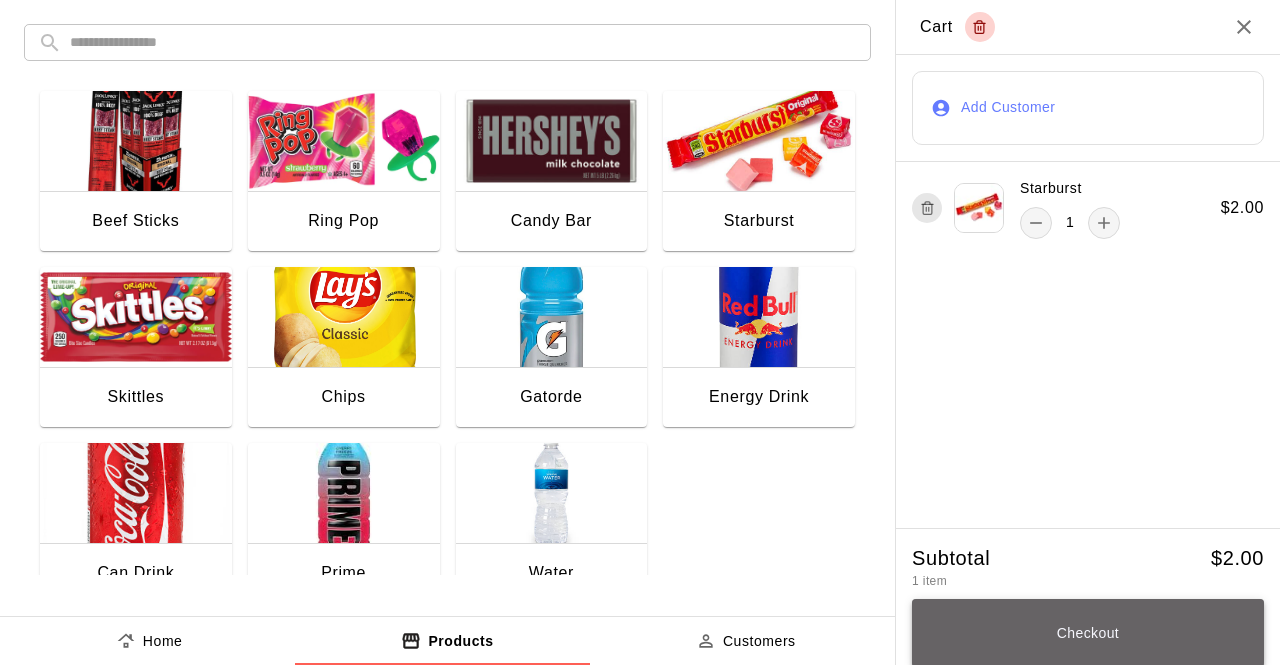 click on "Checkout" at bounding box center [1088, 633] 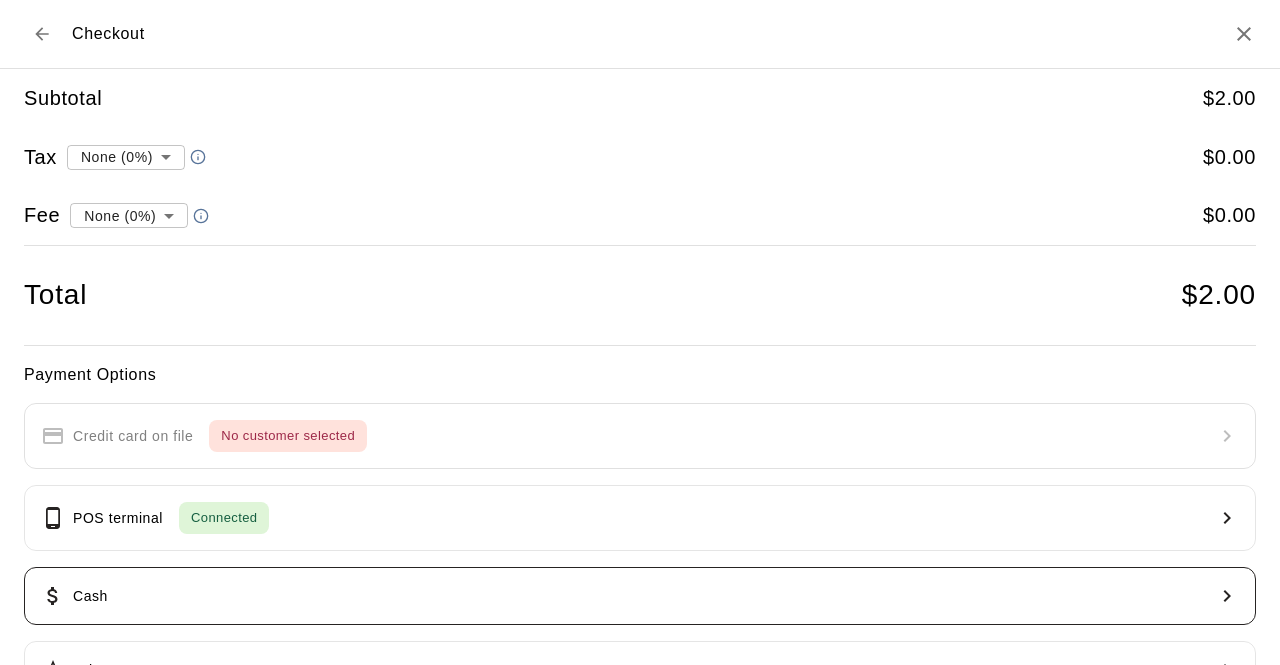 click on "Cash" at bounding box center [640, 596] 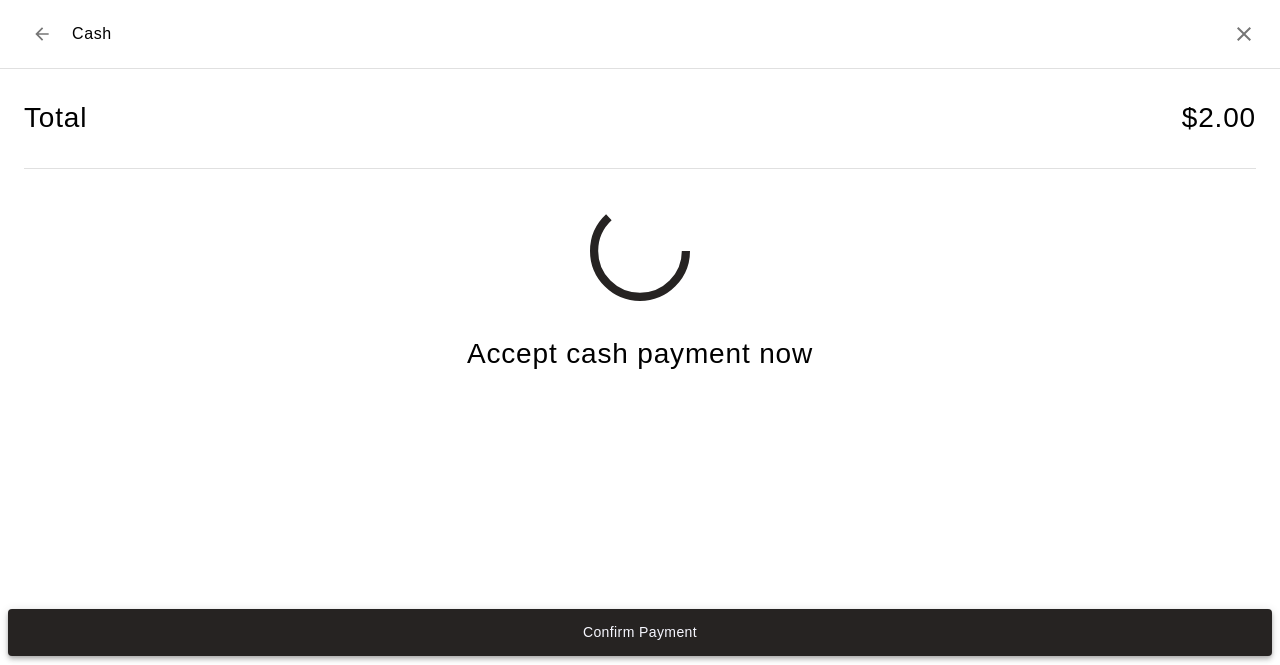 click on "Confirm Payment" at bounding box center [640, 632] 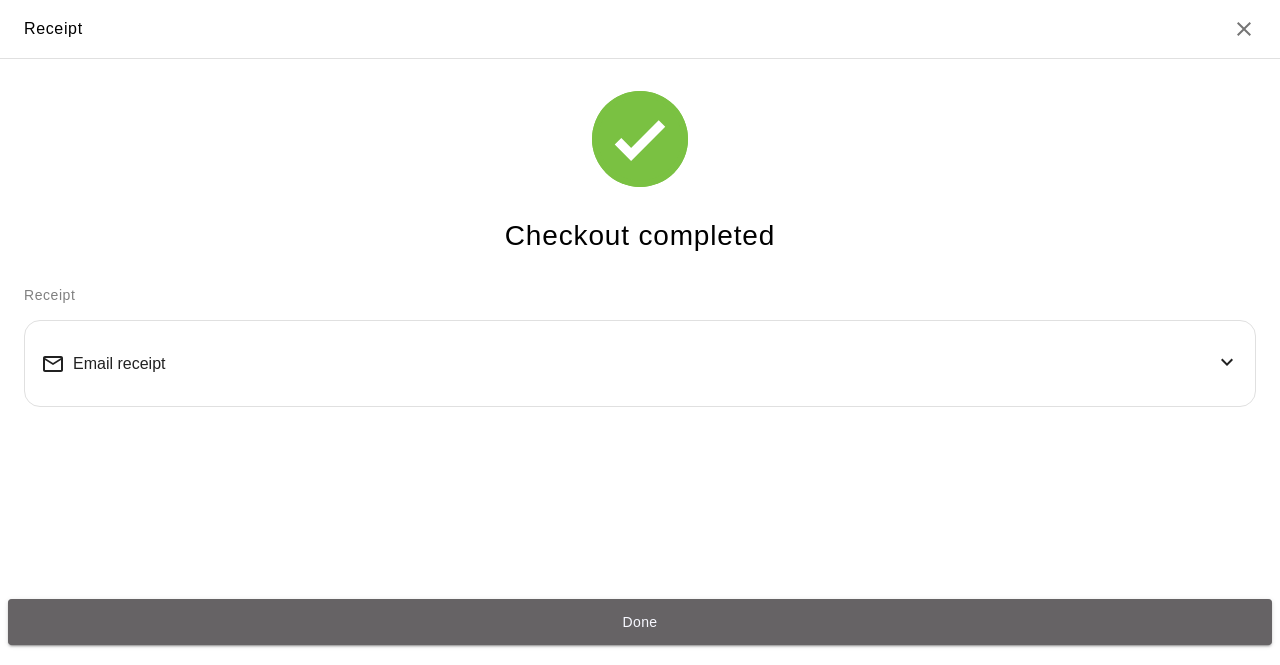 click on "Done" at bounding box center (640, 622) 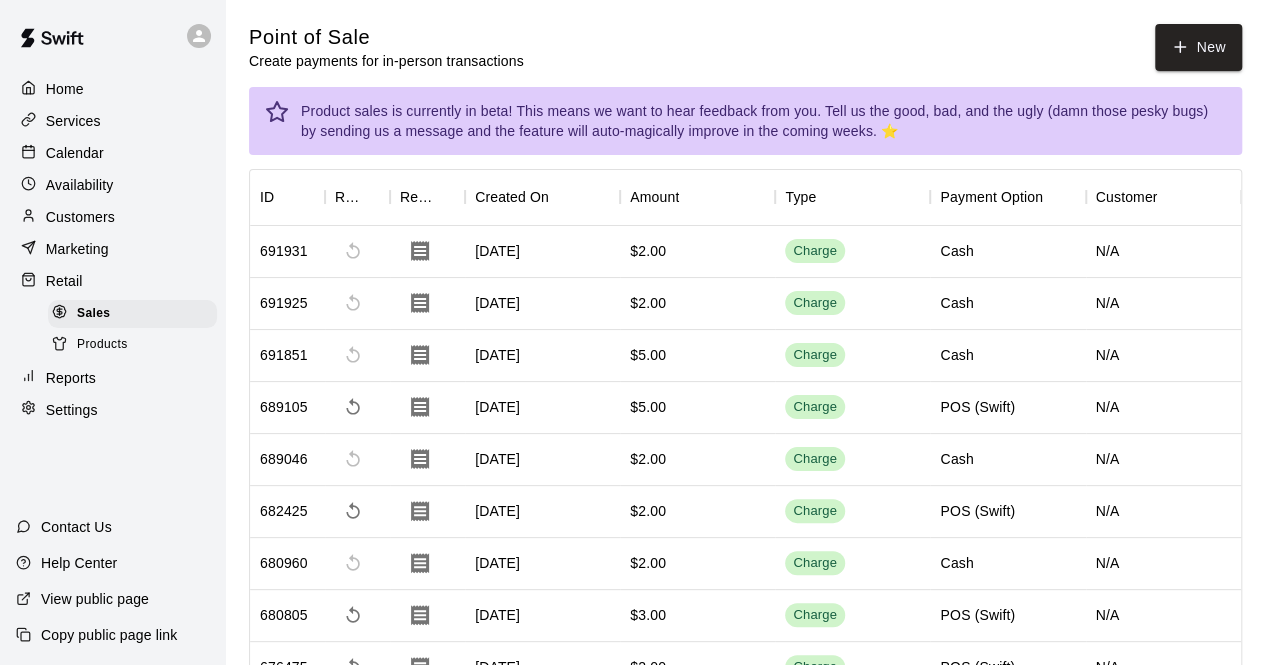 click at bounding box center [357, 616] 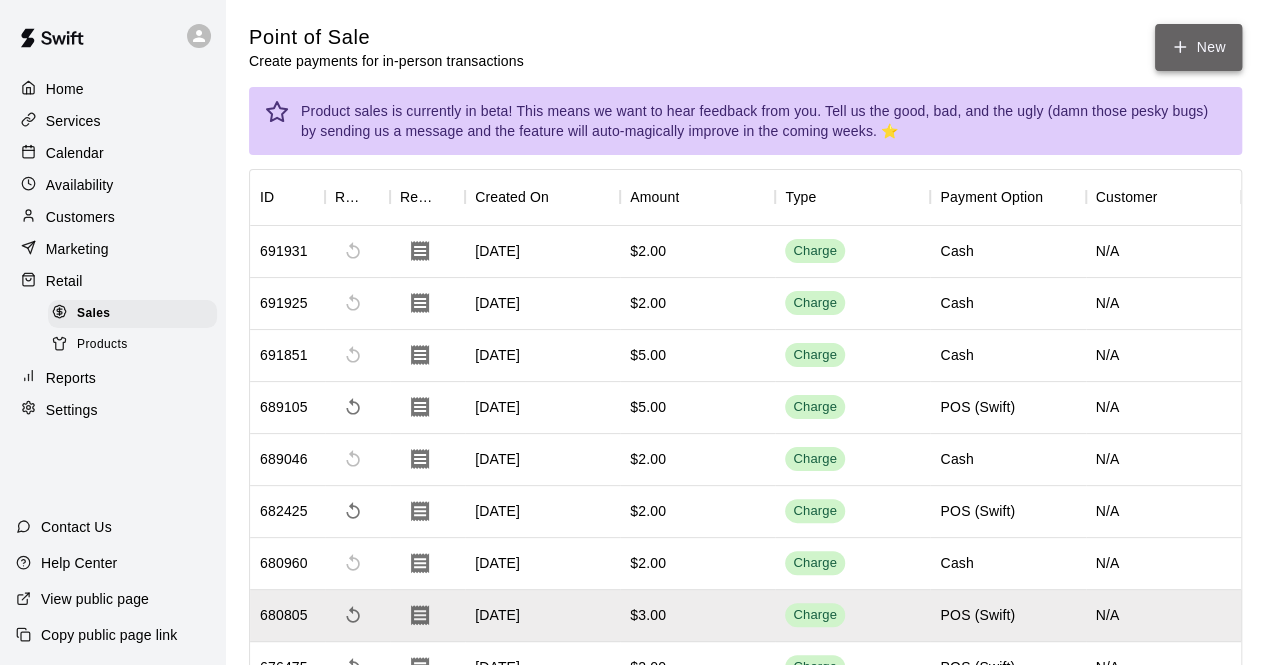 click on "New" at bounding box center (1198, 47) 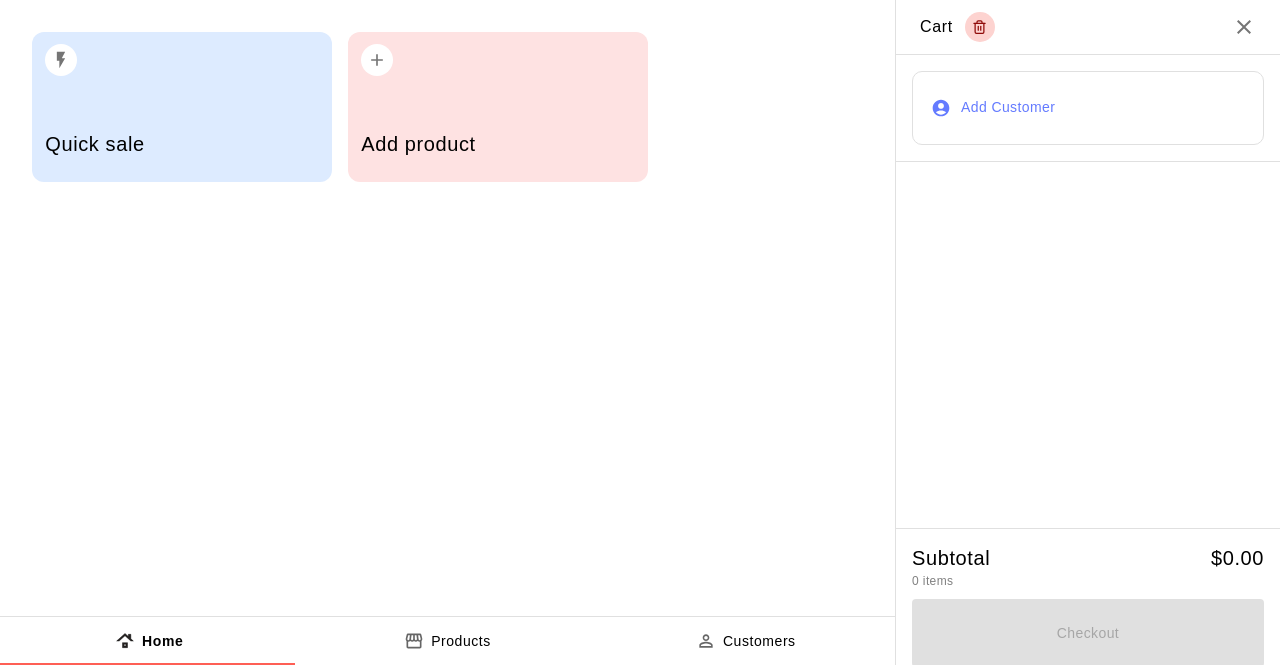 click on "Add product" at bounding box center (498, 107) 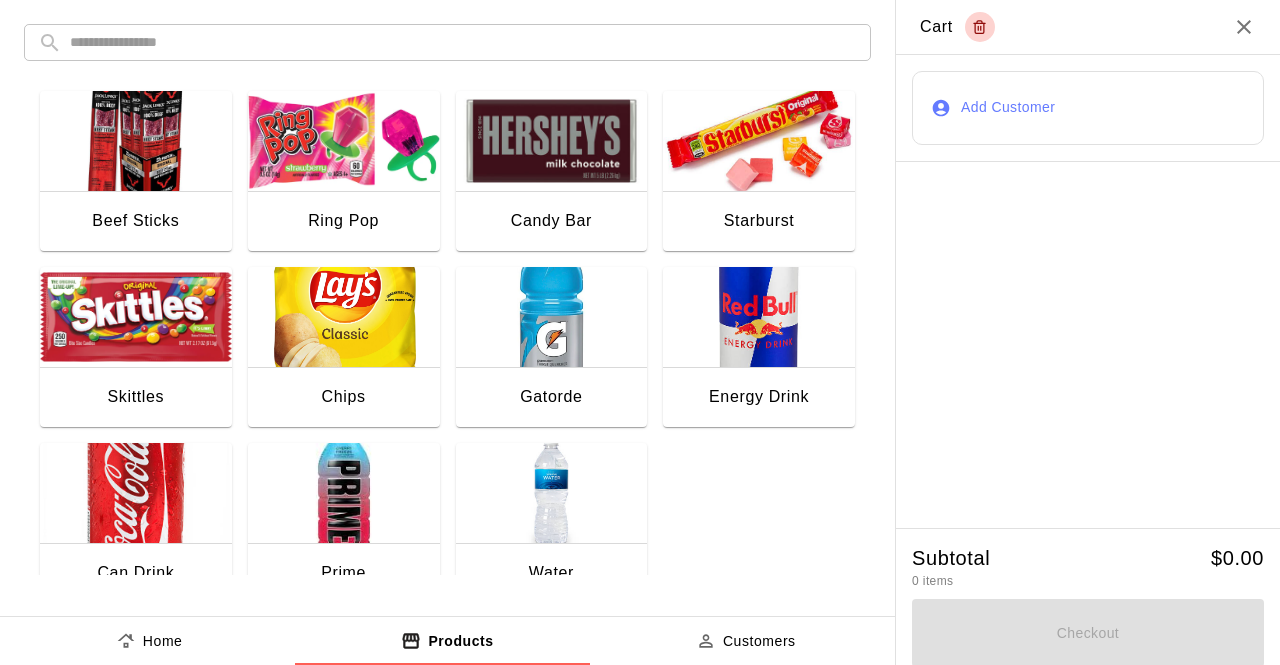 click at bounding box center (759, 141) 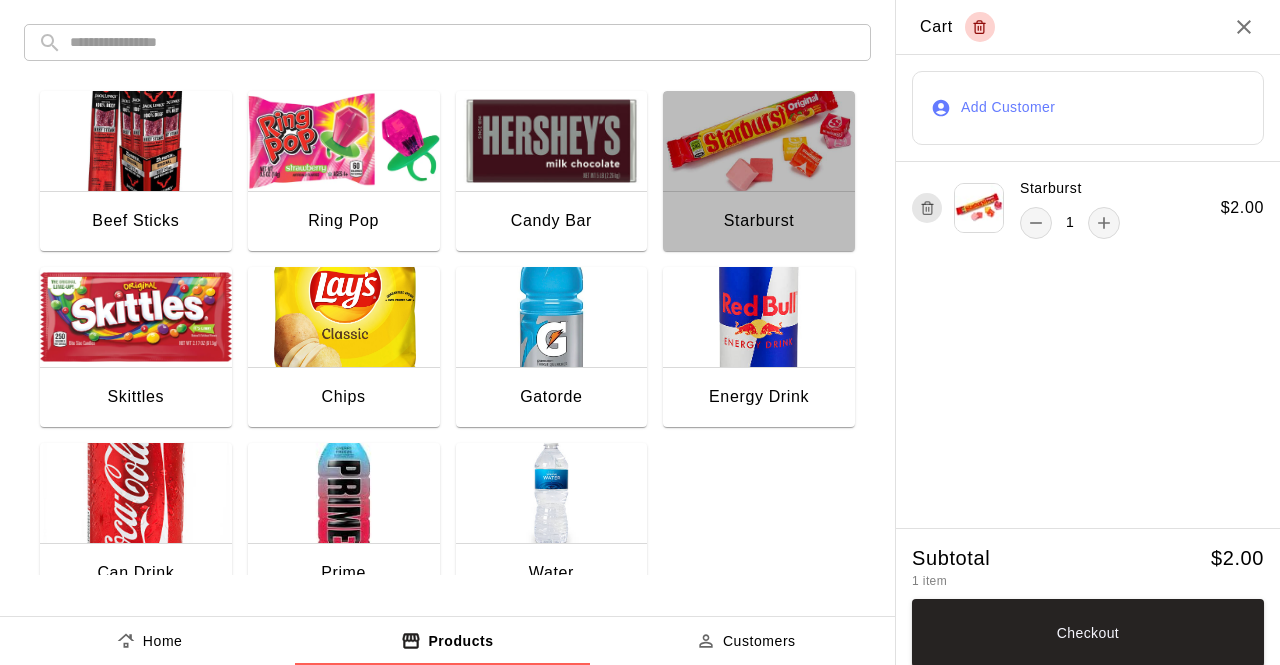 click at bounding box center (759, 141) 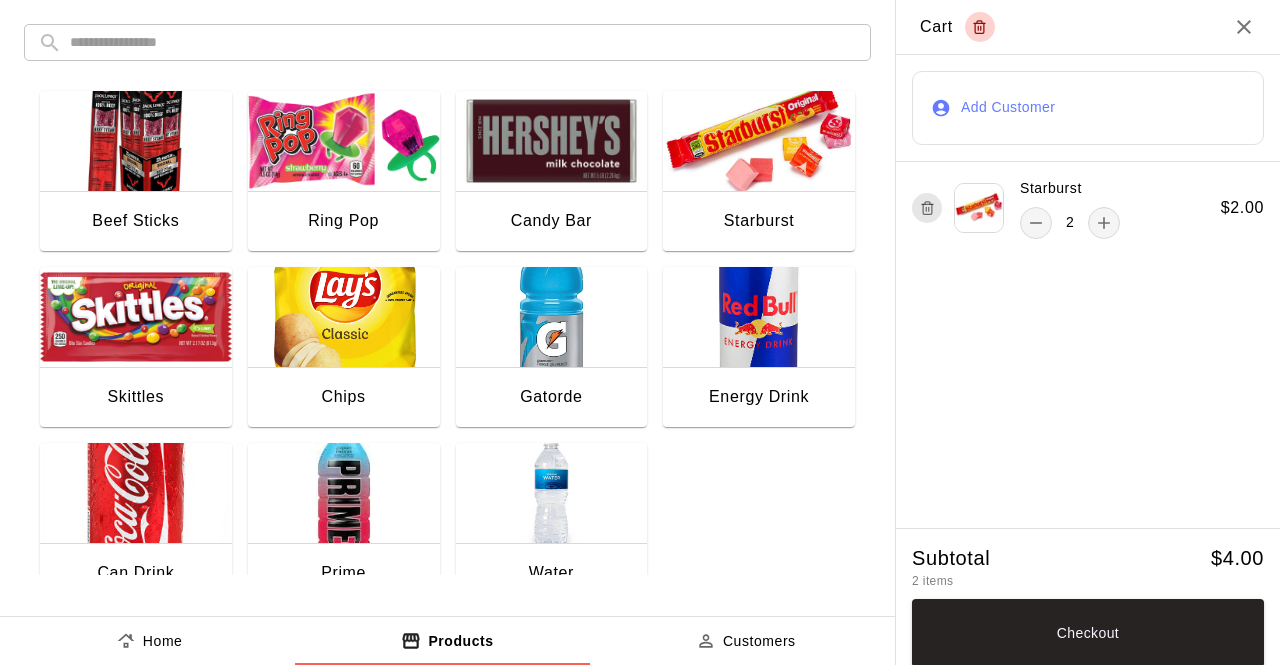 click at bounding box center [552, 317] 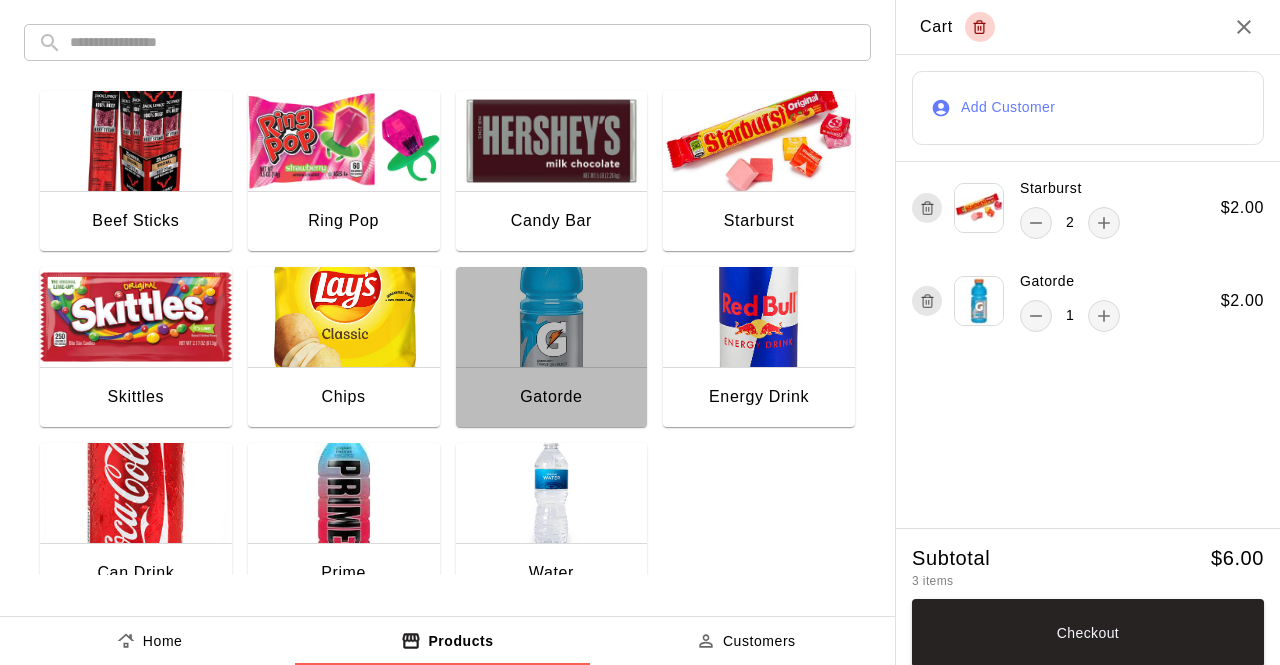 click at bounding box center (552, 317) 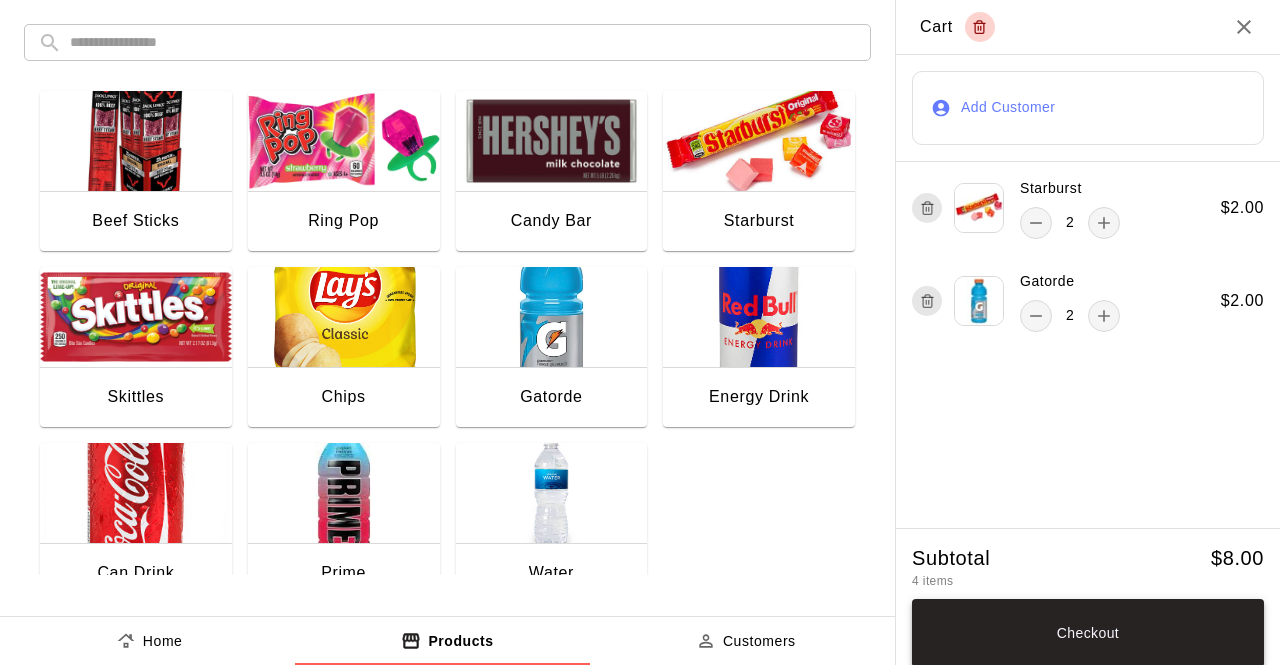 click on "Checkout" at bounding box center (1088, 633) 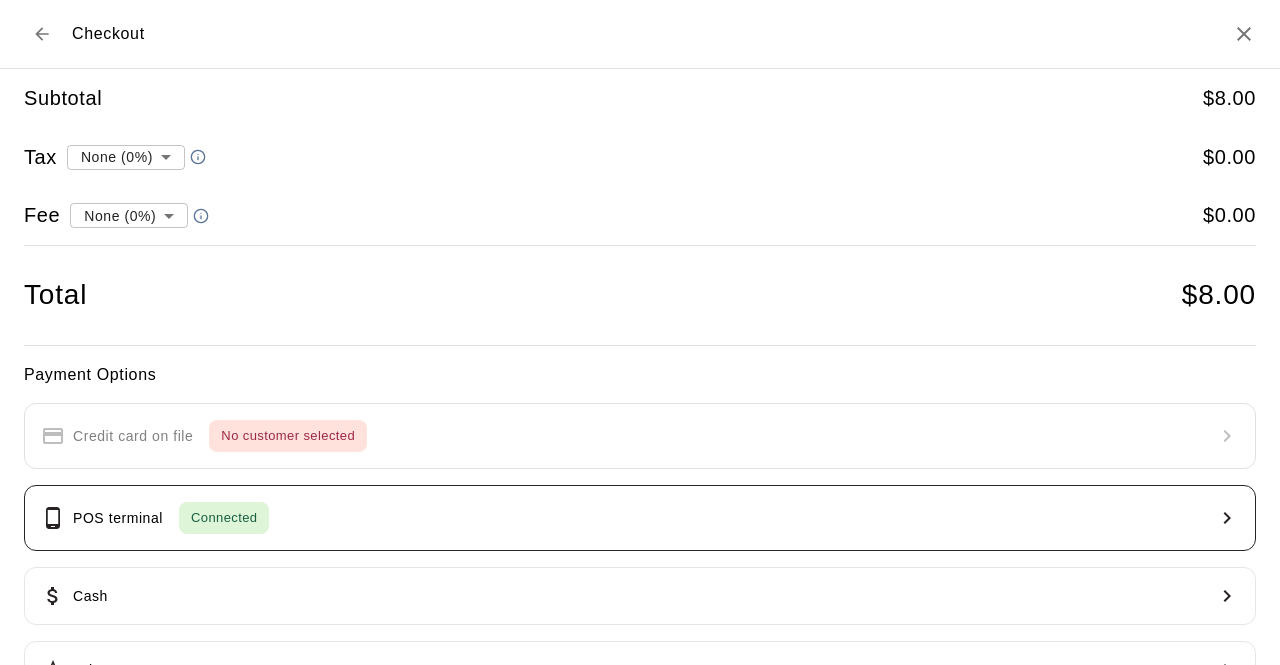 click on "POS terminal Connected" at bounding box center [640, 518] 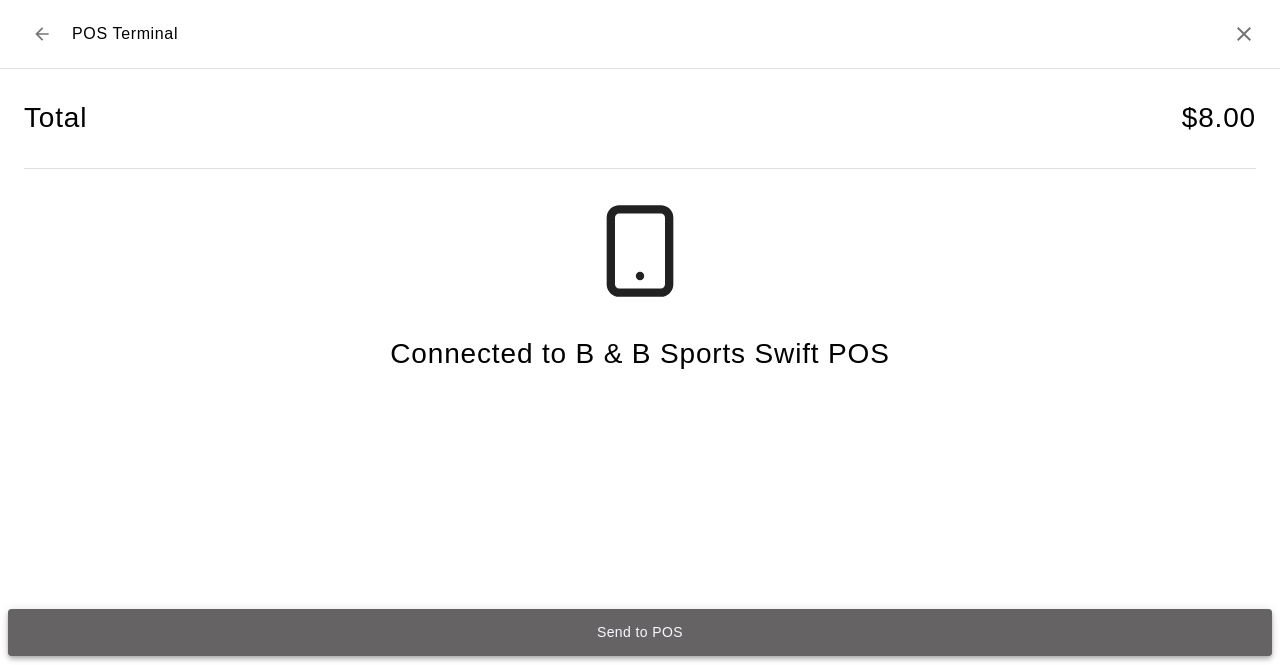 click on "Send to POS" at bounding box center [640, 632] 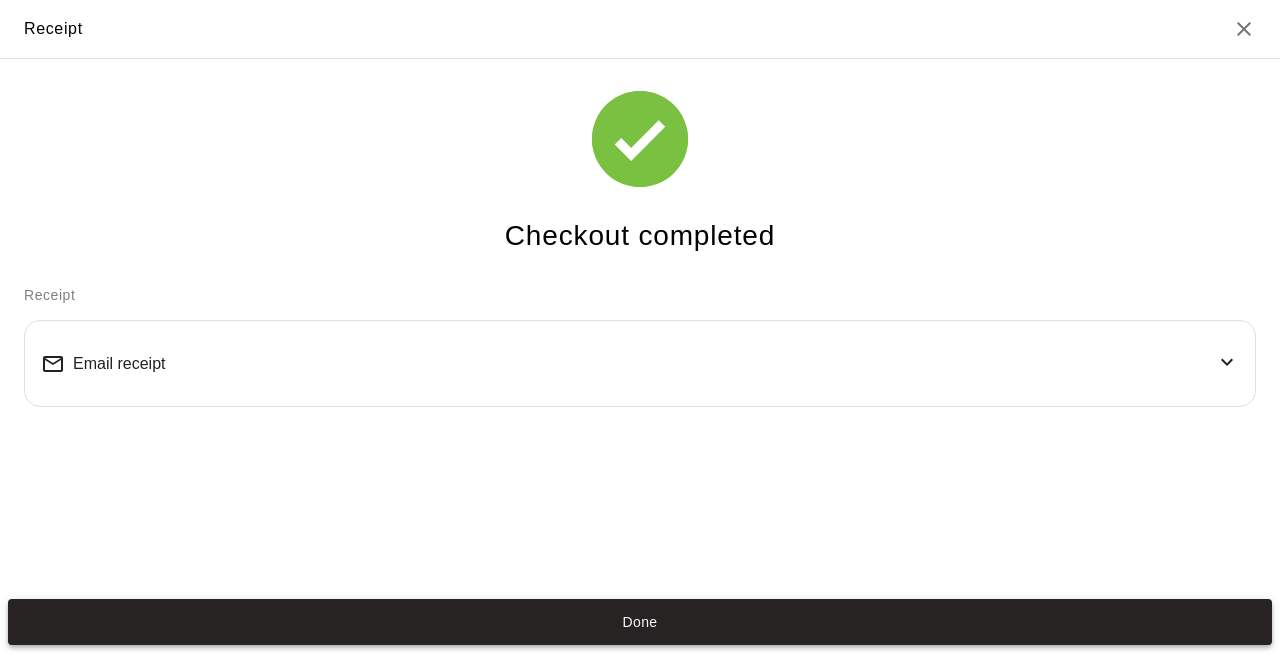 click on "Done" at bounding box center [640, 622] 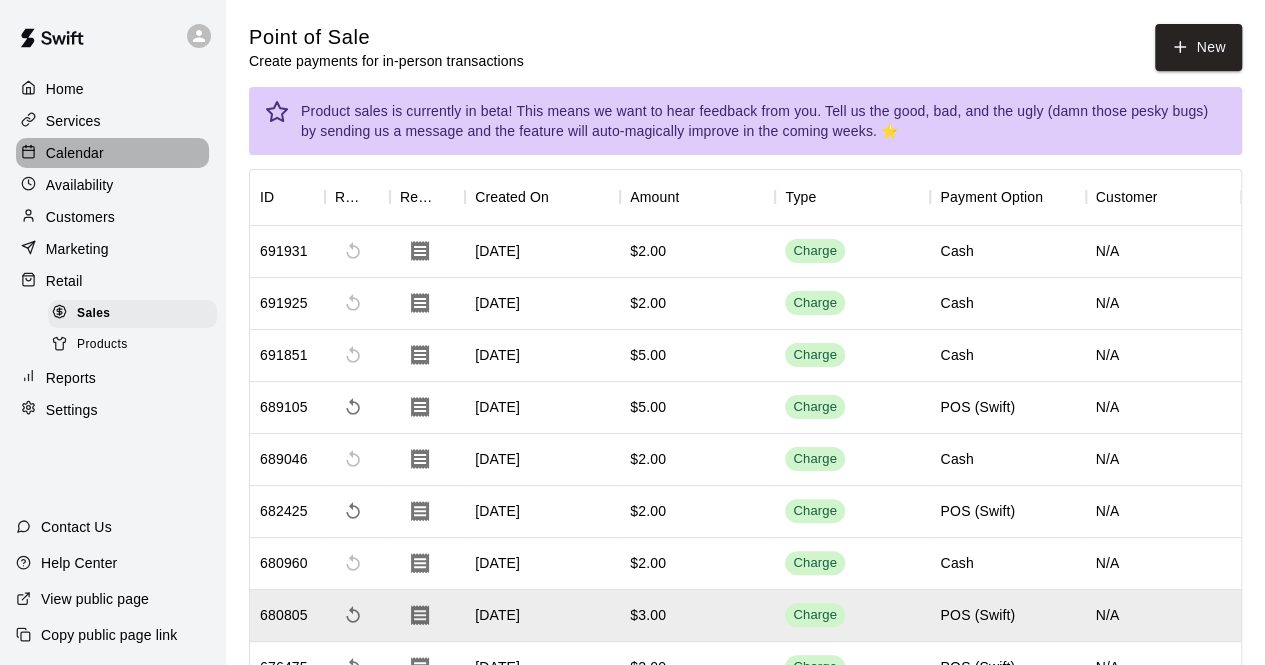 click on "Calendar" at bounding box center [75, 153] 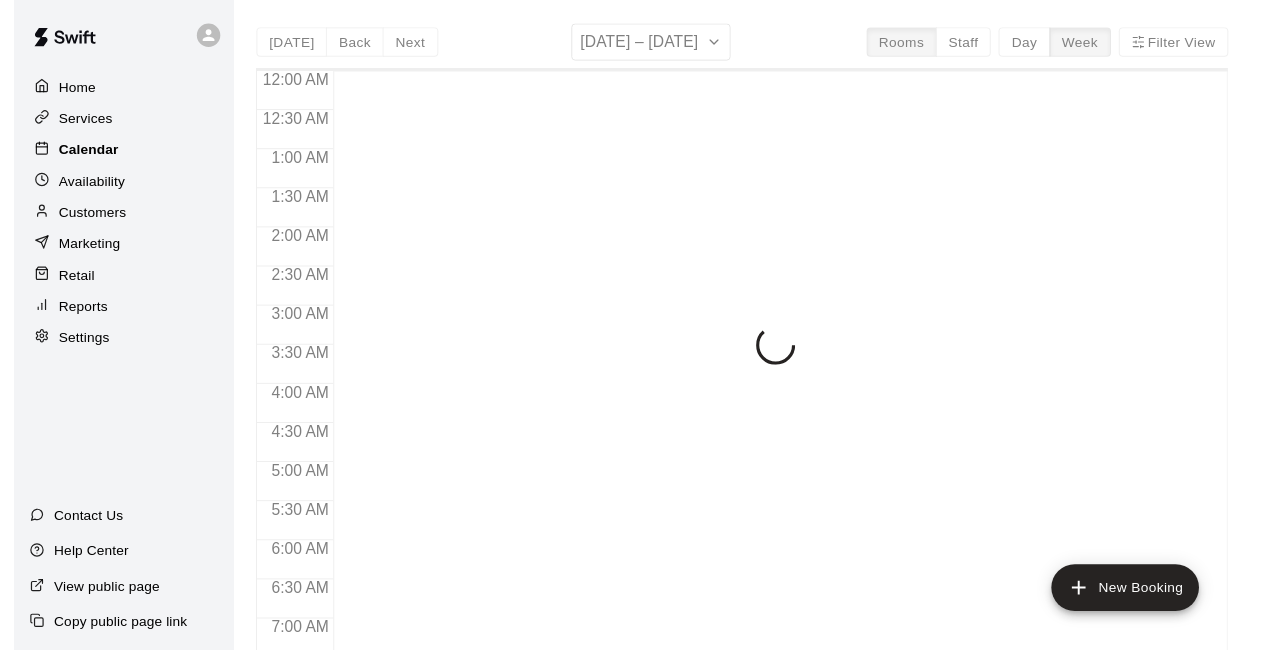 scroll, scrollTop: 1304, scrollLeft: 0, axis: vertical 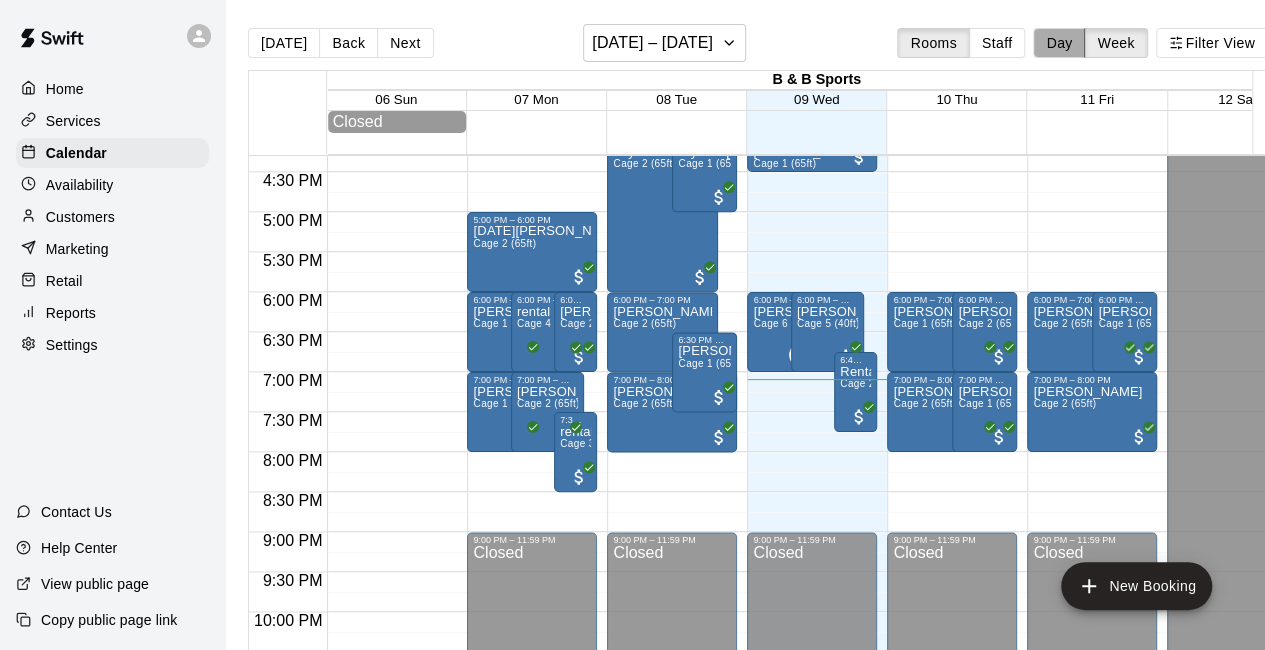 click on "Day" at bounding box center [1059, 43] 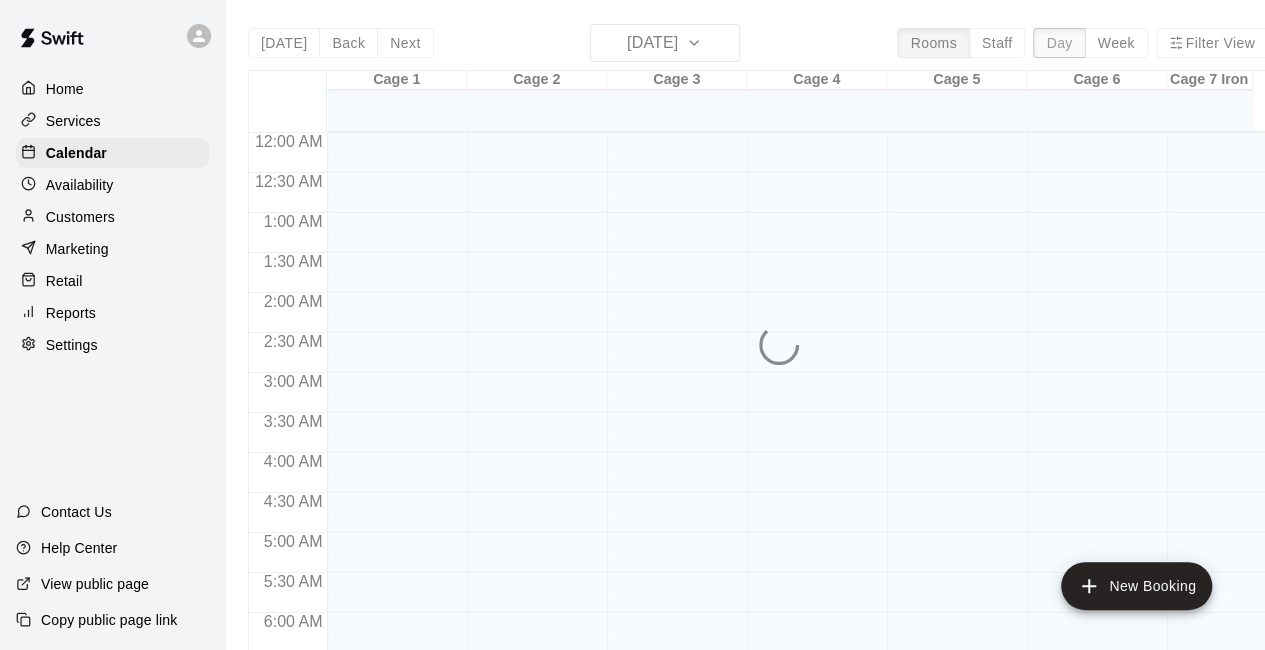 scroll, scrollTop: 1380, scrollLeft: 0, axis: vertical 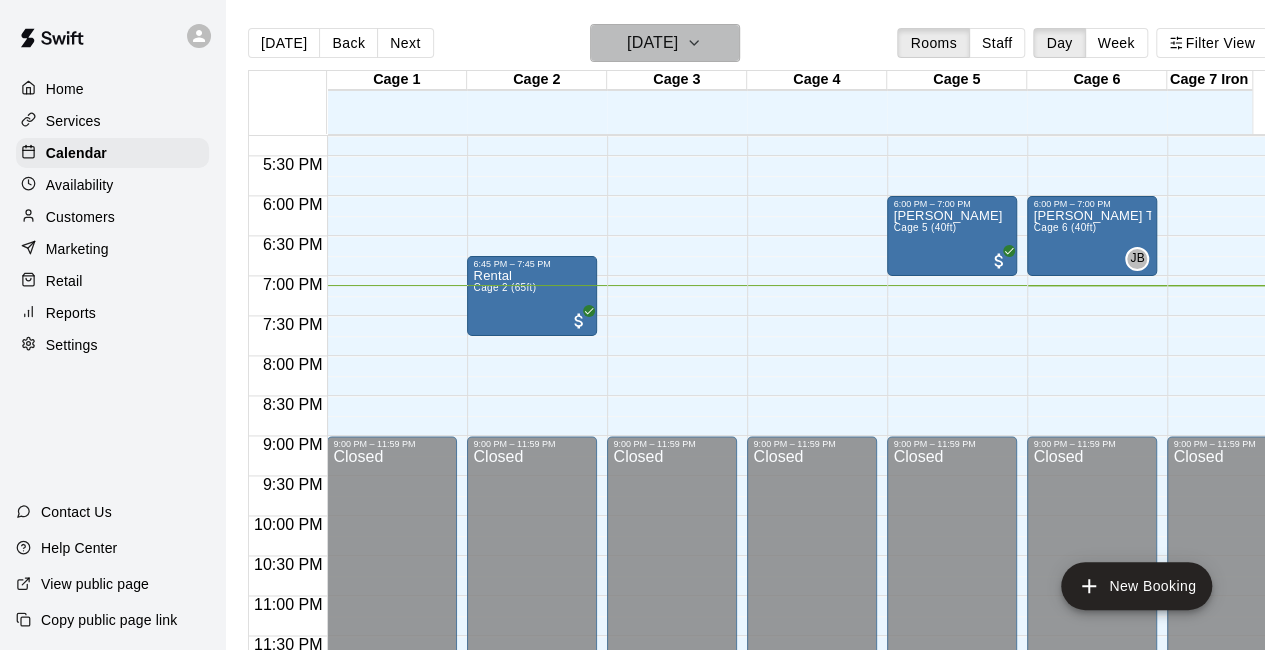 click 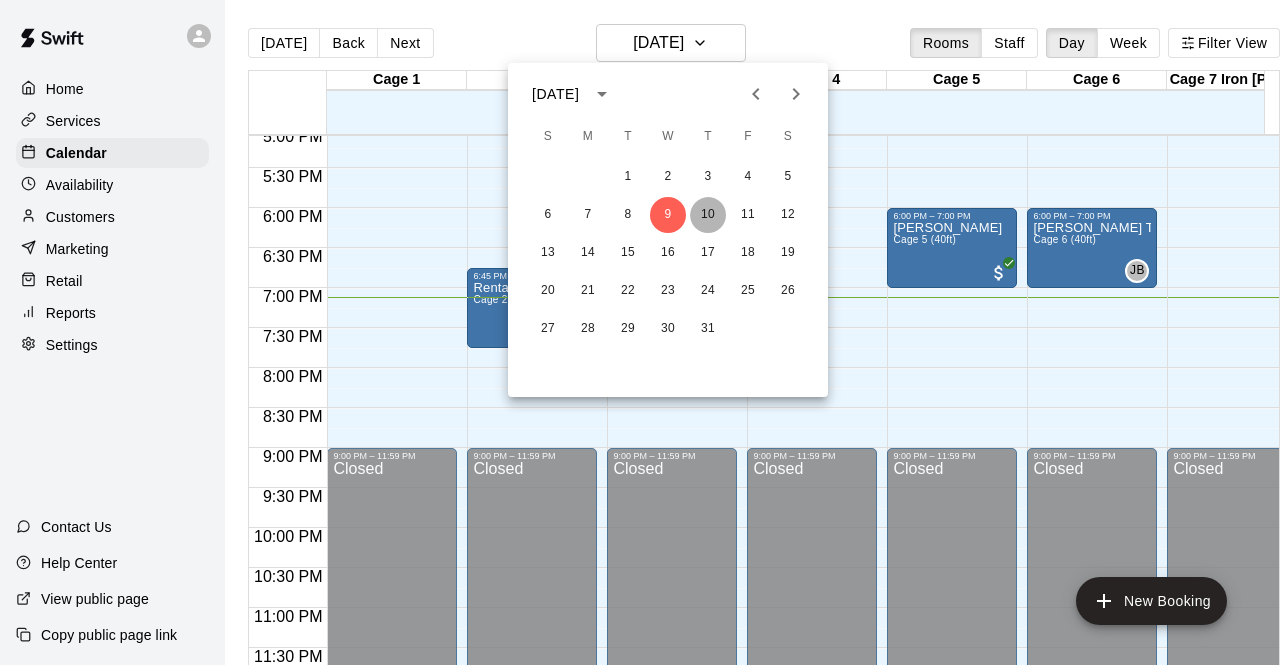 click on "10" at bounding box center (708, 215) 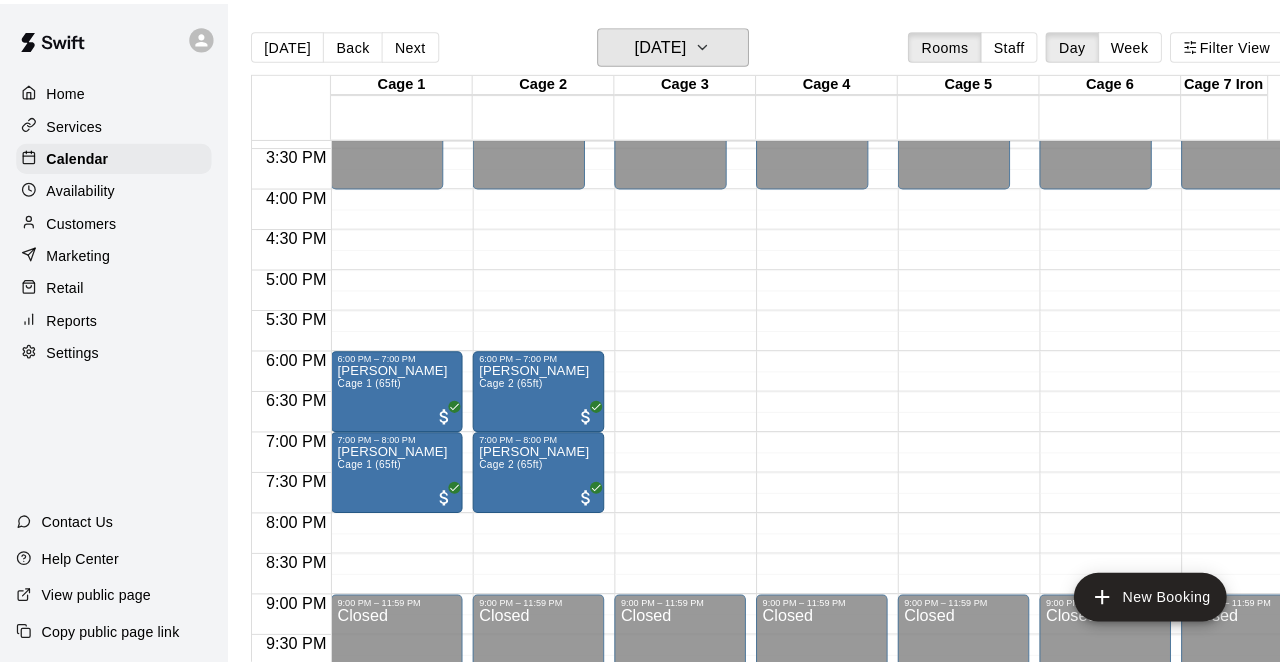 scroll, scrollTop: 1270, scrollLeft: 0, axis: vertical 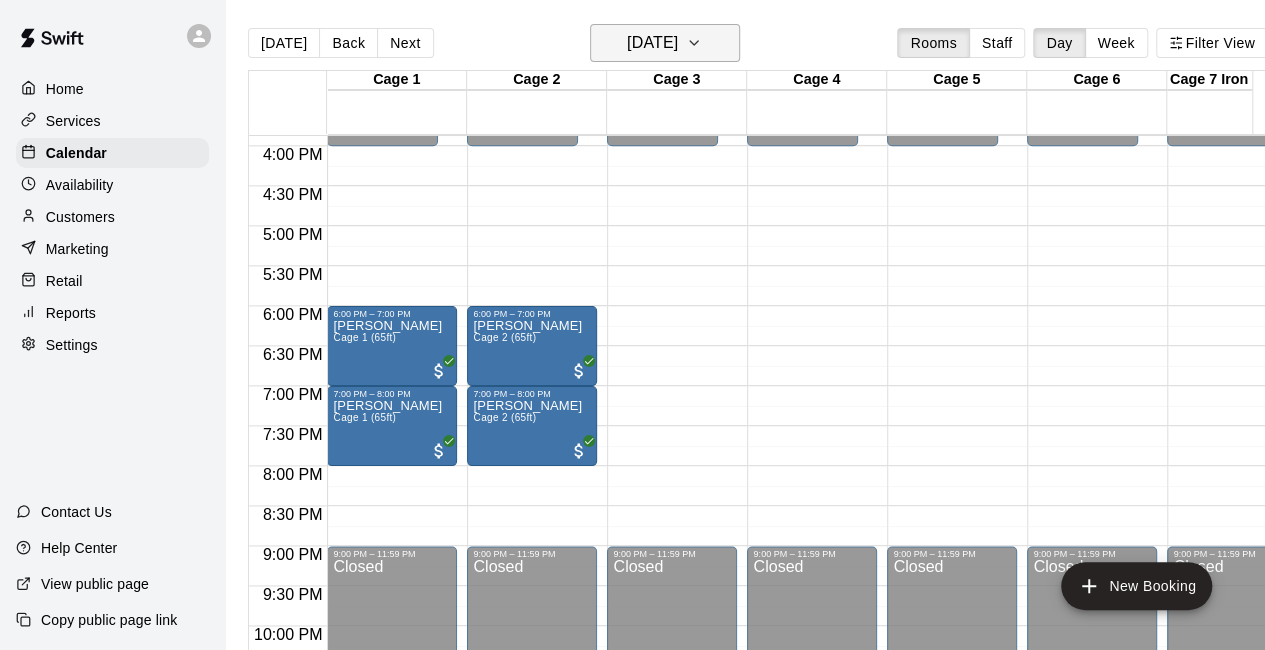 click 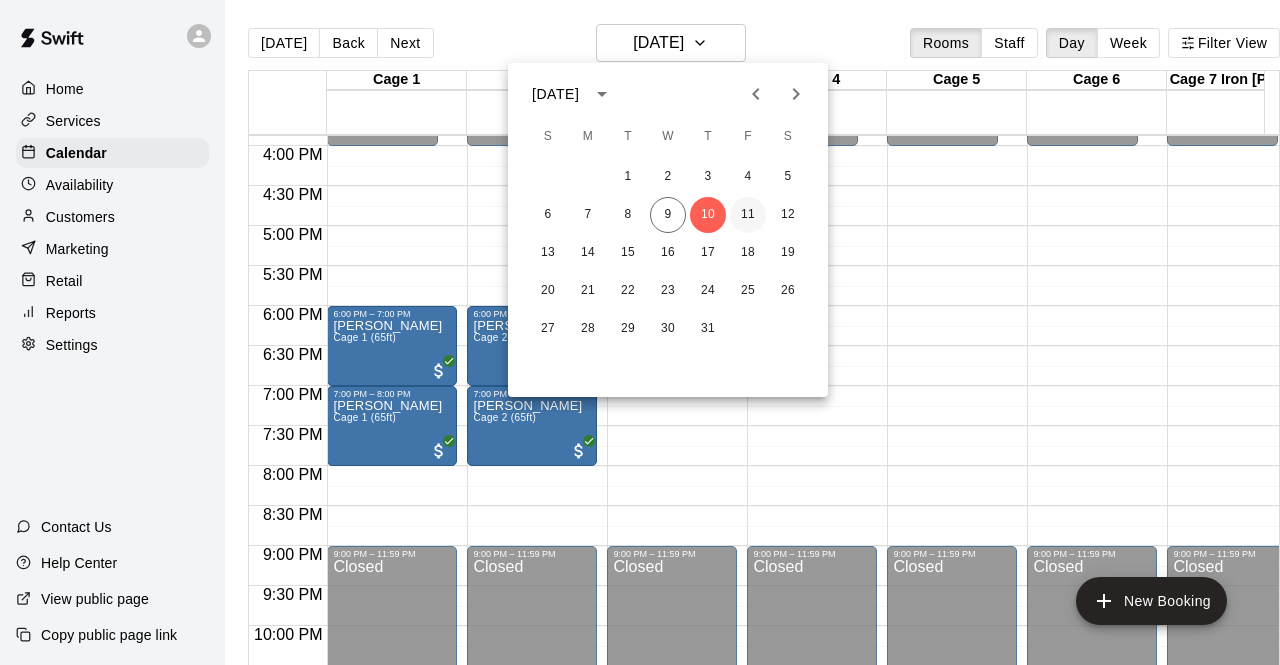 click on "11" at bounding box center [748, 215] 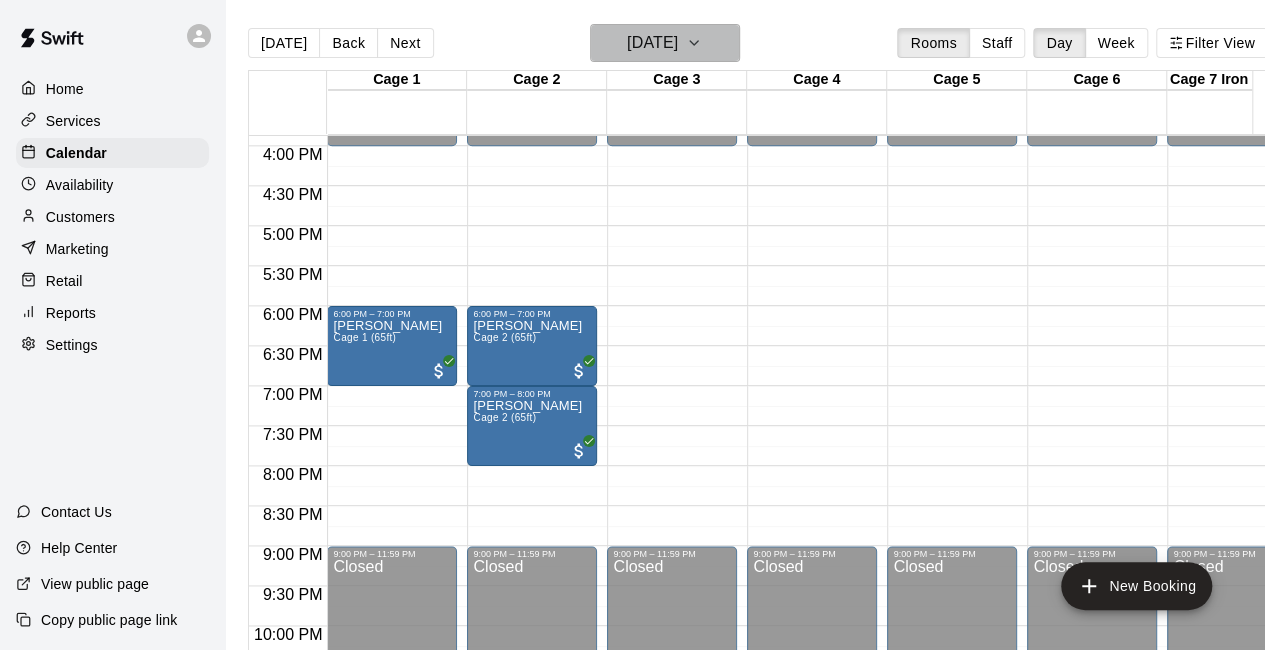 click 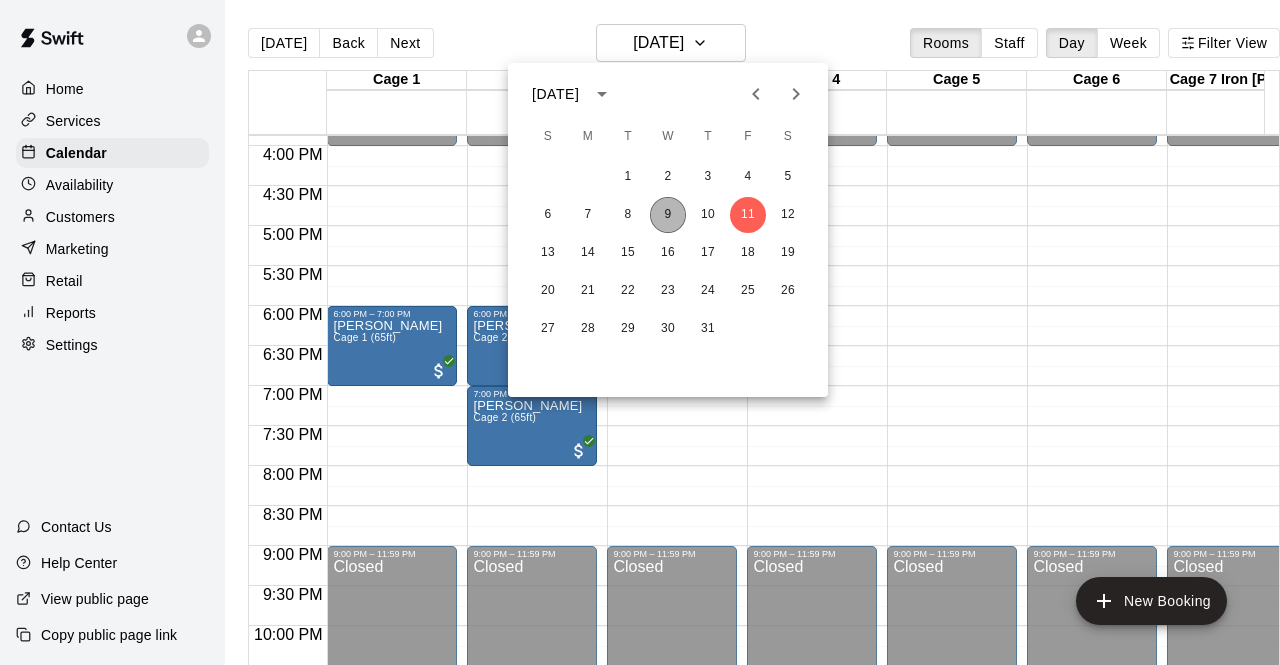 click on "9" at bounding box center [668, 215] 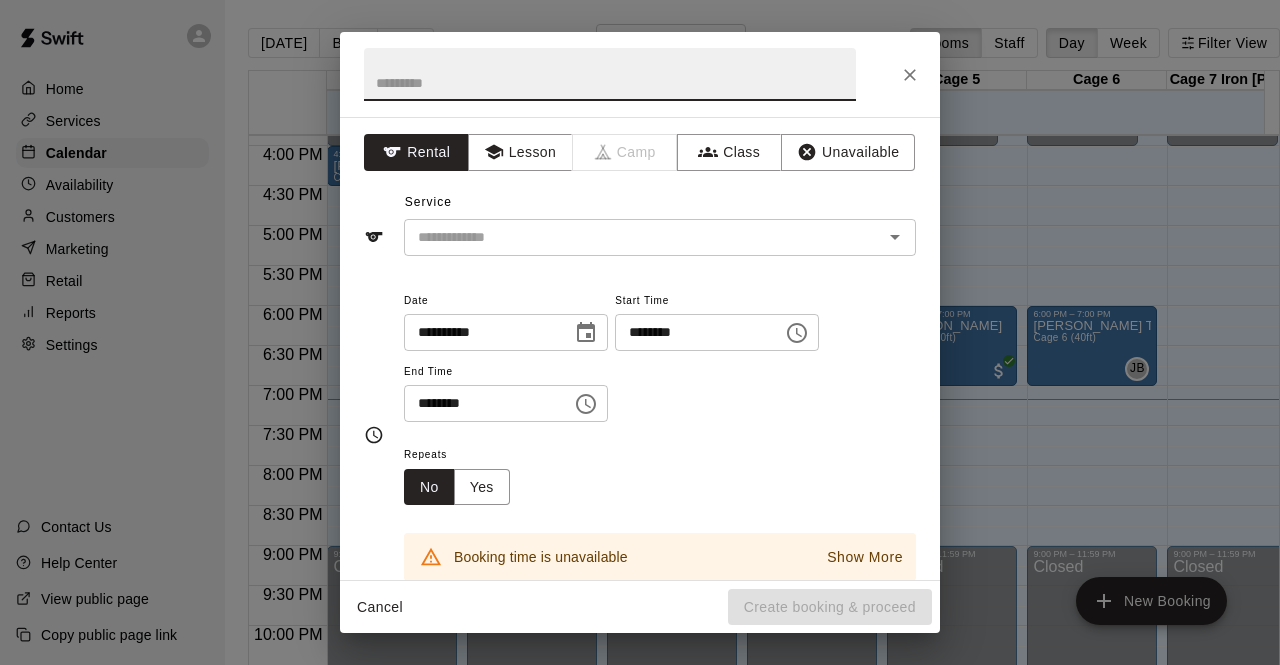 click at bounding box center [910, 75] 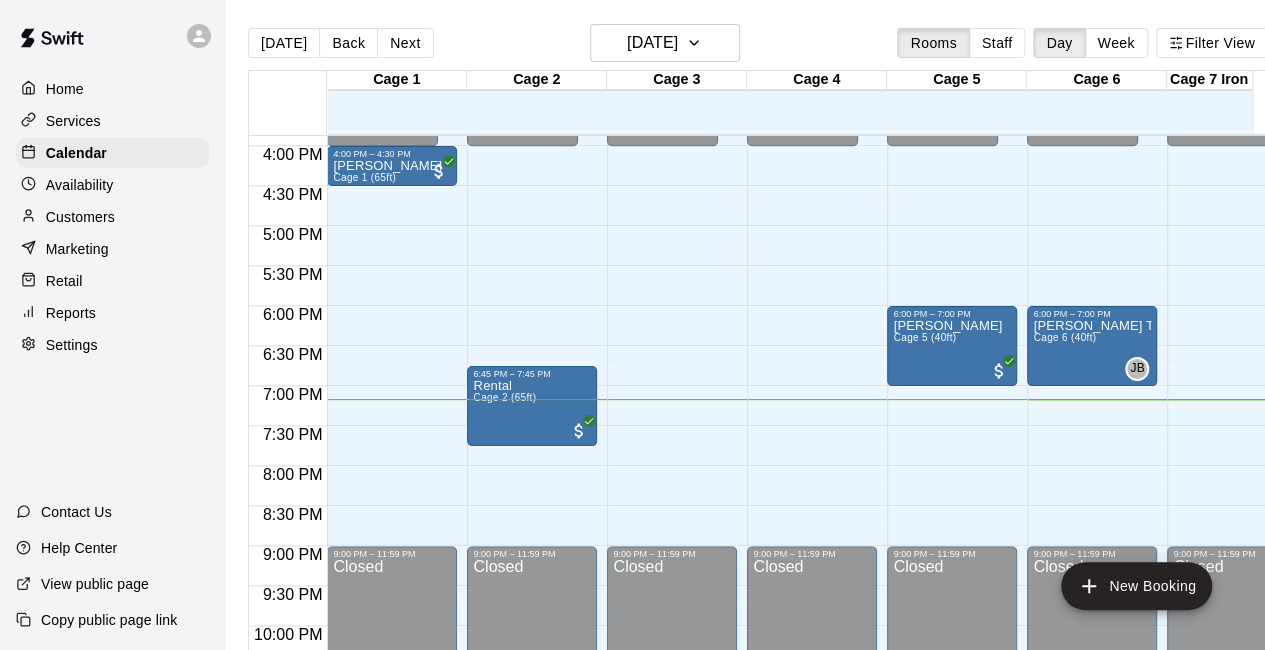 click on "[DATE] Back [DATE][DATE] Rooms Staff Day Week Filter View" at bounding box center (758, 47) 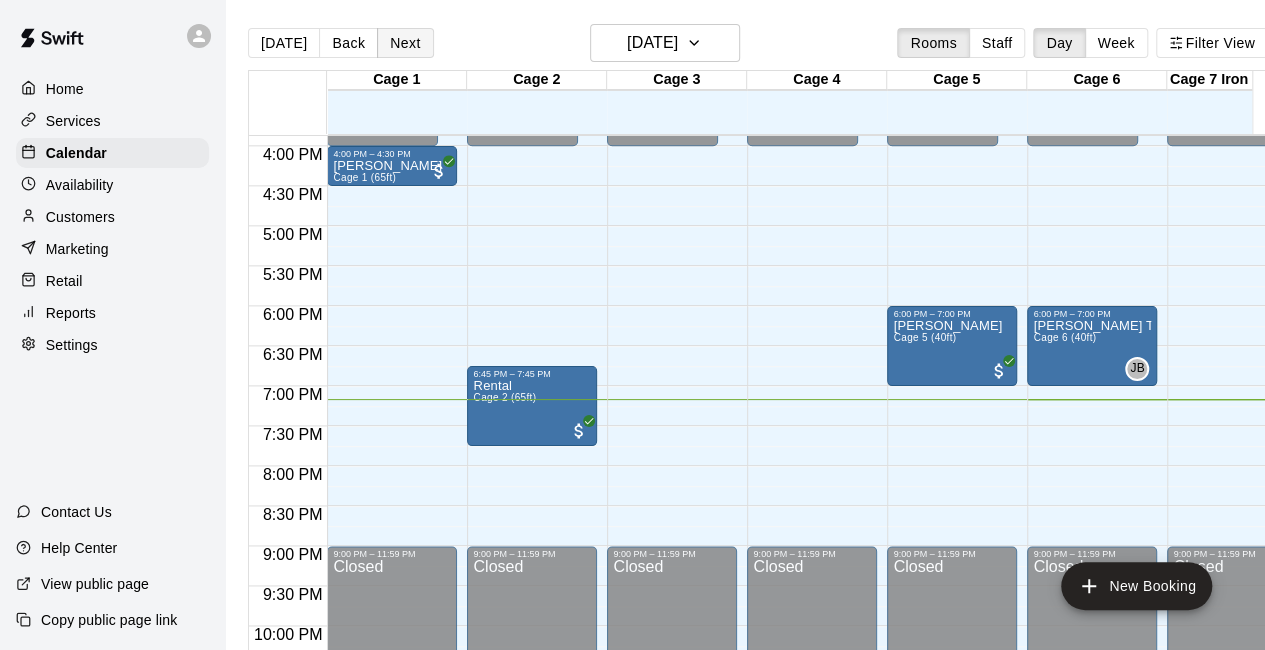 click on "Next" at bounding box center (405, 43) 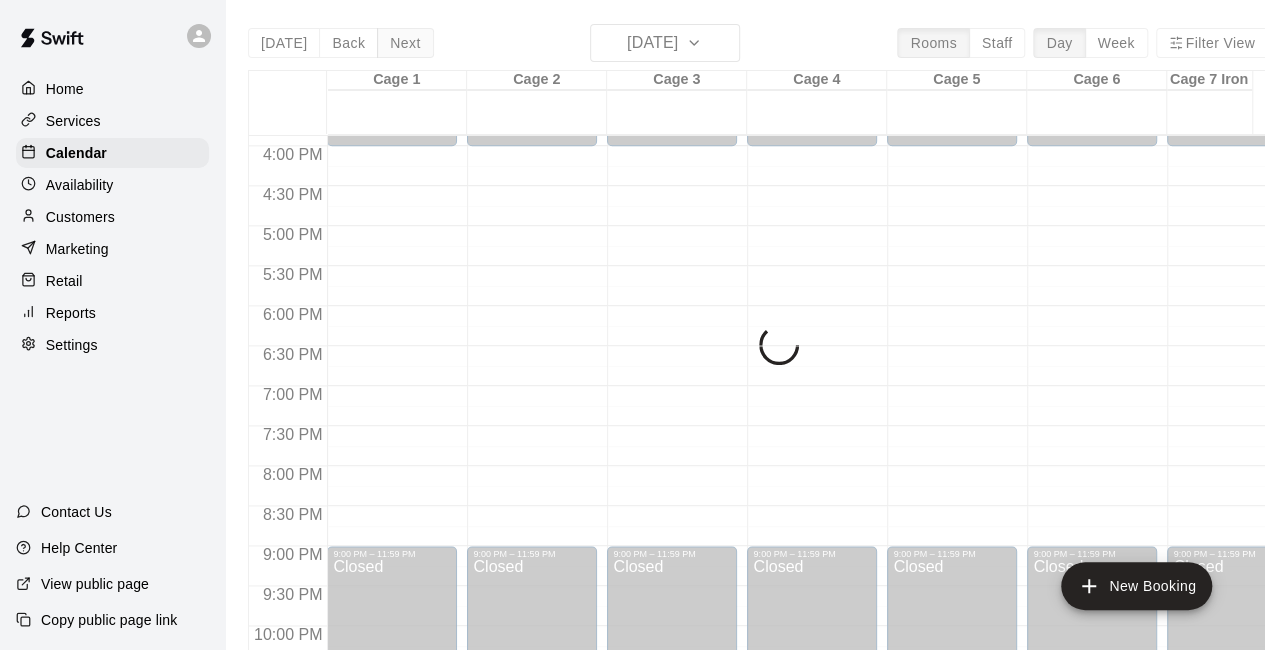 click on "[DATE] Back [DATE][DATE] Rooms Staff Day Week Filter View Cage 1 10 Thu Cage 2 10 Thu Cage 3 10 Thu Cage 4 10 Thu Cage 5 10 Thu Cage 6 10 Thu Cage 7 Iron [PERSON_NAME]  10 Thu Golf Simulator 1 10 Thu Golf Simulator 2 10 Thu [DATE] Birthday Party  10 Thu Closed [DATE] Birthday Party  10 Thu Closed [DATE] Lessons 10 Thu Closed Summer Camp 10 Thu 12:00 AM 12:30 AM 1:00 AM 1:30 AM 2:00 AM 2:30 AM 3:00 AM 3:30 AM 4:00 AM 4:30 AM 5:00 AM 5:30 AM 6:00 AM 6:30 AM 7:00 AM 7:30 AM 8:00 AM 8:30 AM 9:00 AM 9:30 AM 10:00 AM 10:30 AM 11:00 AM 11:30 AM 12:00 PM 12:30 PM 1:00 PM 1:30 PM 2:00 PM 2:30 PM 3:00 PM 3:30 PM 4:00 PM 4:30 PM 5:00 PM 5:30 PM 6:00 PM 6:30 PM 7:00 PM 7:30 PM 8:00 PM 8:30 PM 9:00 PM 9:30 PM 10:00 PM 10:30 PM 11:00 PM 11:30 PM 12:00 AM – 4:00 PM Closed 9:00 PM – 11:59 PM Closed 12:00 AM – 4:00 PM Closed 9:00 PM – 11:59 PM Closed 12:00 AM – 4:00 PM Closed 9:00 PM – 11:59 PM Closed 12:00 AM – 4:00 PM Closed 9:00 PM – 11:59 PM Closed 12:00 AM – 4:00 PM Closed 9:00 PM – 11:59 PM Closed" at bounding box center (758, 349) 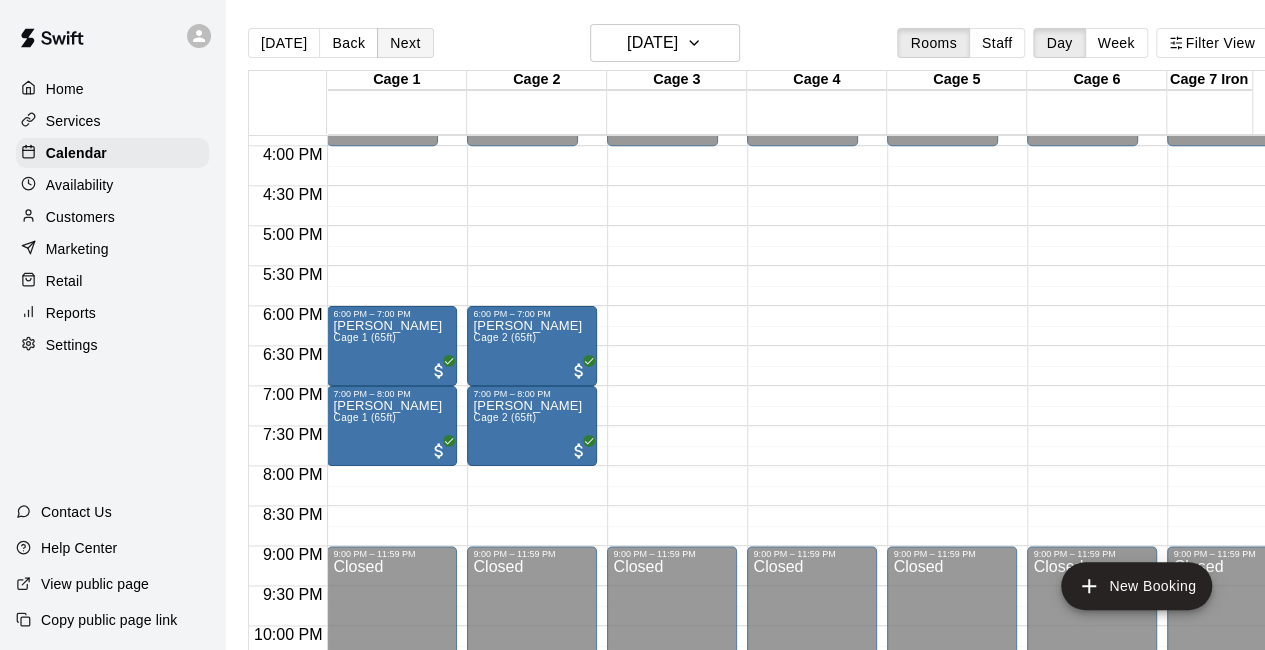 click on "Next" at bounding box center (405, 43) 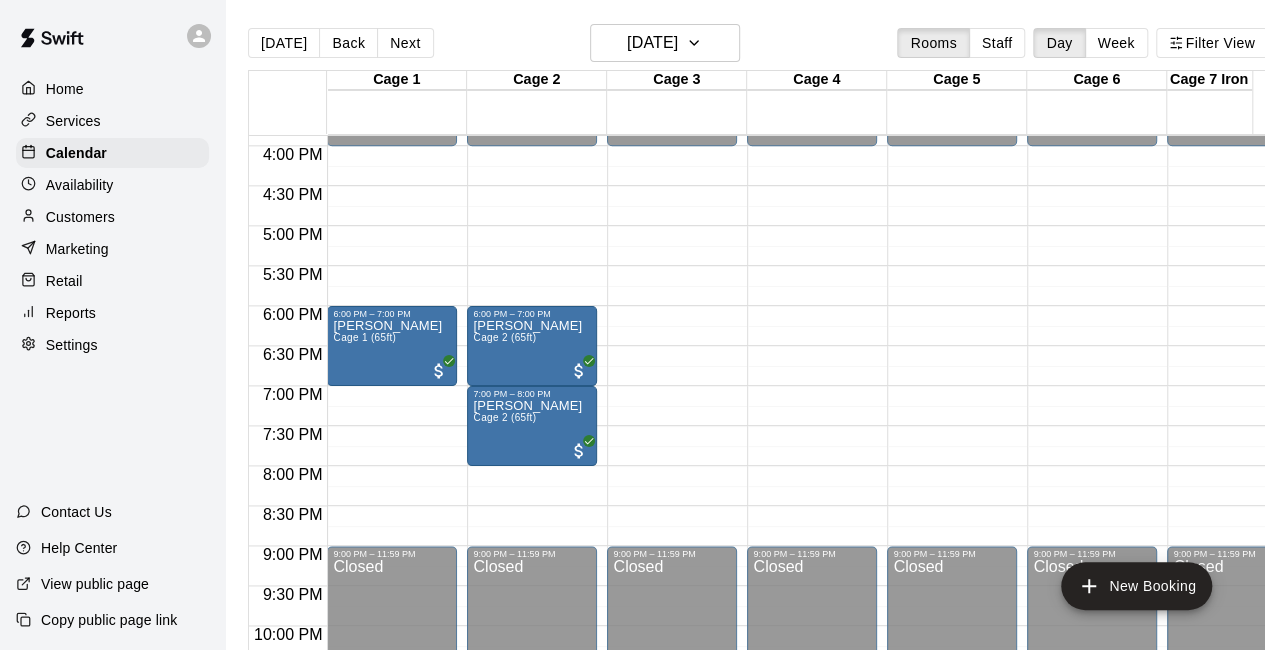 click on "12:00 AM – 4:00 PM Closed 6:00 PM – 7:00 PM [PERSON_NAME] Cage 2 (65ft) 7:00 PM – 8:00 PM [PERSON_NAME] Cage 2 (65ft) 9:00 PM – 11:59 PM Closed" at bounding box center [532, -174] 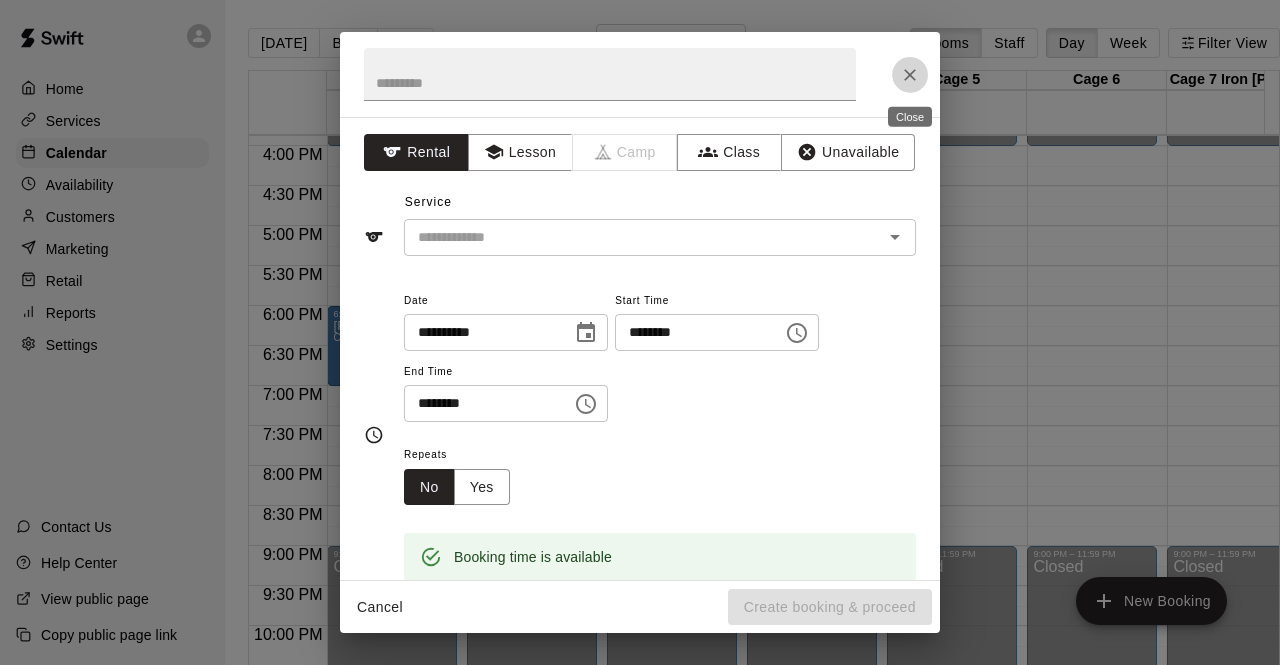 click 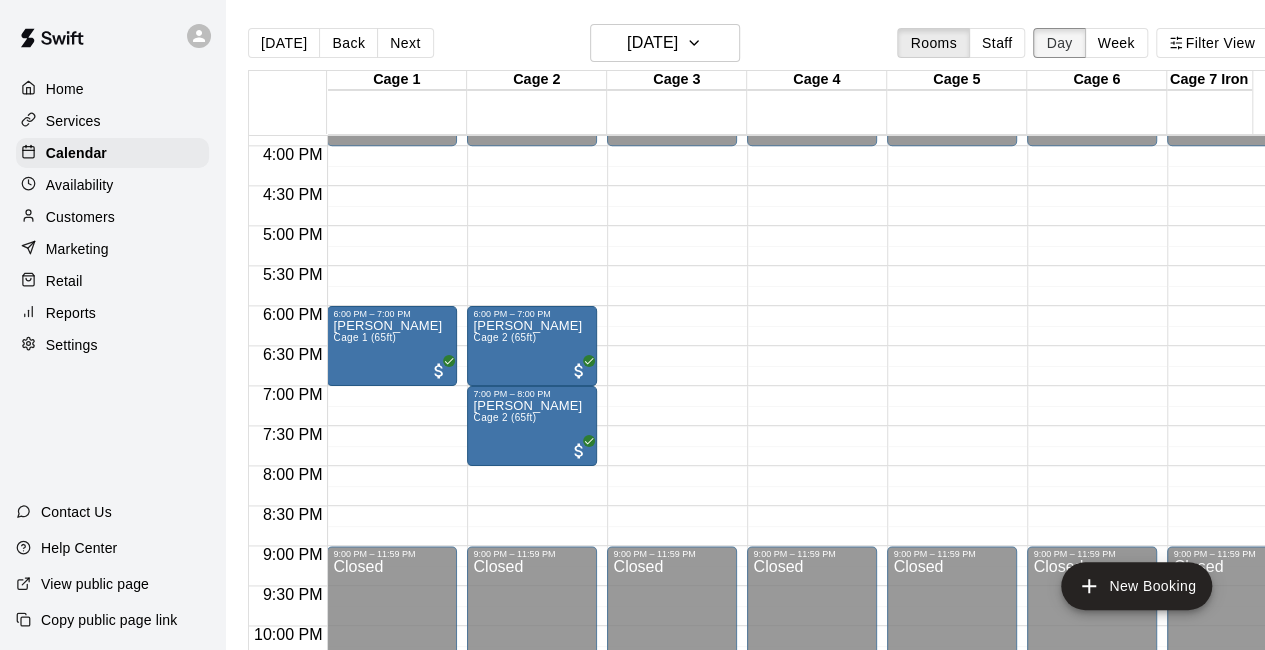 click on "Day" at bounding box center (1059, 43) 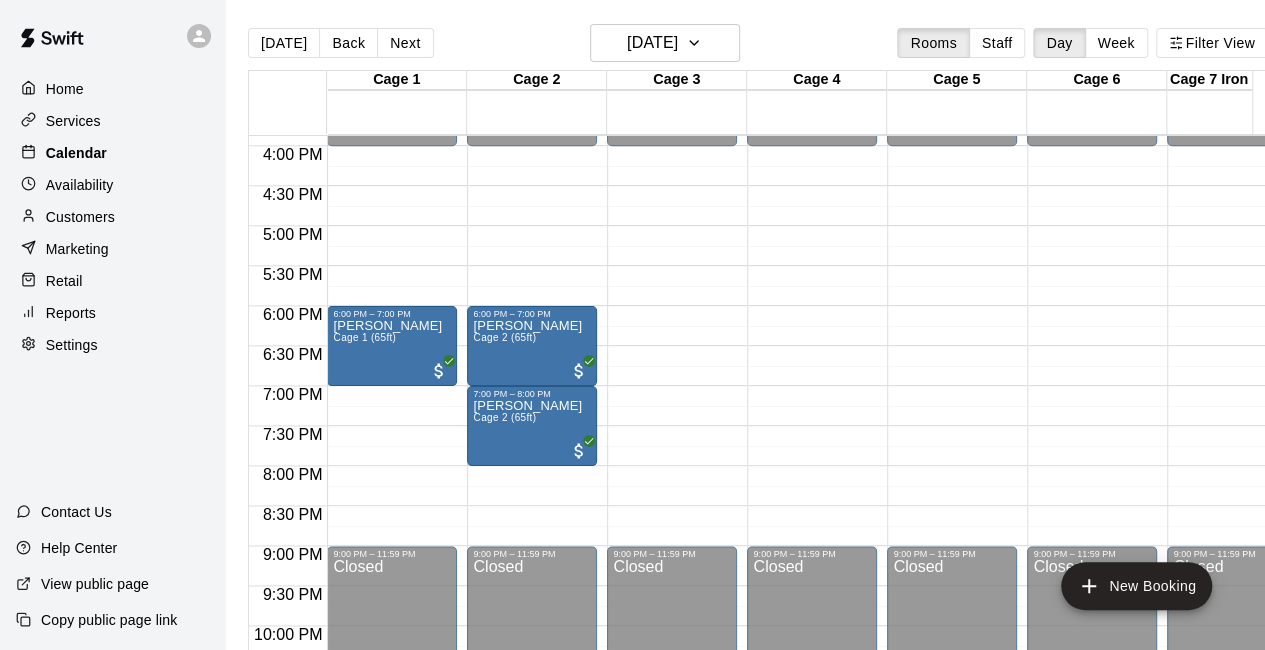 click on "Calendar" at bounding box center (112, 153) 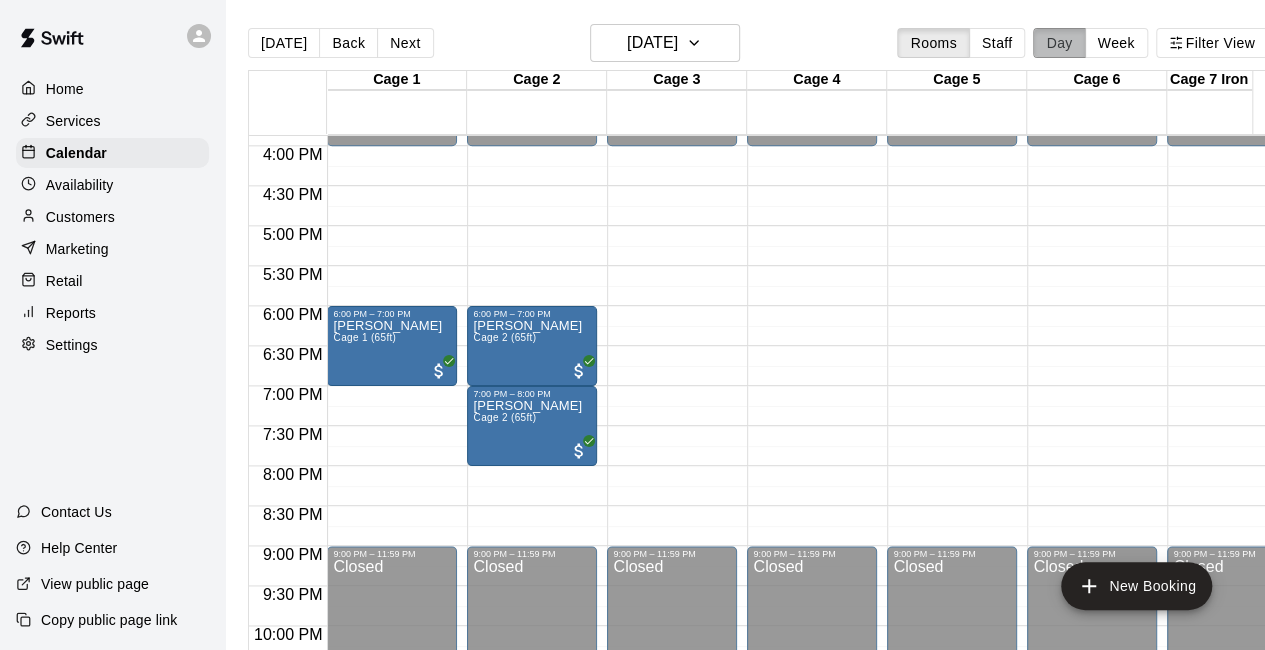 click on "Day" at bounding box center (1059, 43) 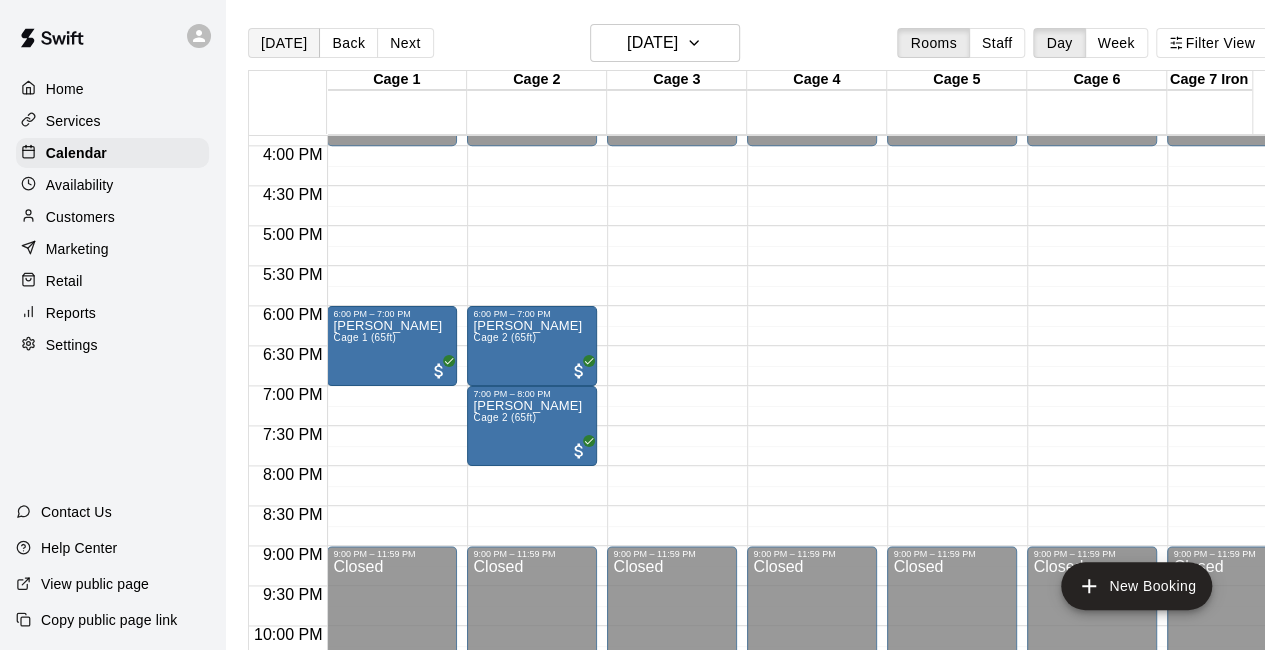click on "[DATE]" at bounding box center (284, 43) 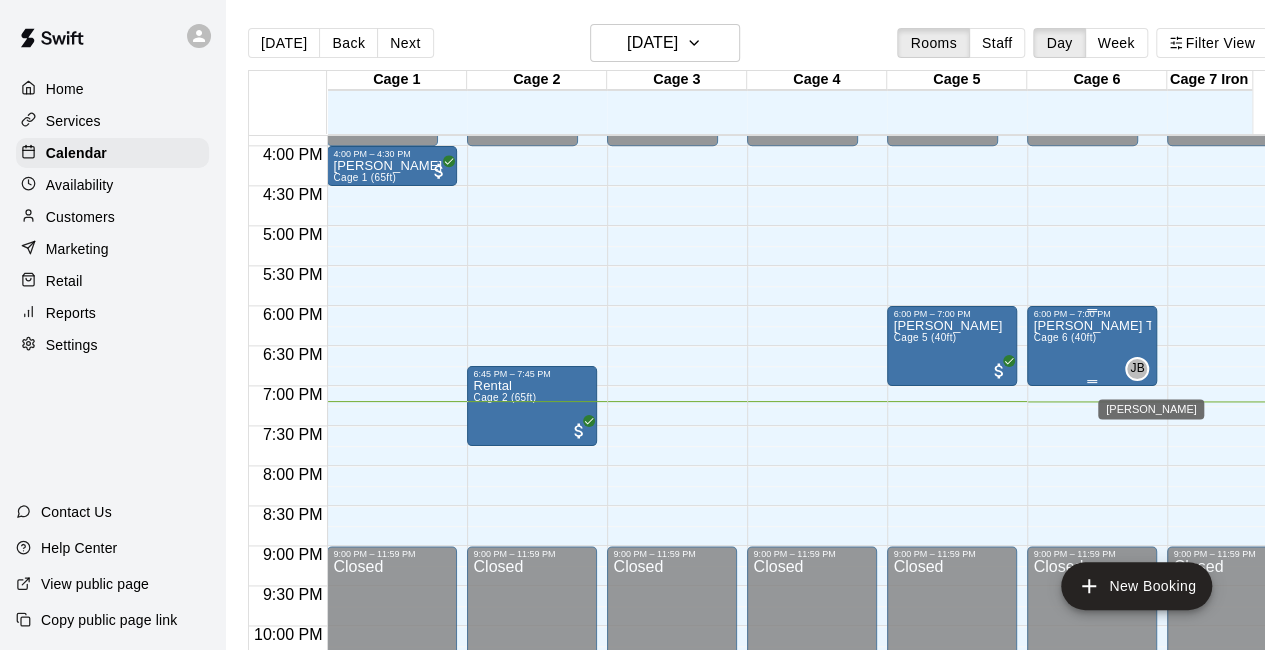 click on "JB" at bounding box center [1137, 369] 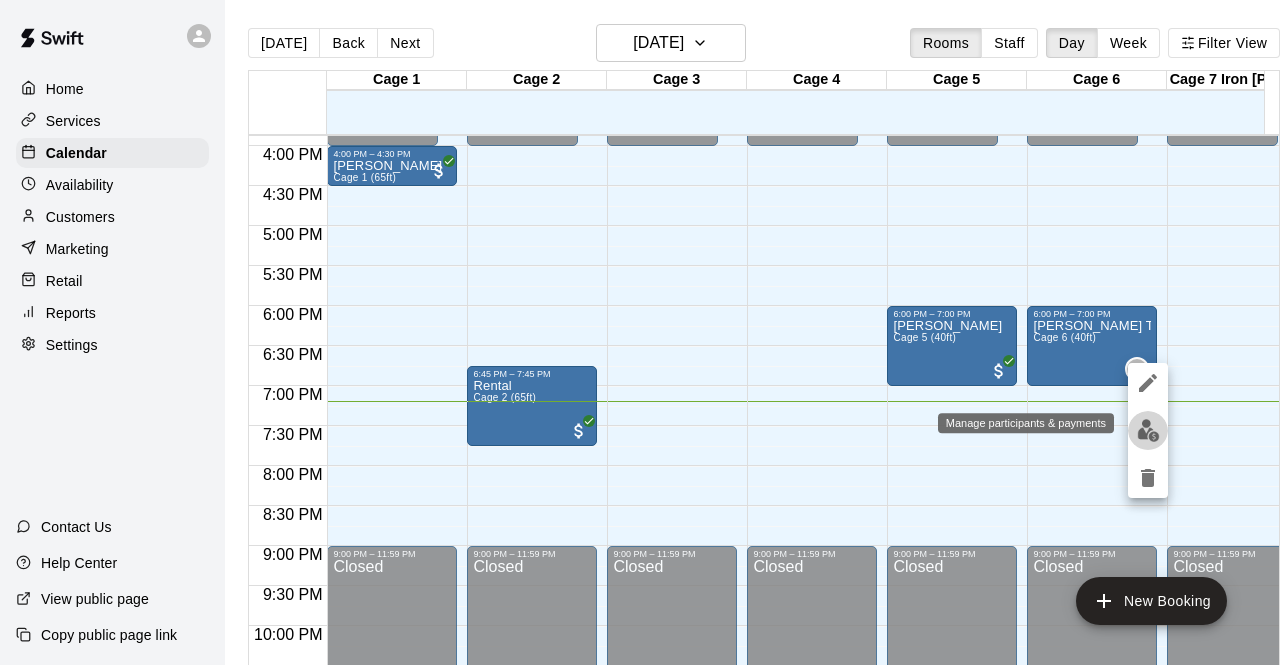 click at bounding box center [1148, 430] 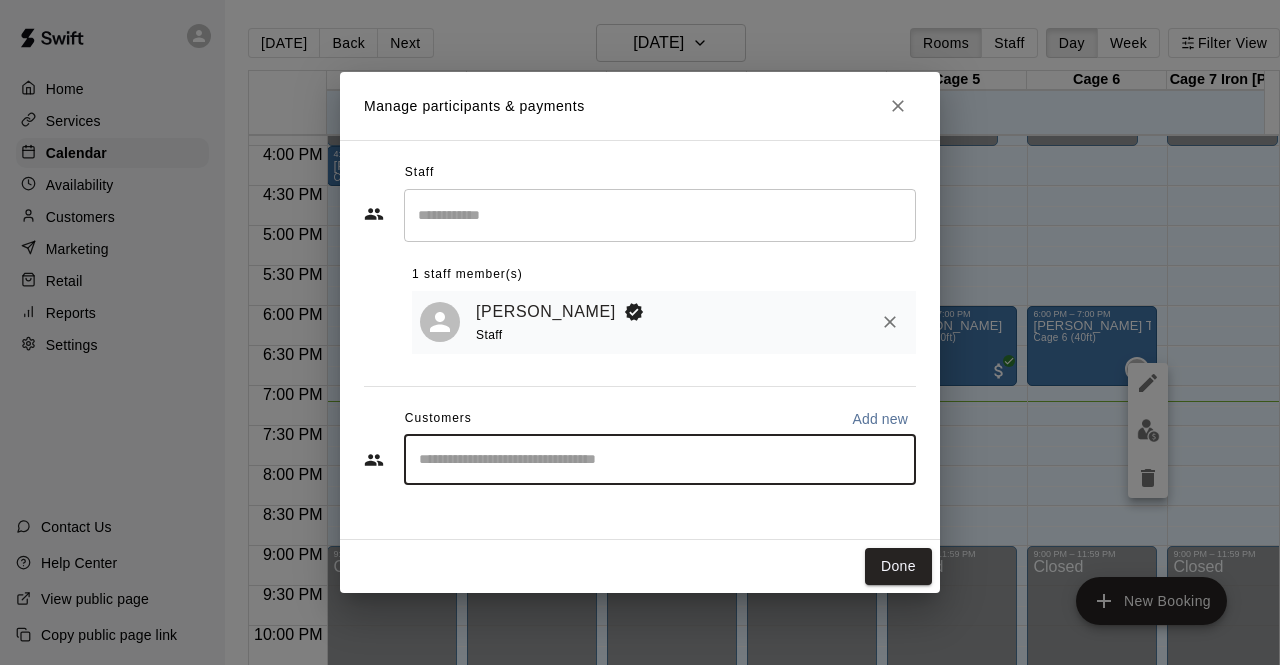 click at bounding box center (660, 460) 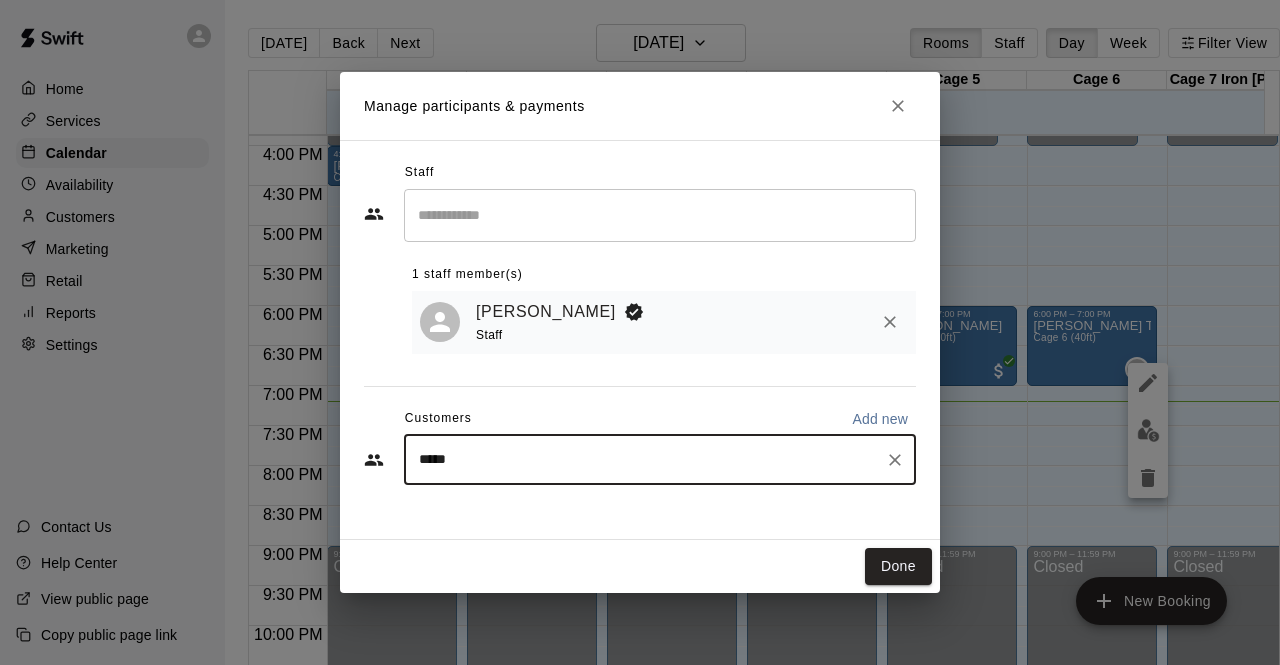 type on "******" 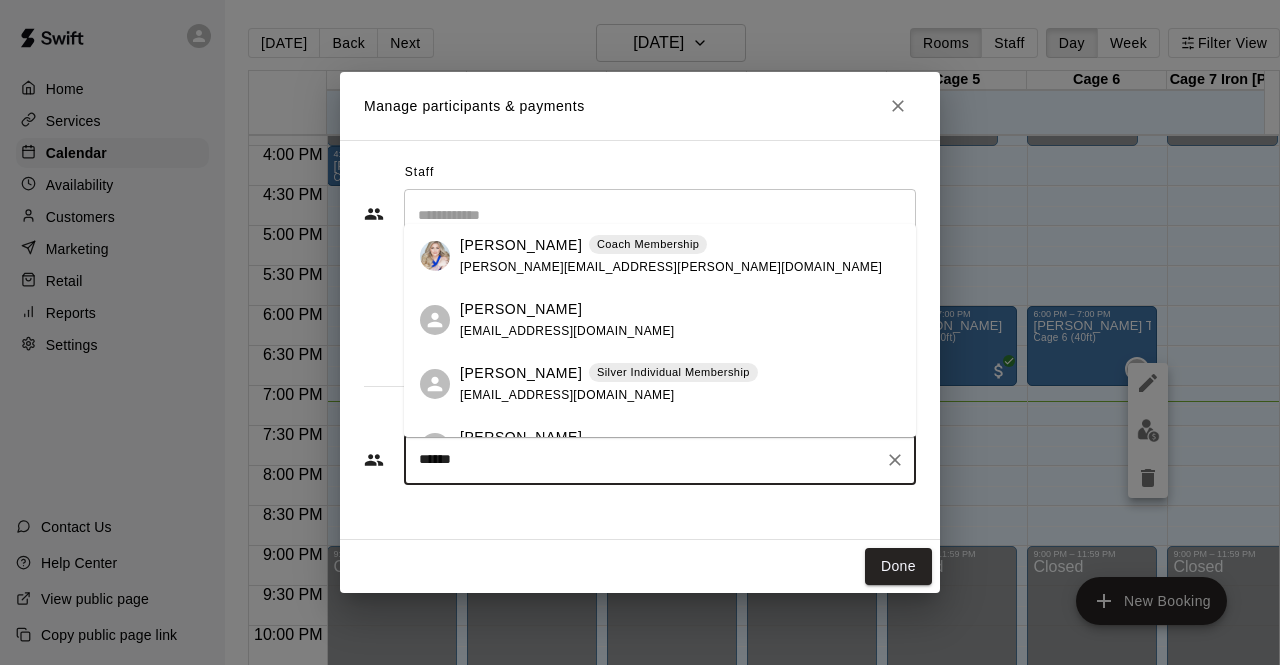 click on "[PERSON_NAME]" at bounding box center (521, 373) 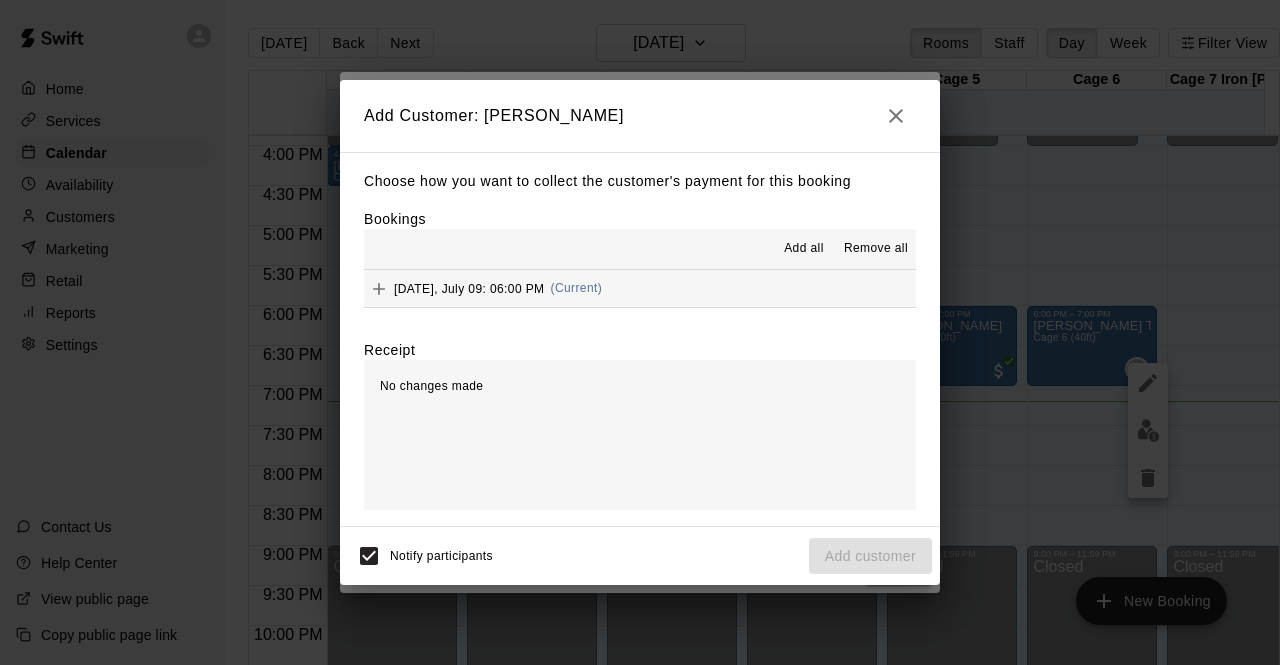 click on "Add all" at bounding box center (804, 249) 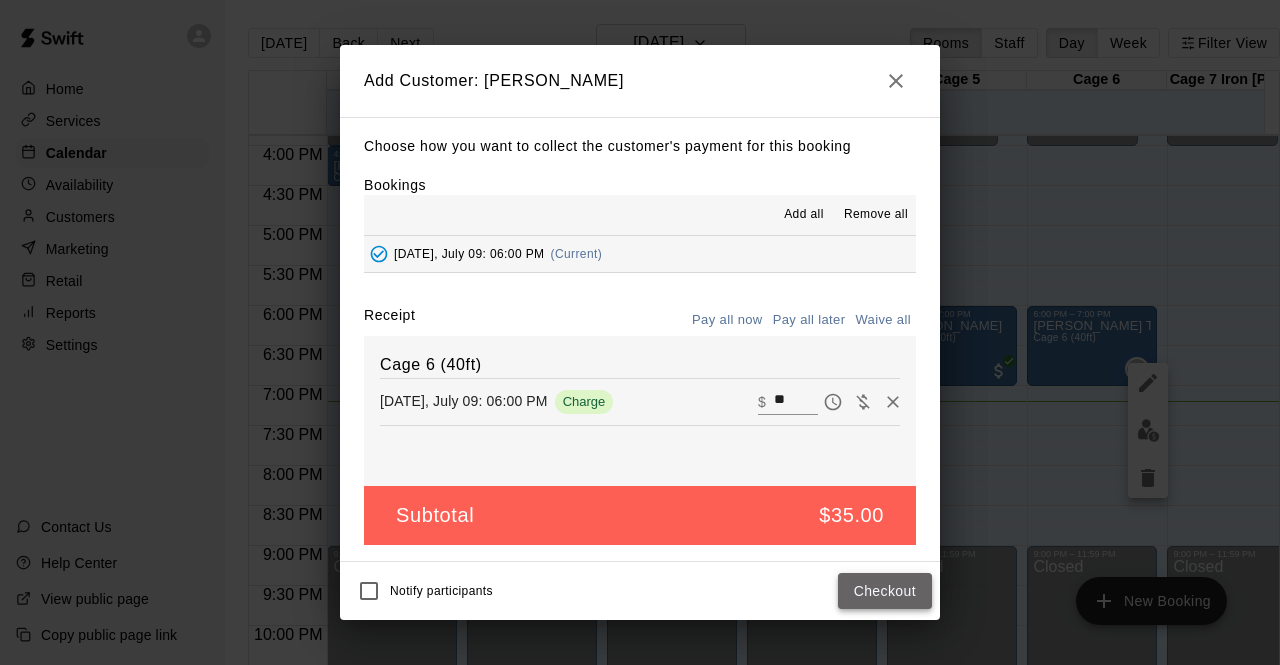 click on "Checkout" at bounding box center (885, 591) 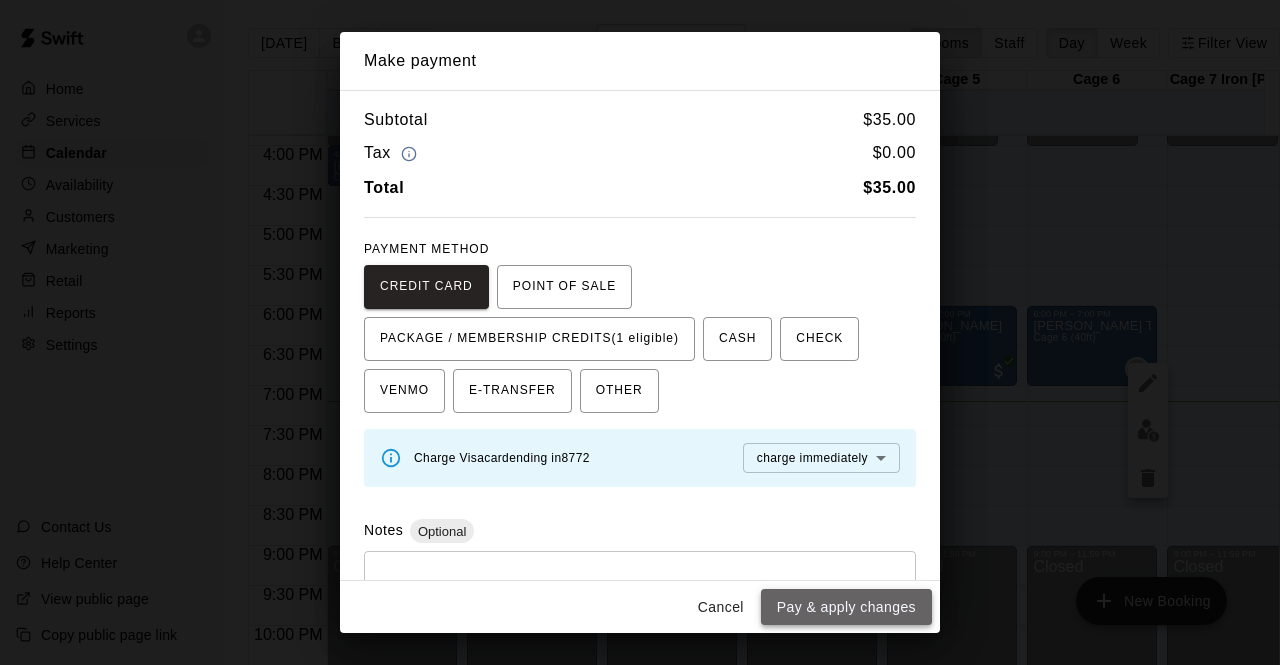 click on "Pay & apply changes" at bounding box center [846, 607] 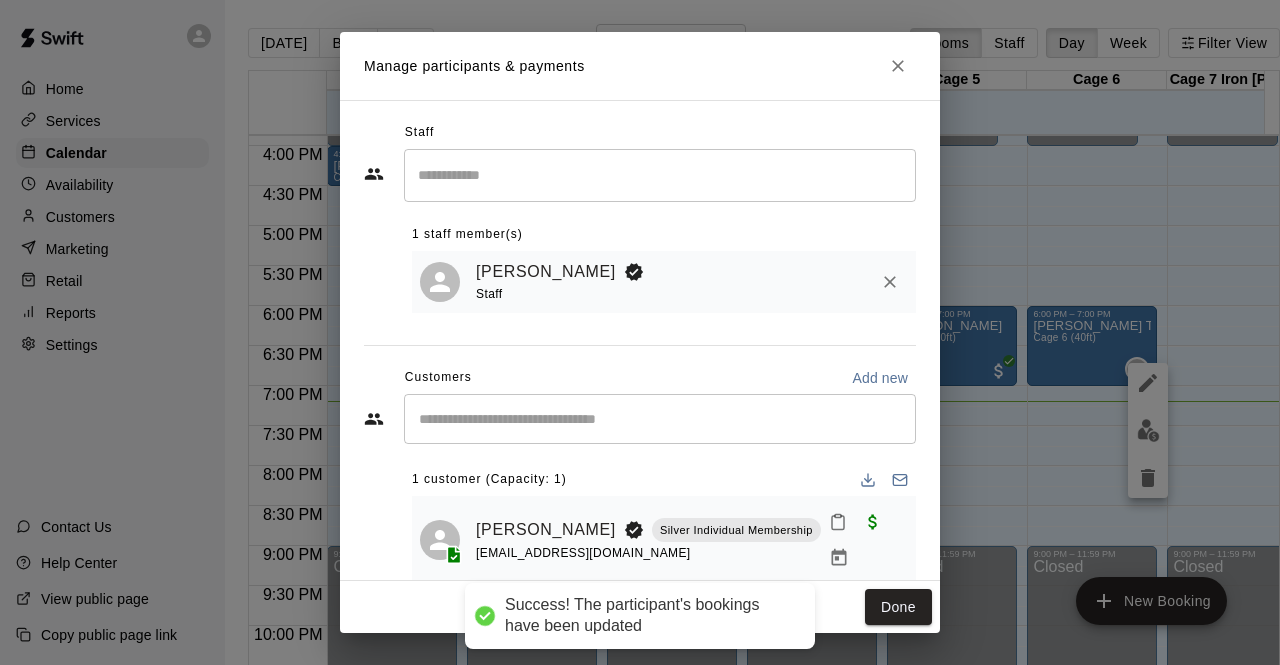 click 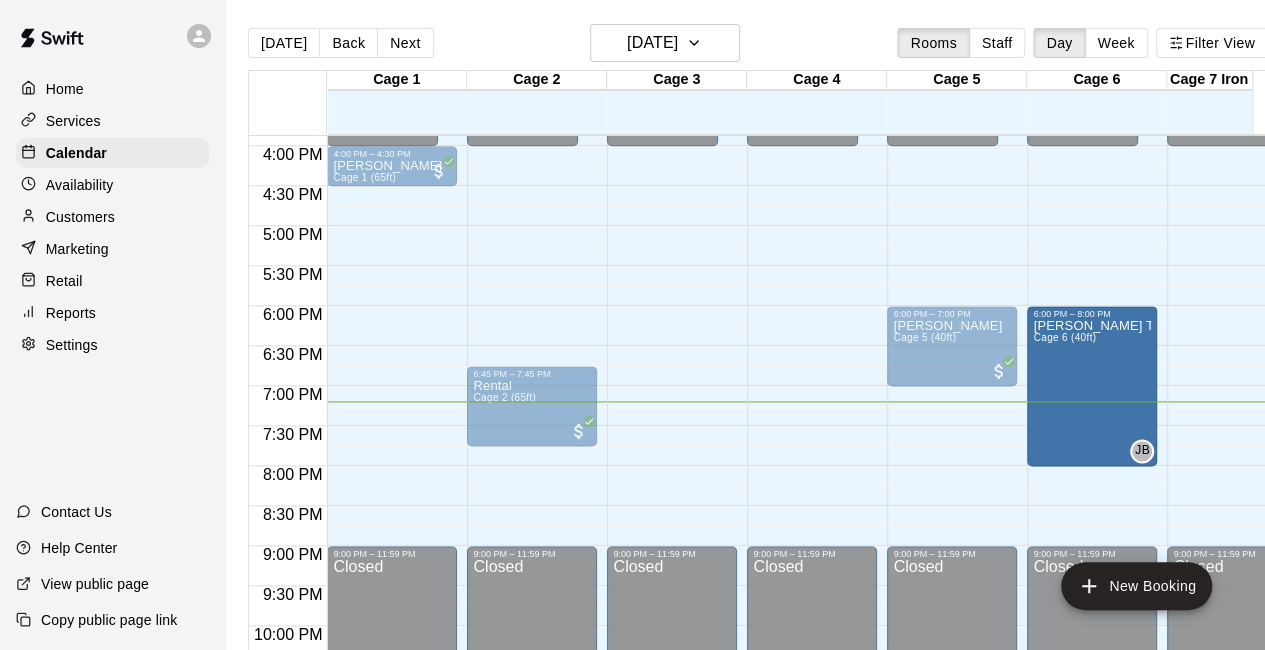 drag, startPoint x: 1093, startPoint y: 385, endPoint x: 1088, endPoint y: 476, distance: 91.13726 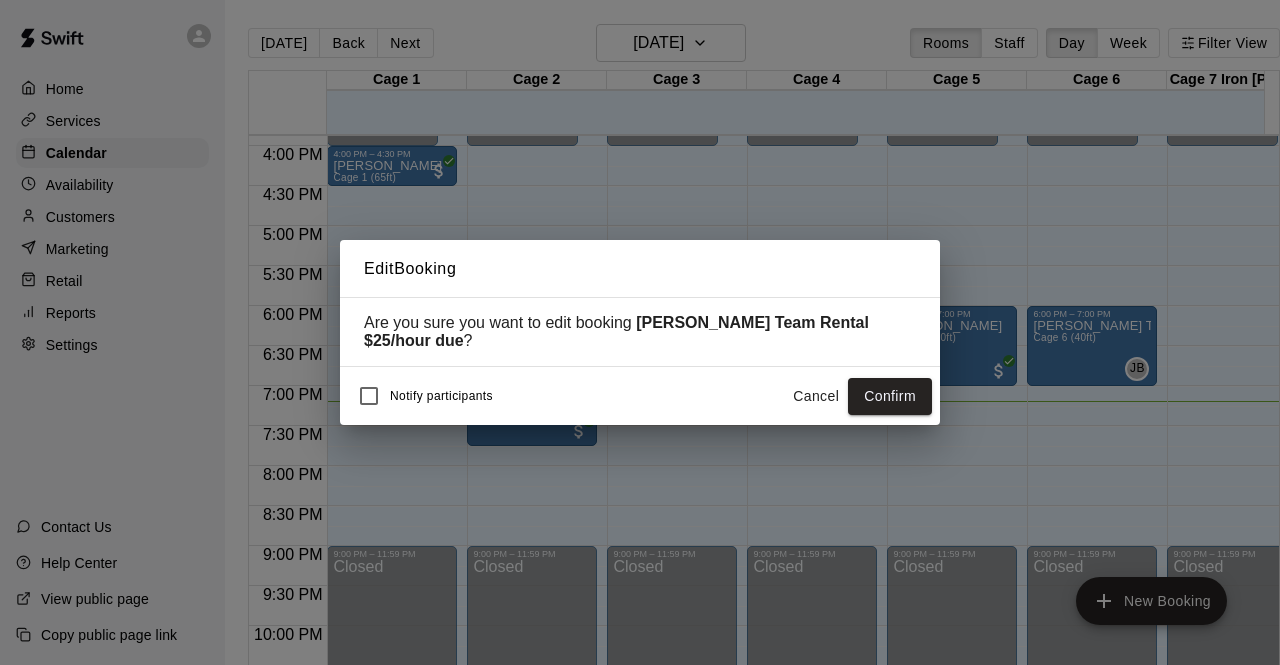 click on "Notify participants Cancel Confirm" at bounding box center (640, 396) 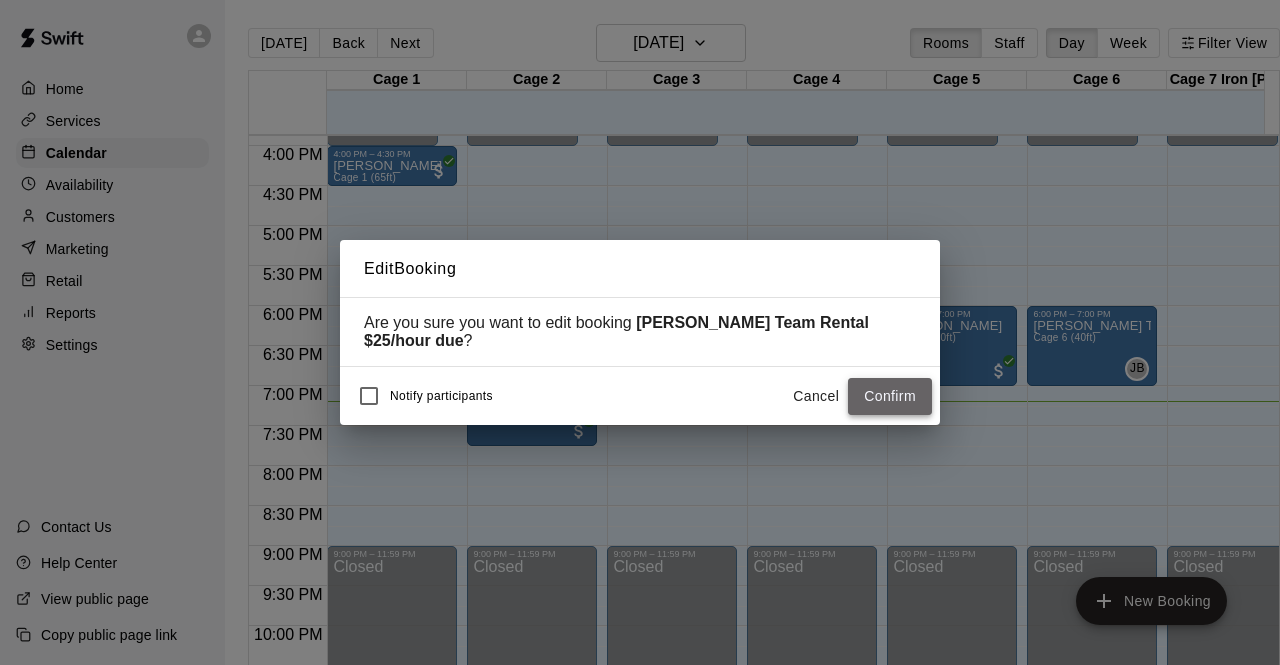 click on "Confirm" at bounding box center (890, 396) 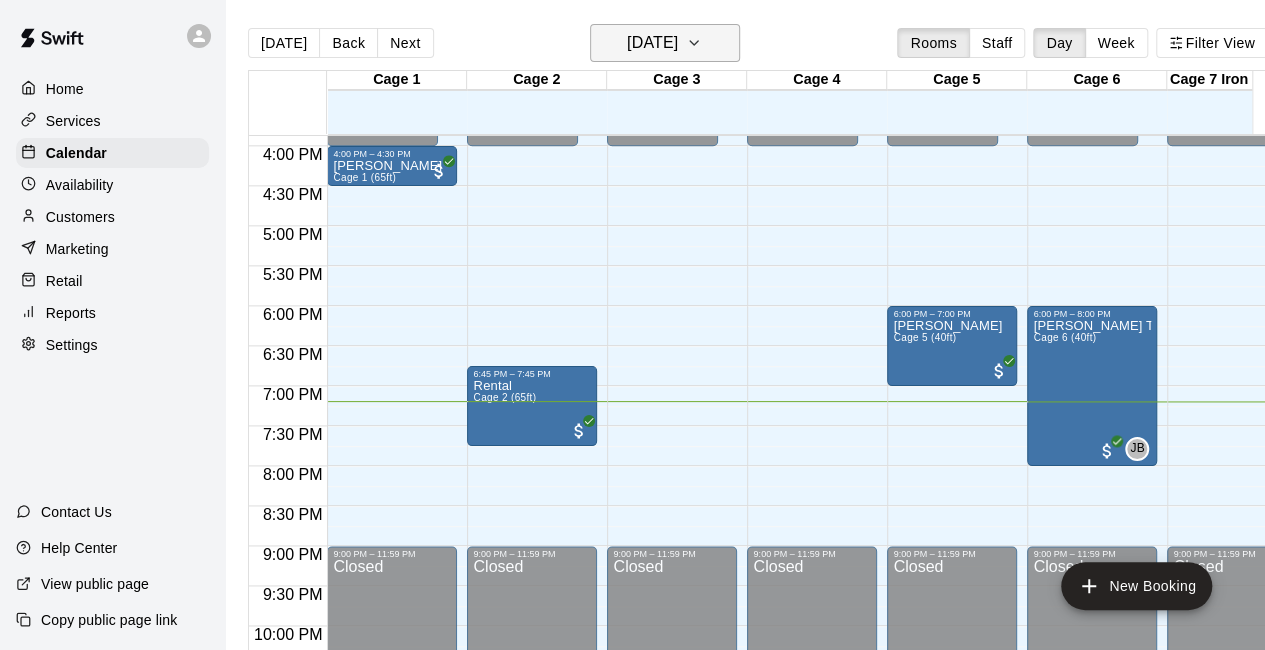 click 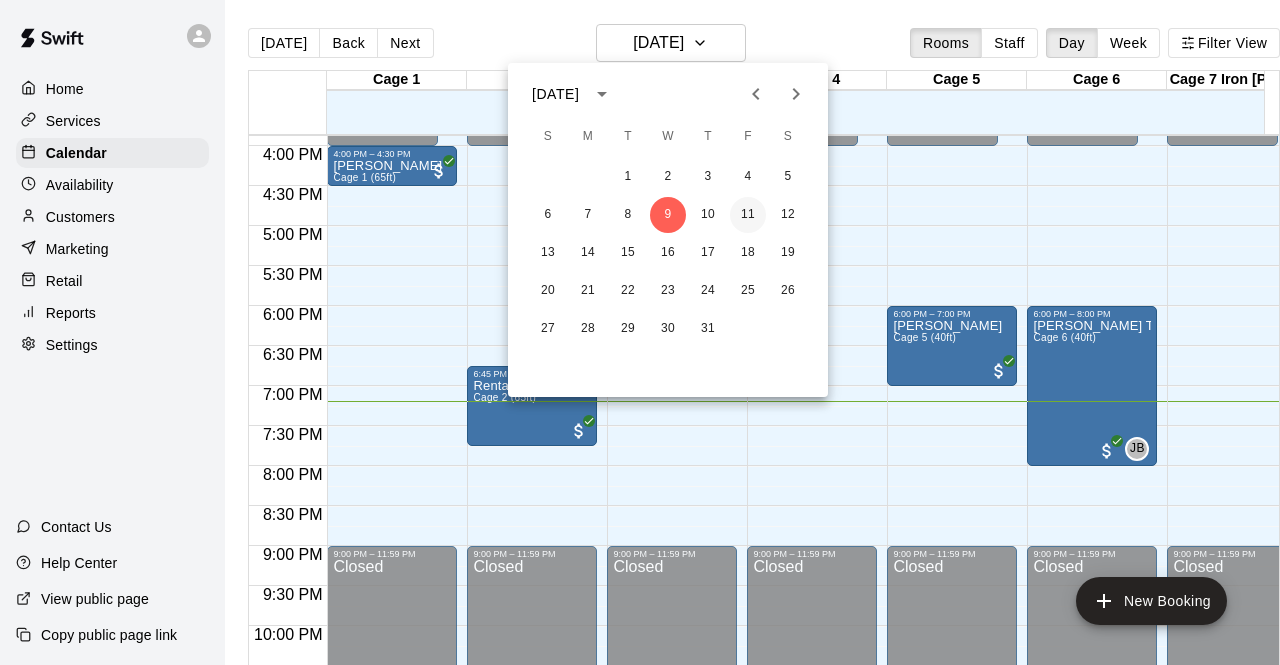 click on "11" at bounding box center (748, 215) 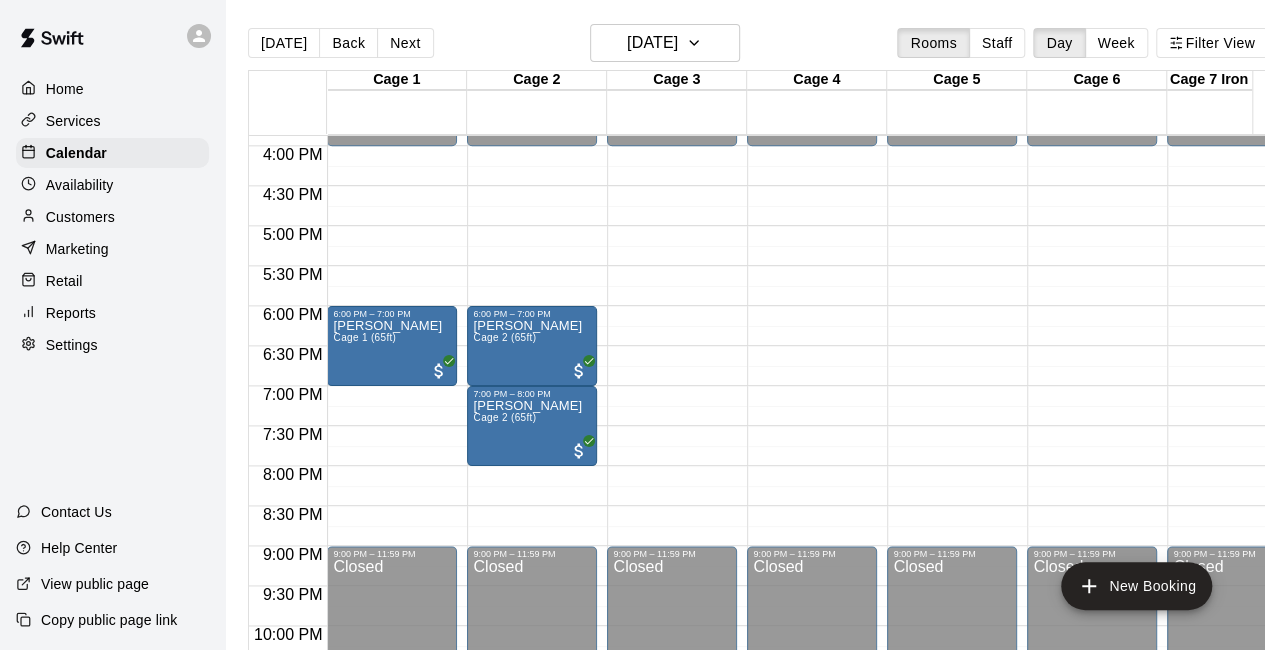 click on "12:00 AM – 4:00 PM Closed 6:00 PM – 7:00 PM [PERSON_NAME] Cage 2 (65ft) 7:00 PM – 8:00 PM [PERSON_NAME] Cage 2 (65ft) 9:00 PM – 11:59 PM Closed" at bounding box center (532, -174) 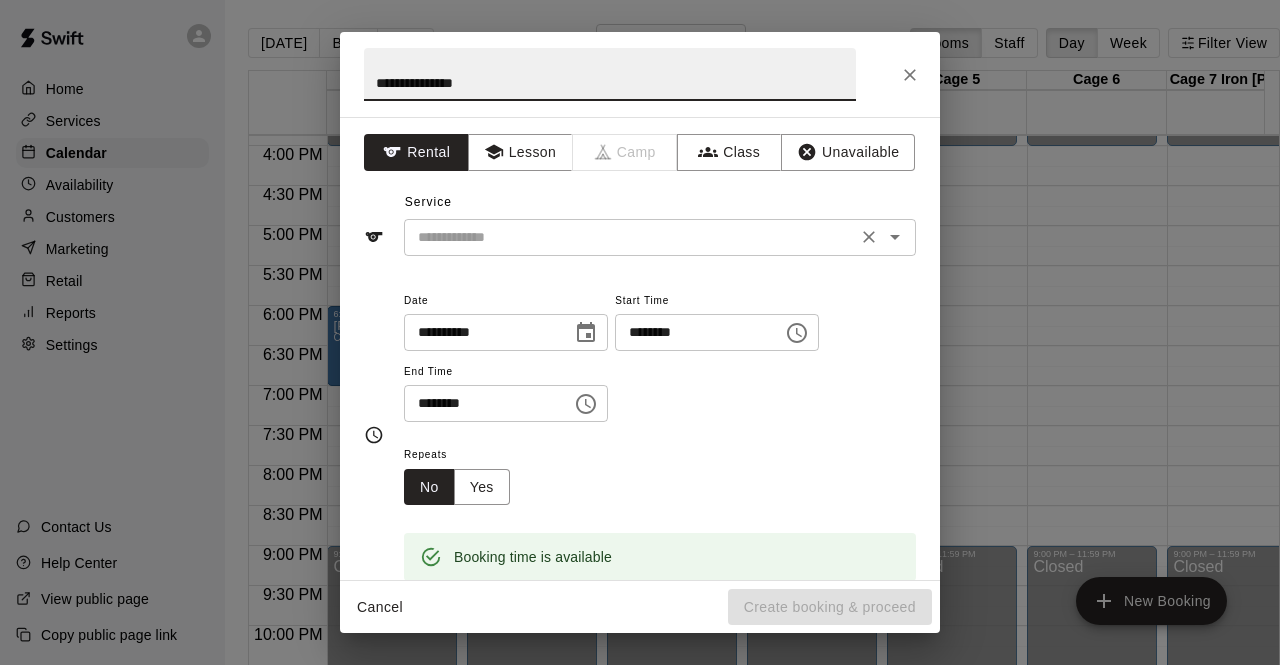 type on "**********" 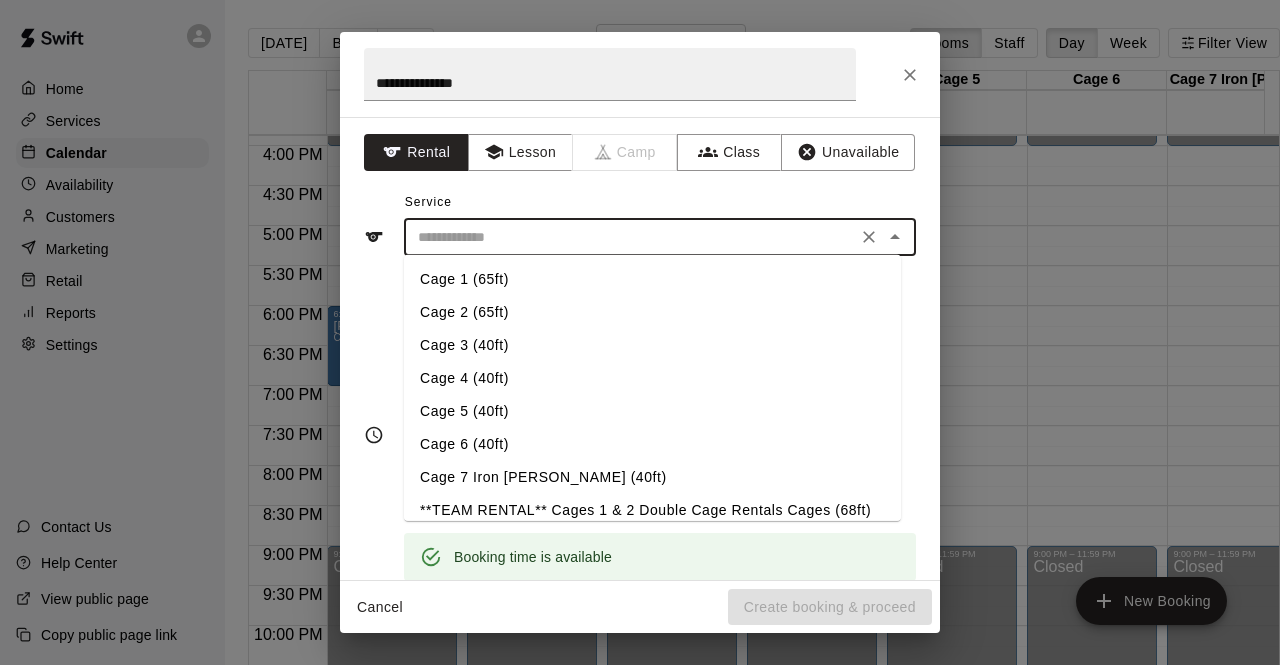 click on "Cage 2 (65ft)" at bounding box center (652, 312) 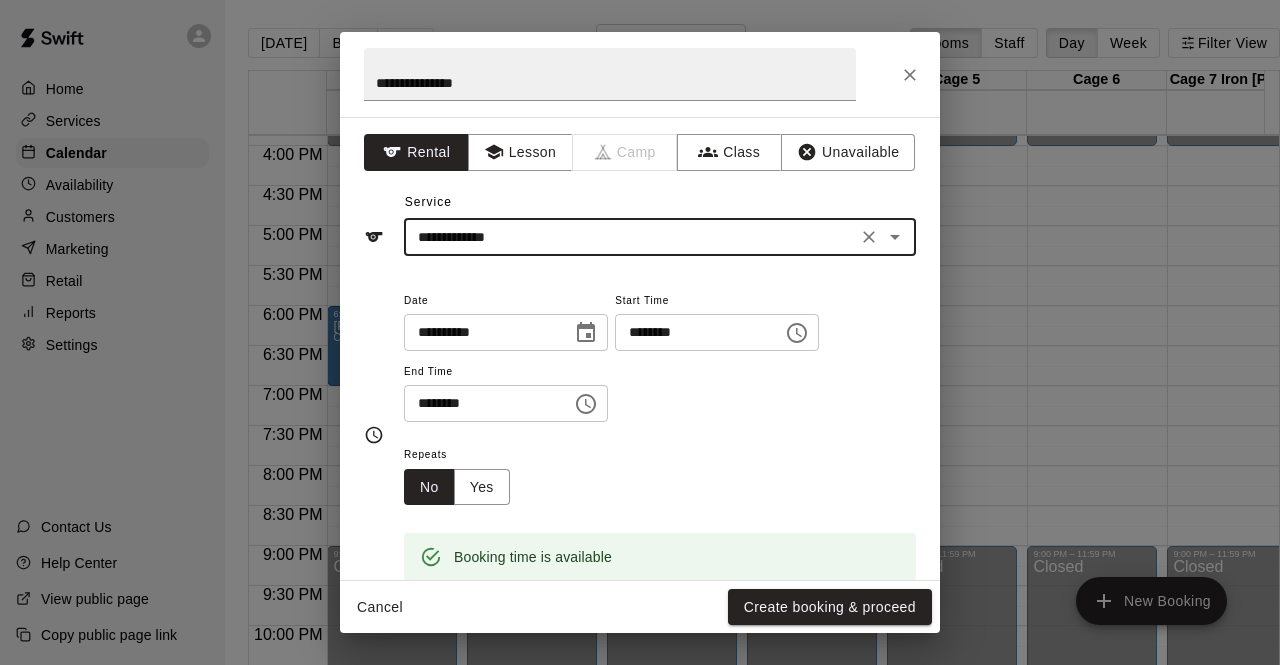 click on "********" at bounding box center [481, 403] 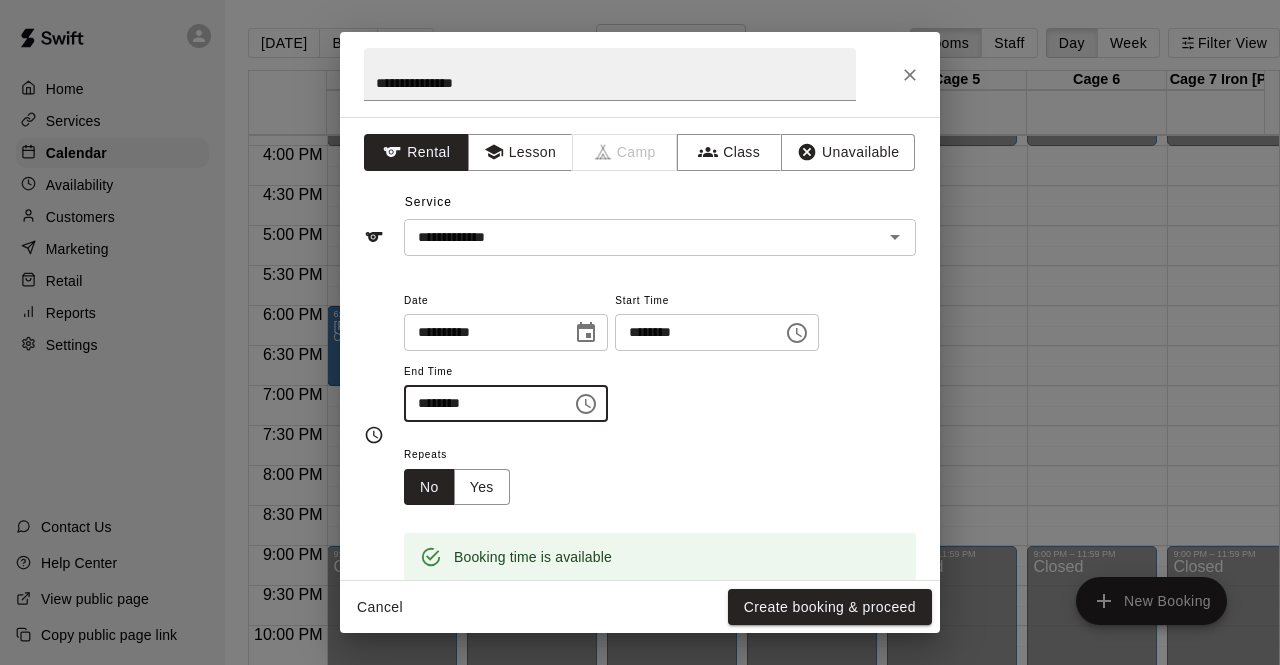 type on "********" 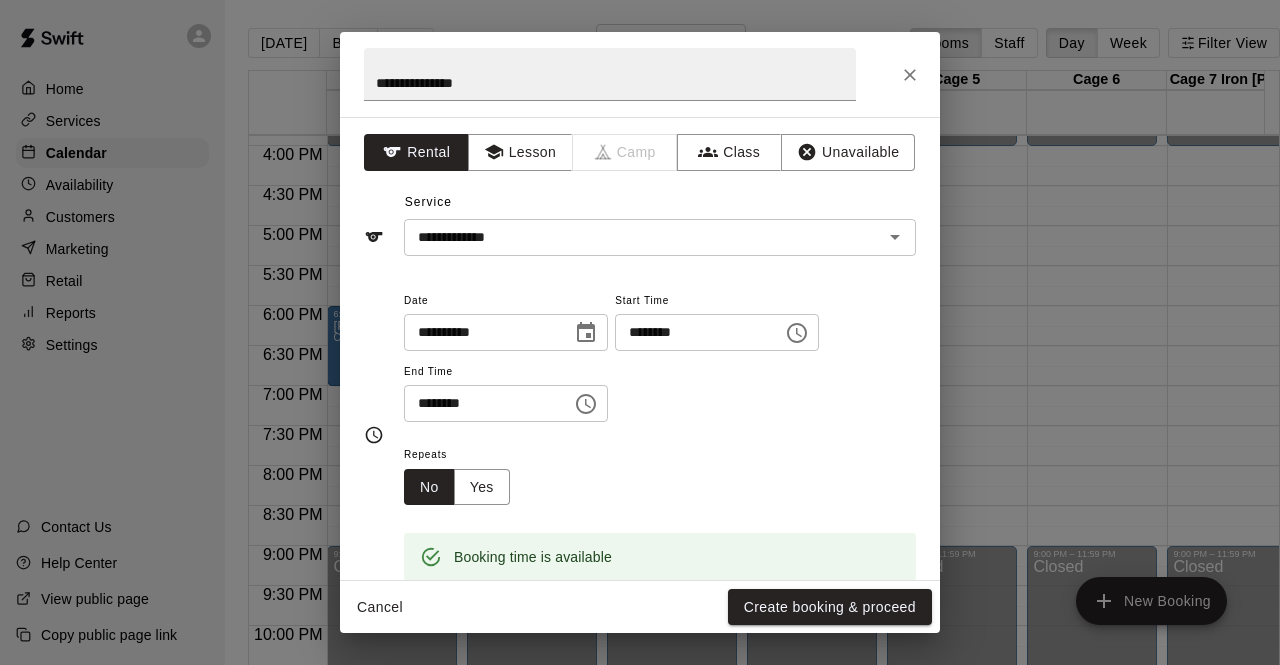 click on "Repeats No Yes" at bounding box center [660, 473] 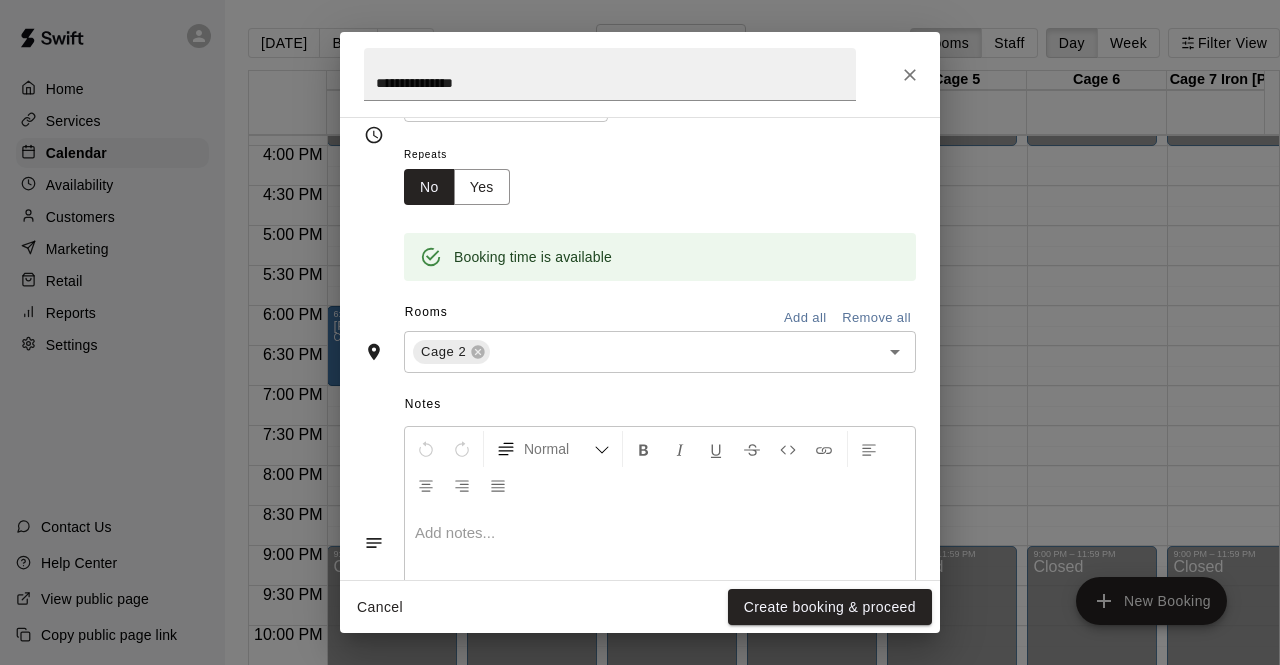 scroll, scrollTop: 312, scrollLeft: 0, axis: vertical 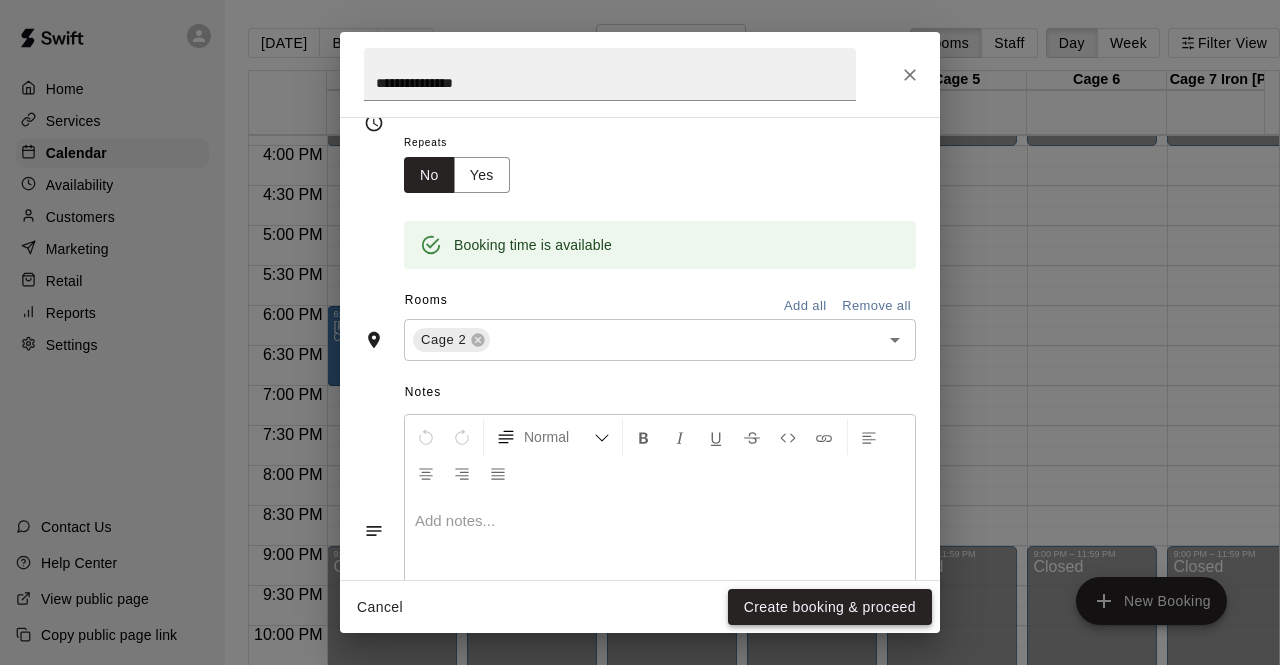 click on "Create booking & proceed" at bounding box center (830, 607) 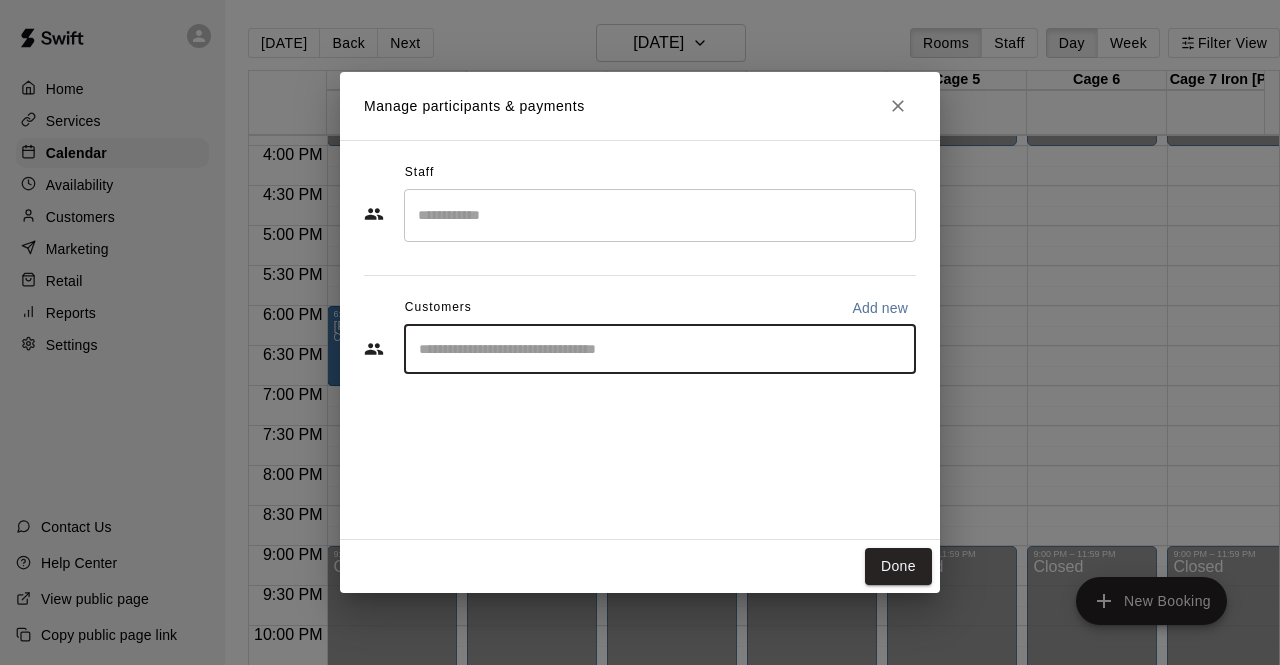 click at bounding box center [660, 349] 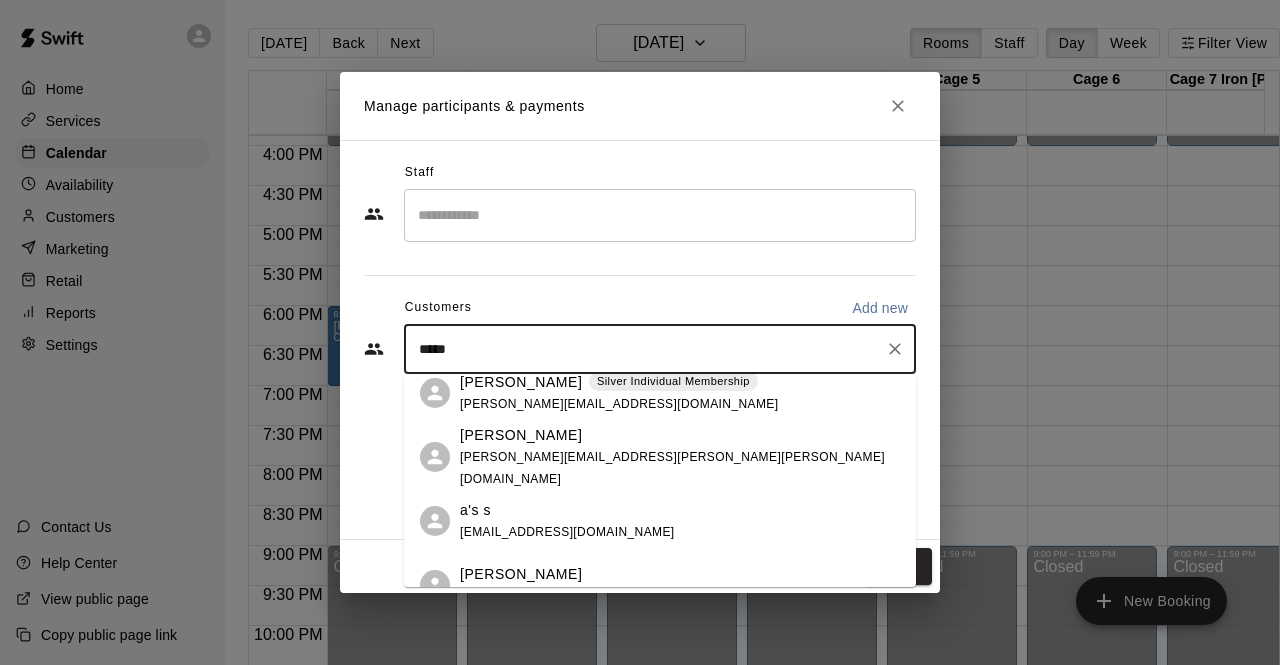 scroll, scrollTop: 171, scrollLeft: 0, axis: vertical 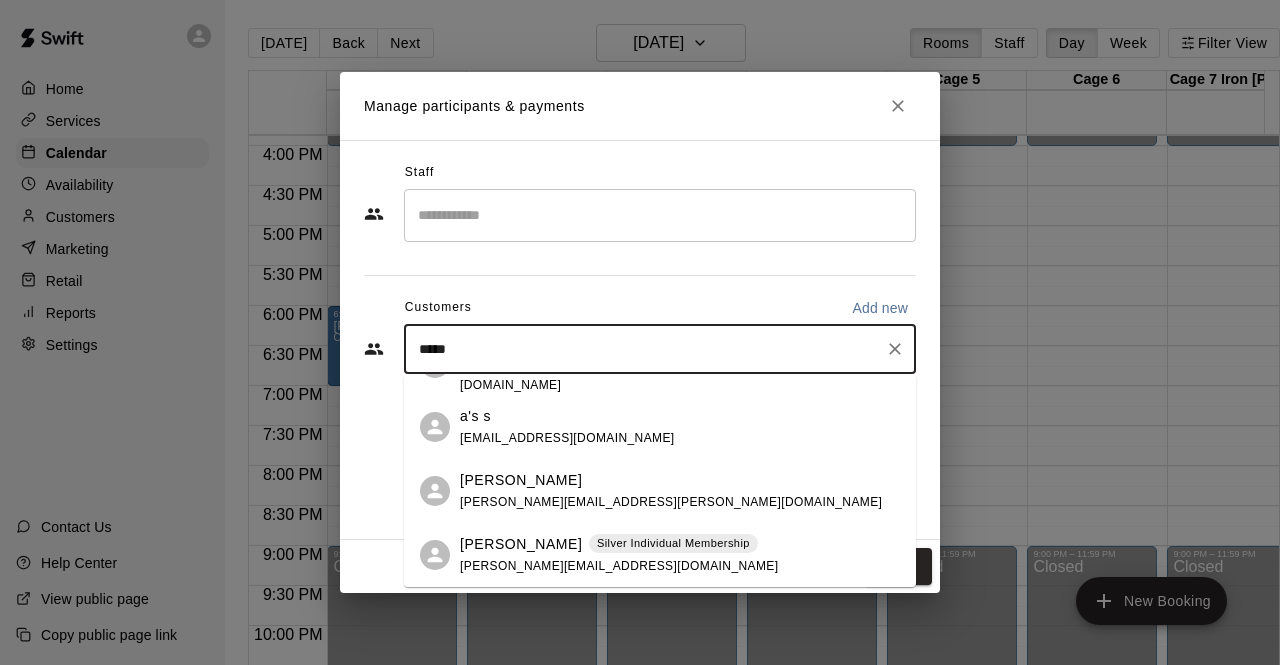 type on "*****" 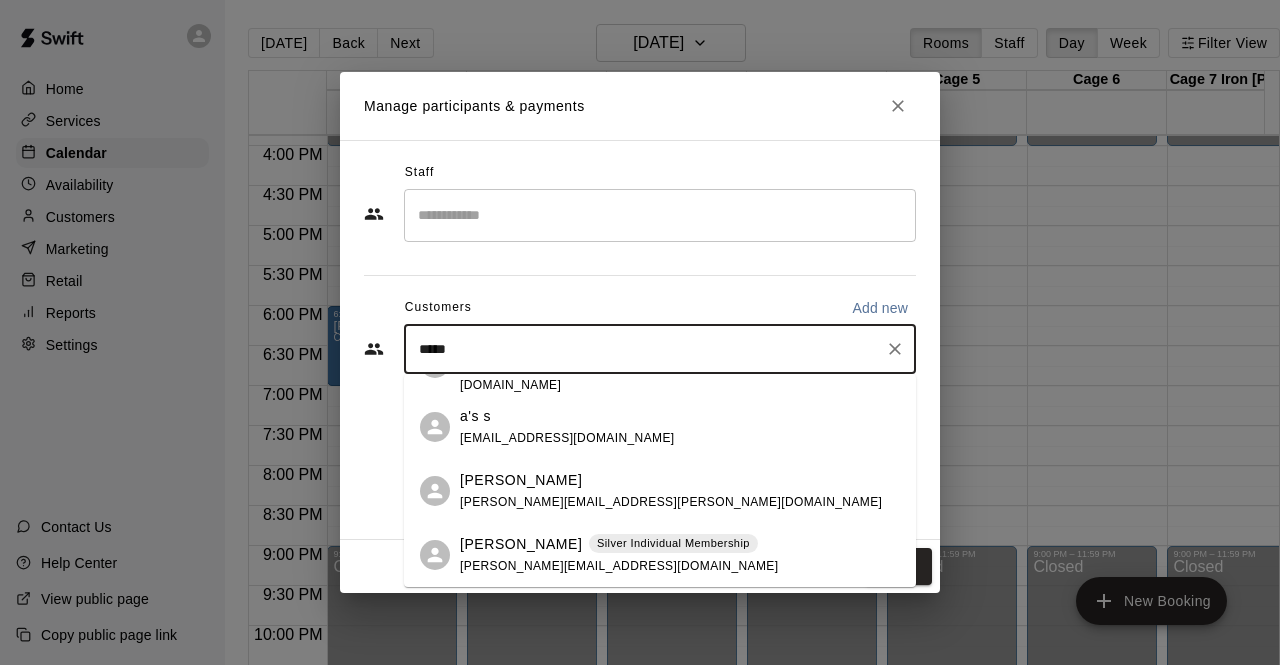 click at bounding box center [660, 215] 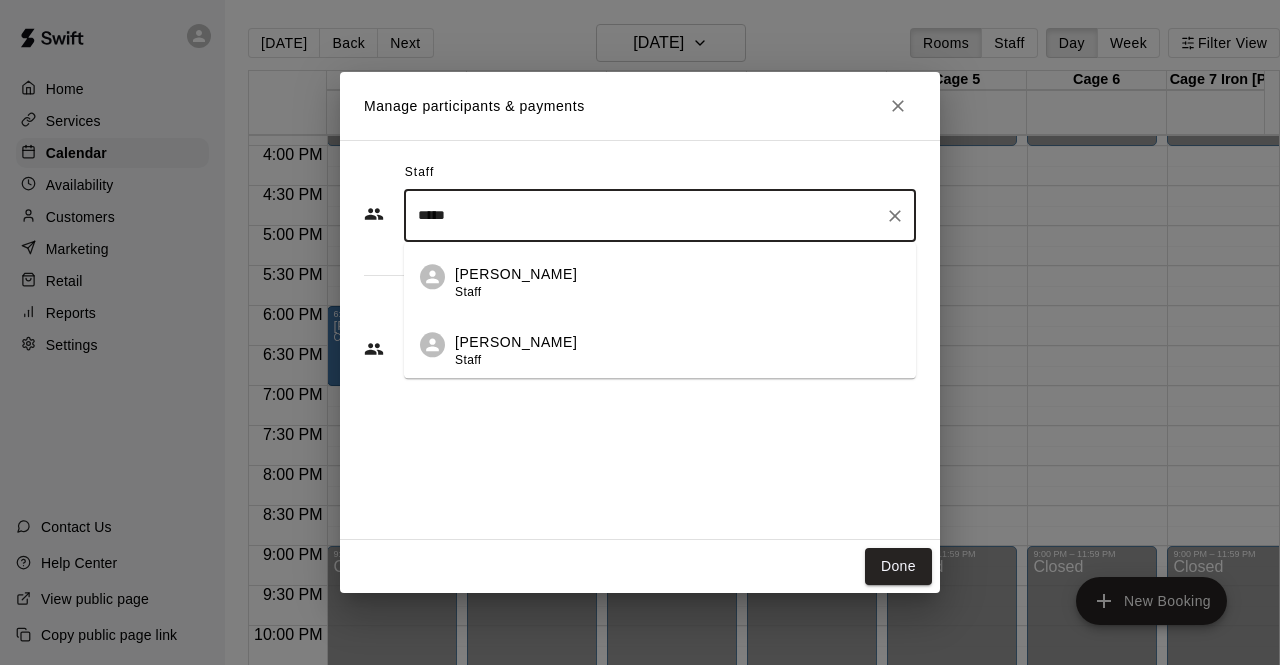 click on "[PERSON_NAME]" at bounding box center (516, 342) 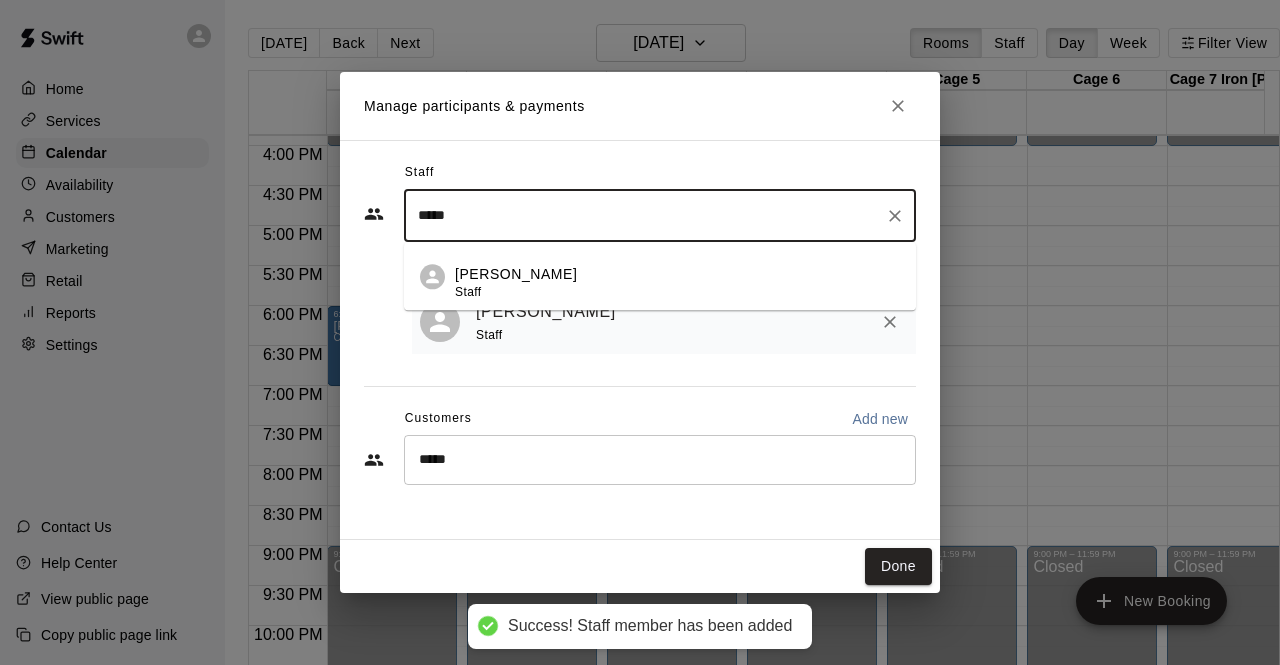 type on "*****" 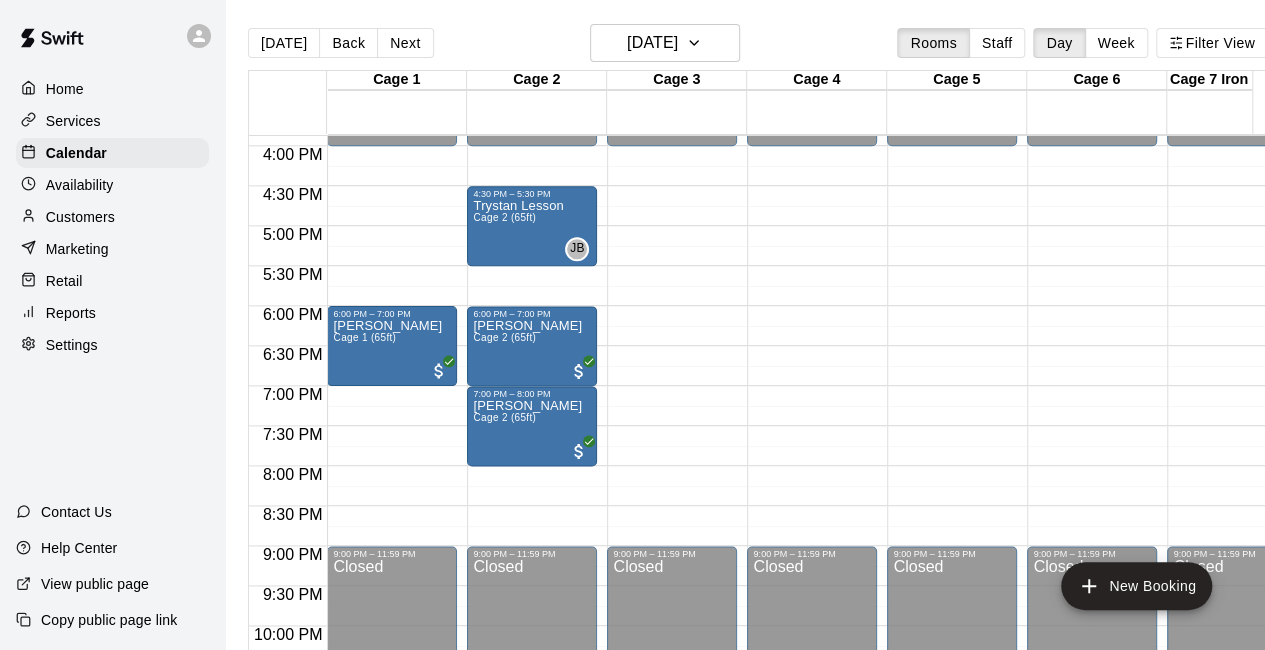click on "Retail" at bounding box center [112, 281] 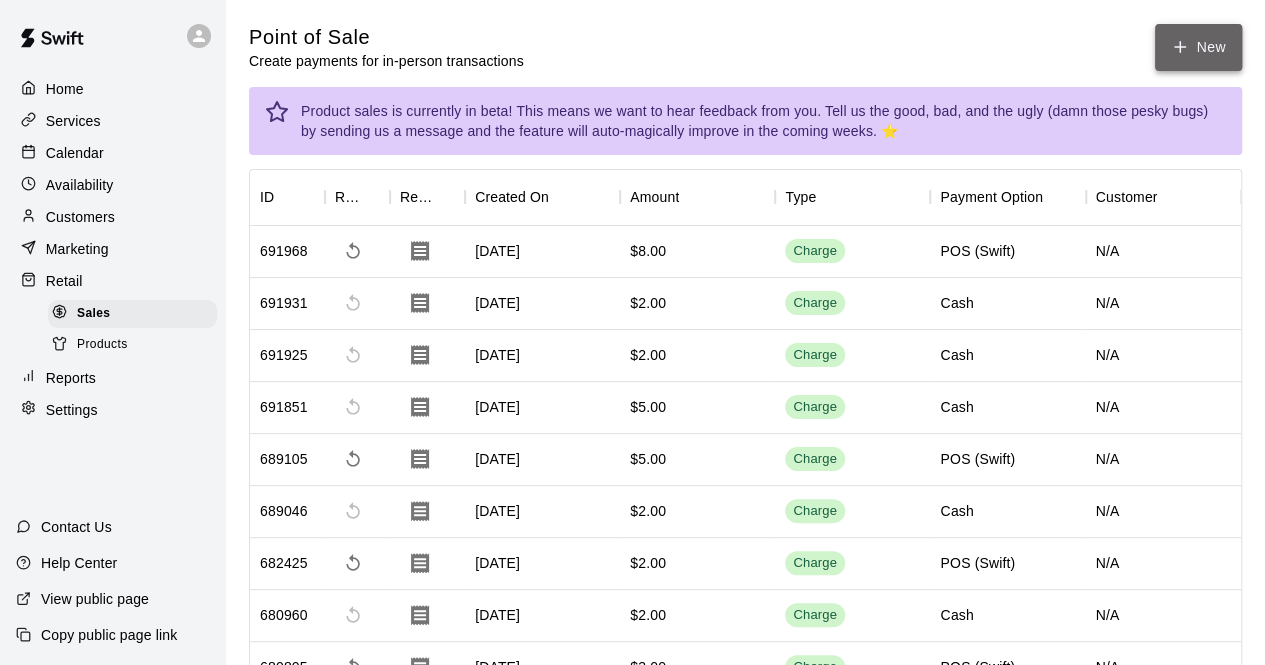 click on "New" at bounding box center [1198, 47] 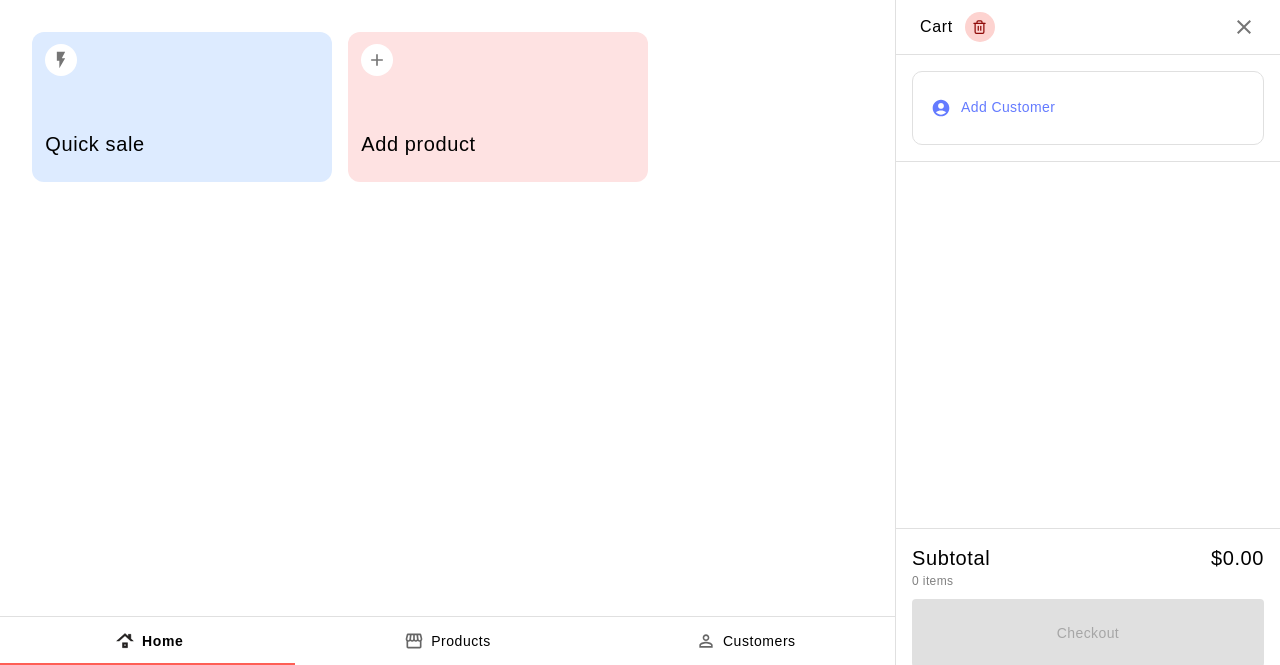 click on "Quick sale Add product" at bounding box center [447, 308] 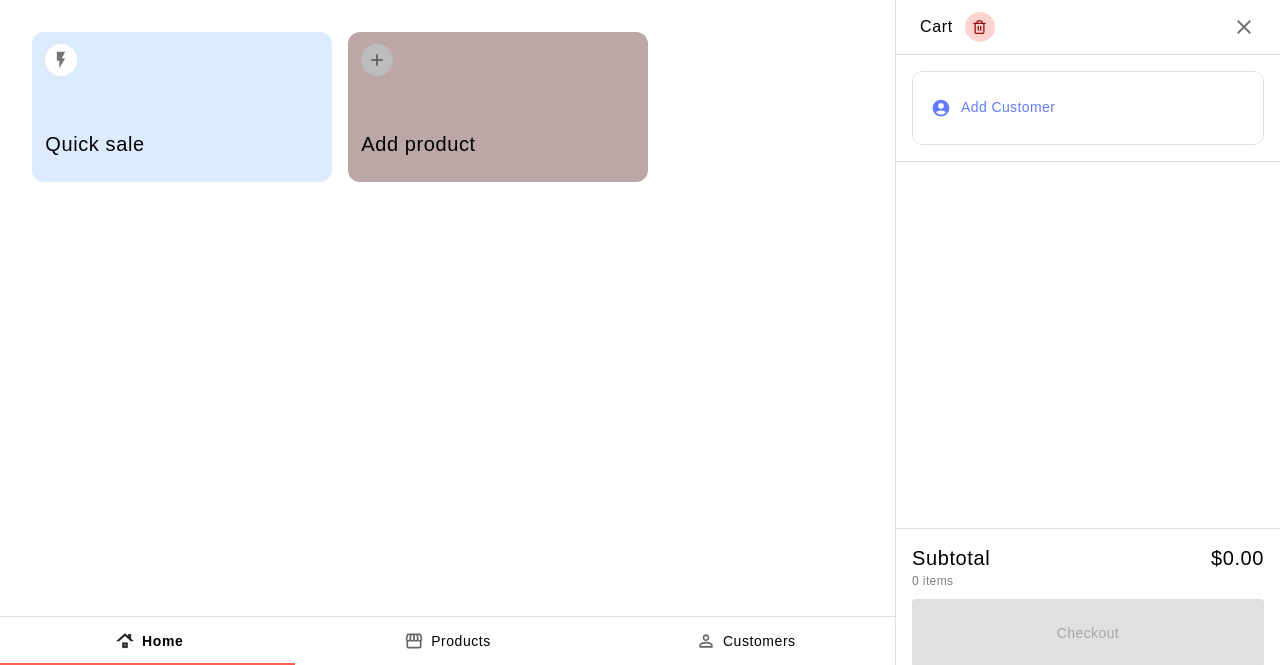 click on "Add product" at bounding box center (497, 146) 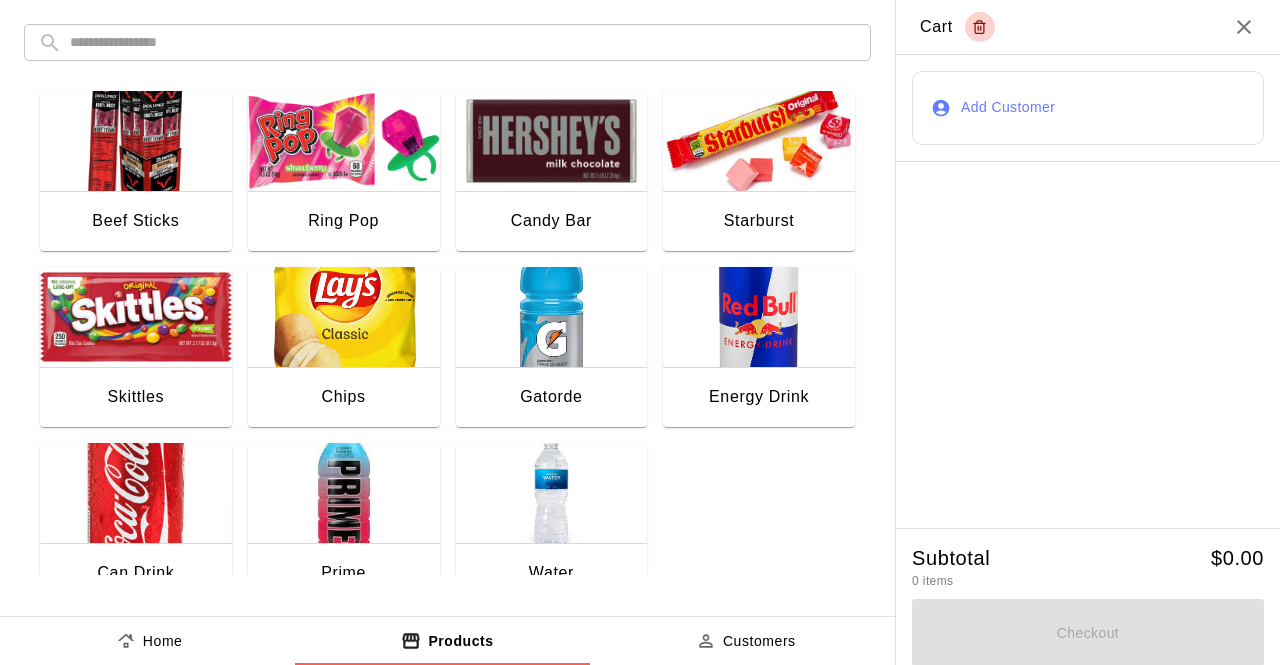 click at bounding box center (552, 317) 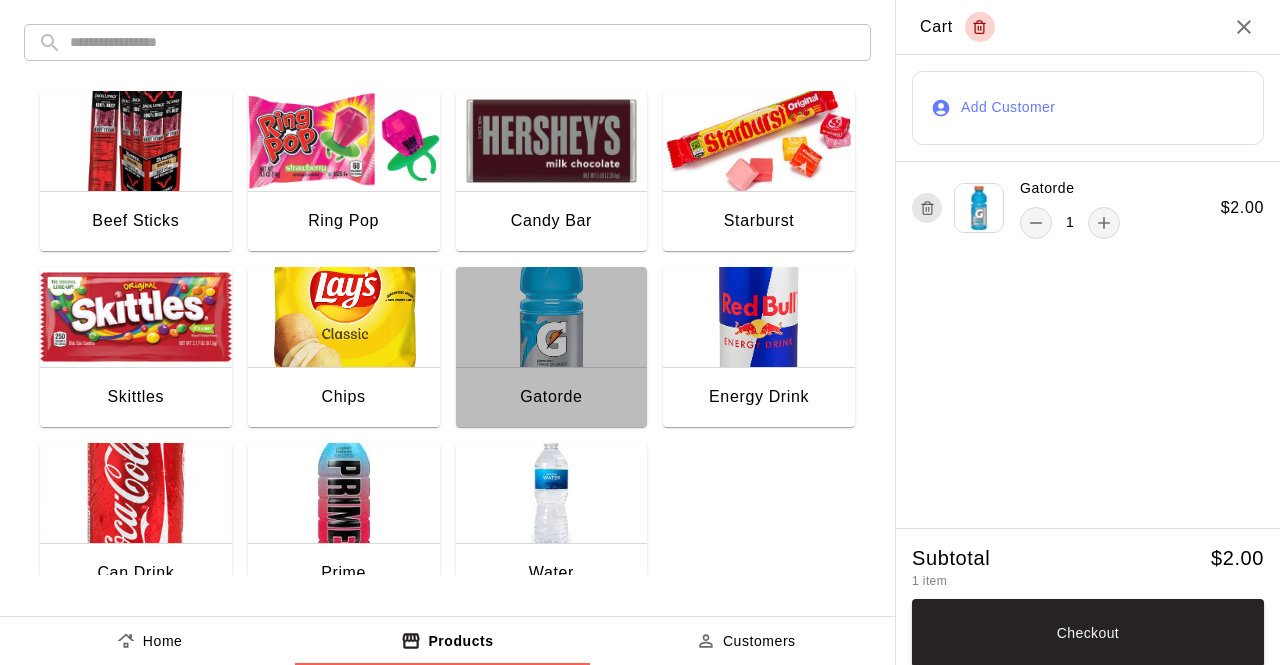 click at bounding box center (552, 317) 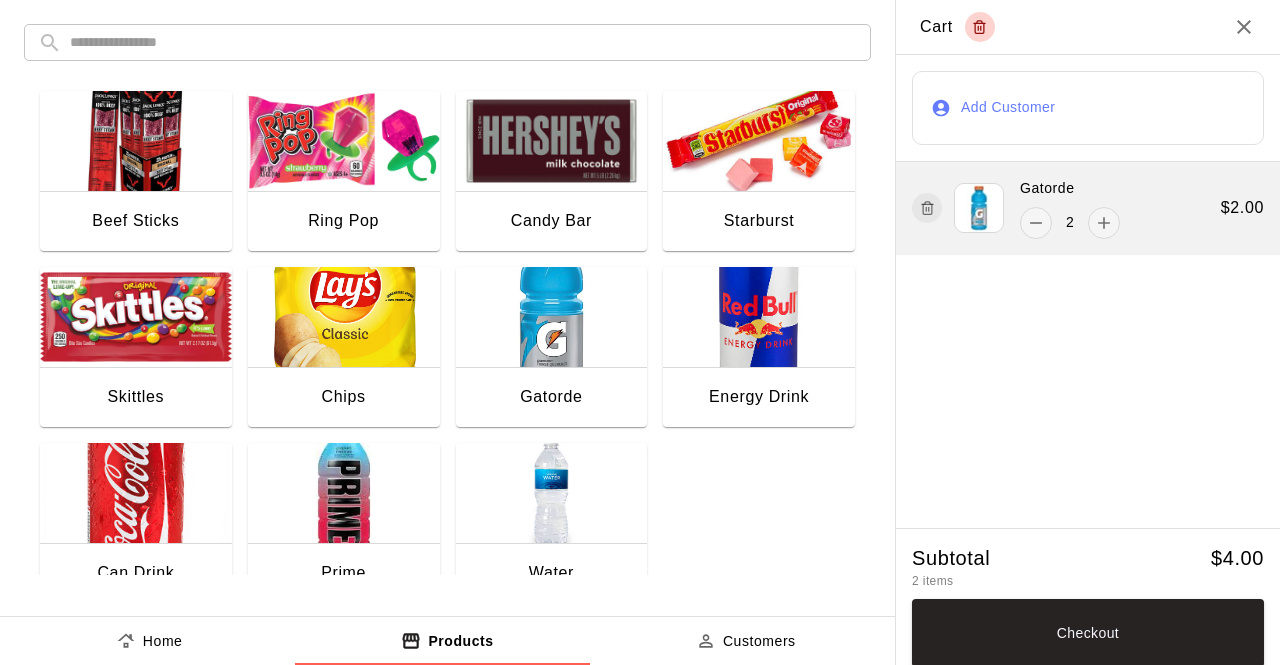 click on "2" at bounding box center [1070, 223] 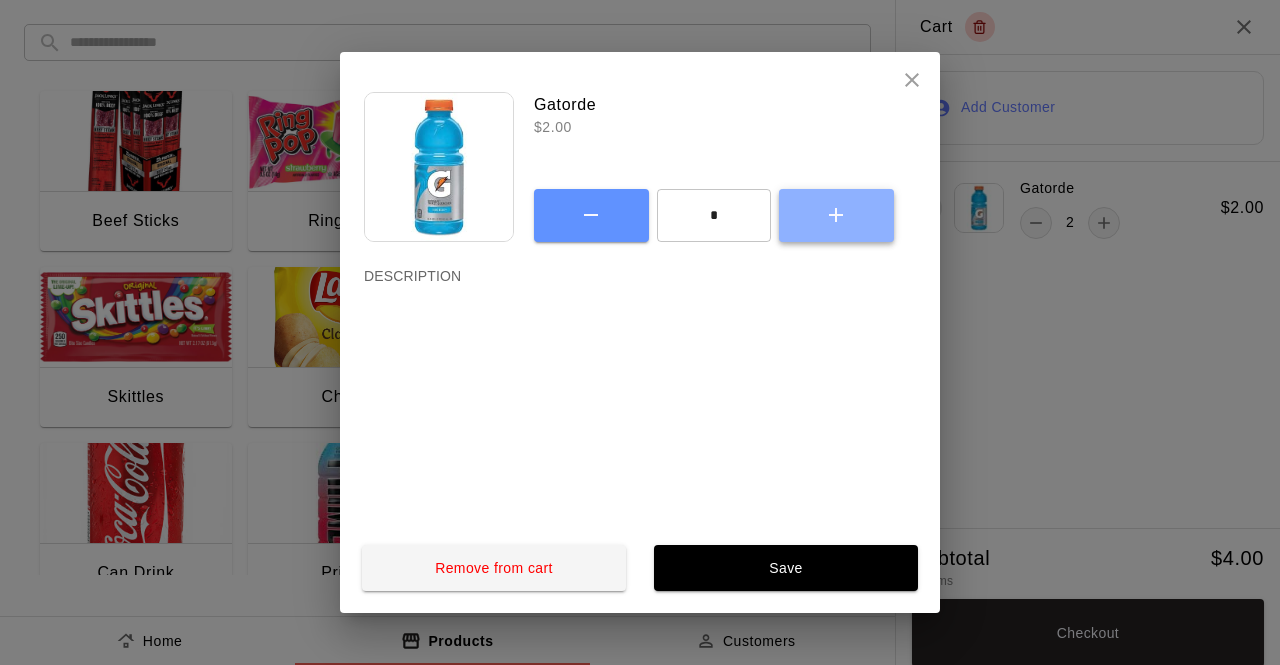 click 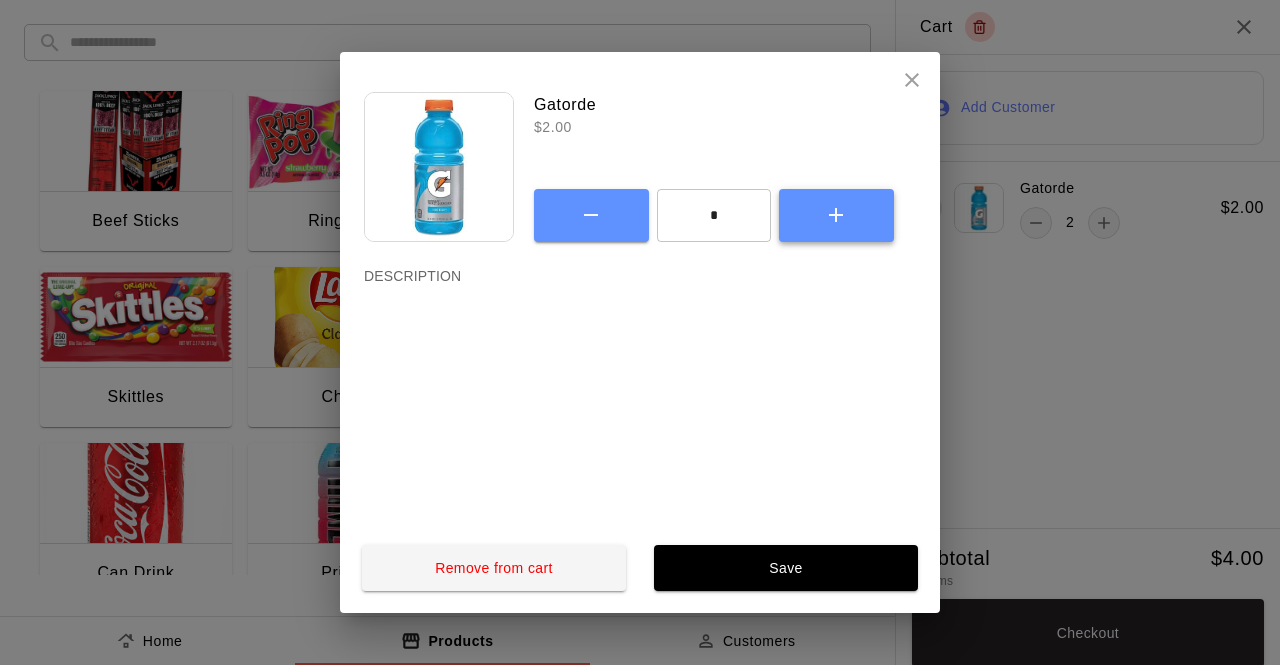 click 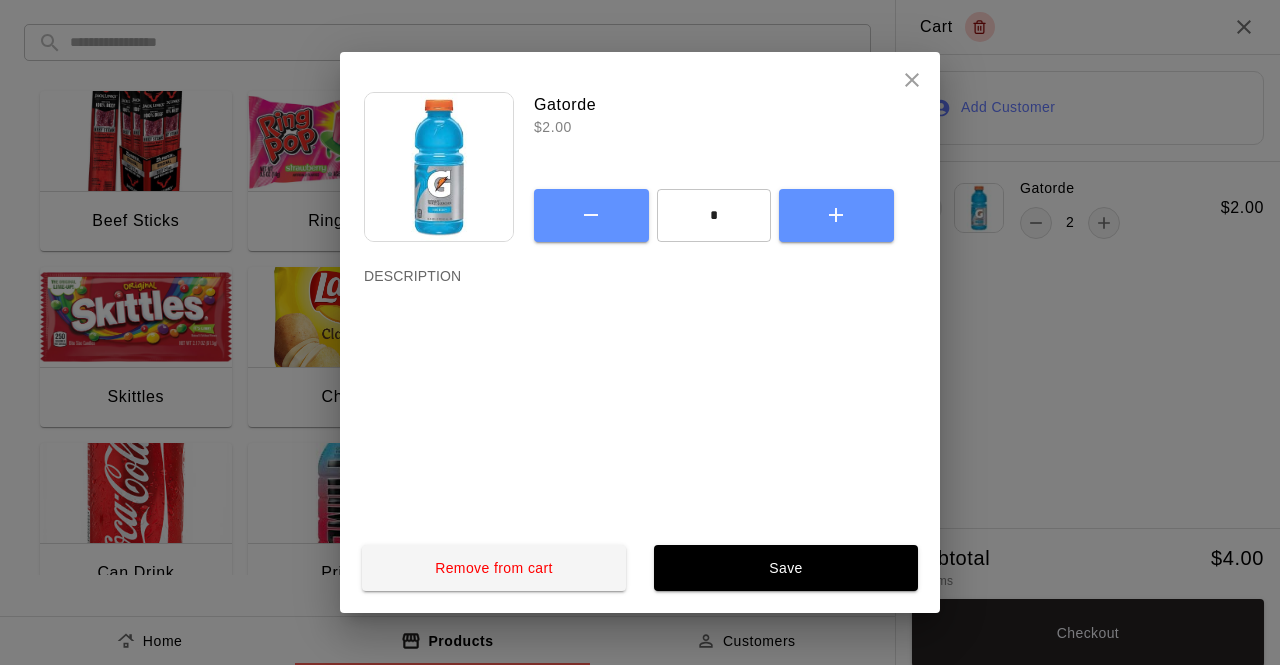 click 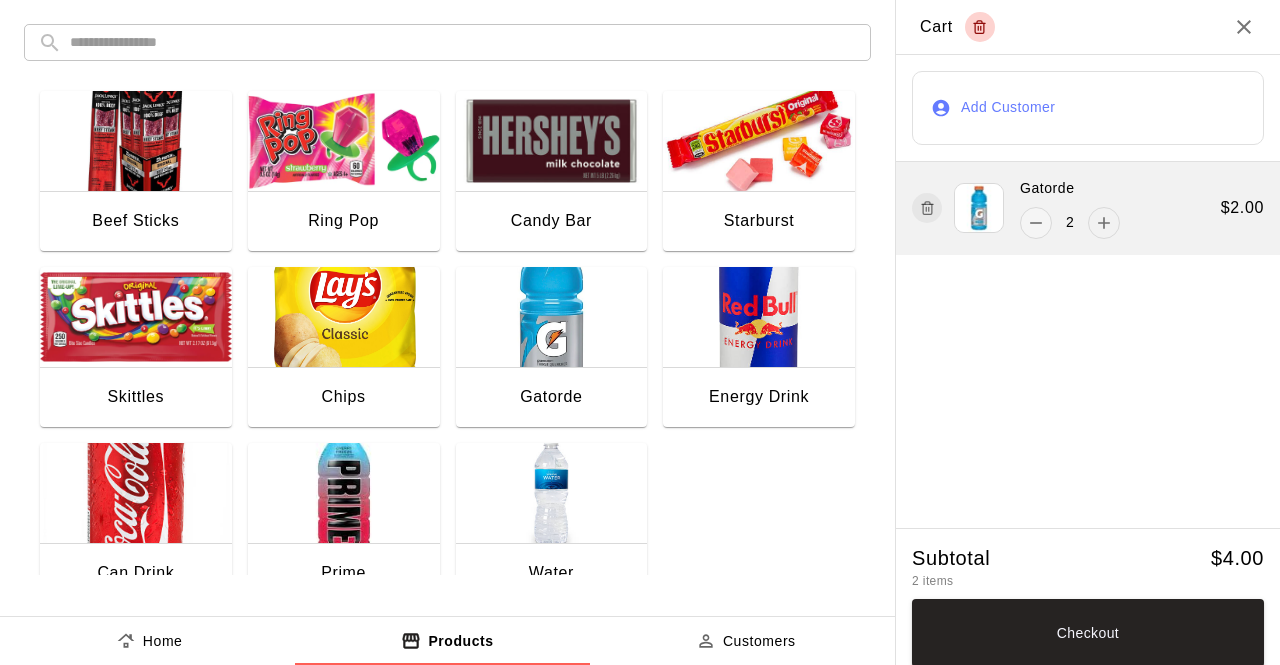 click 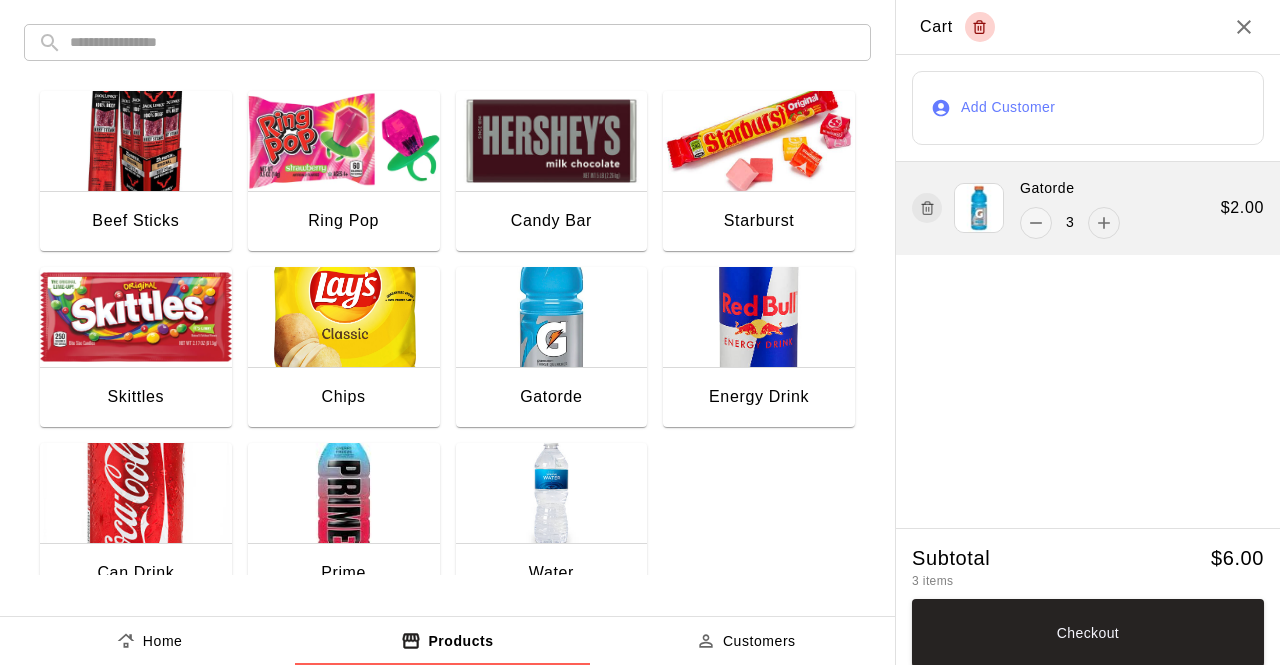 click 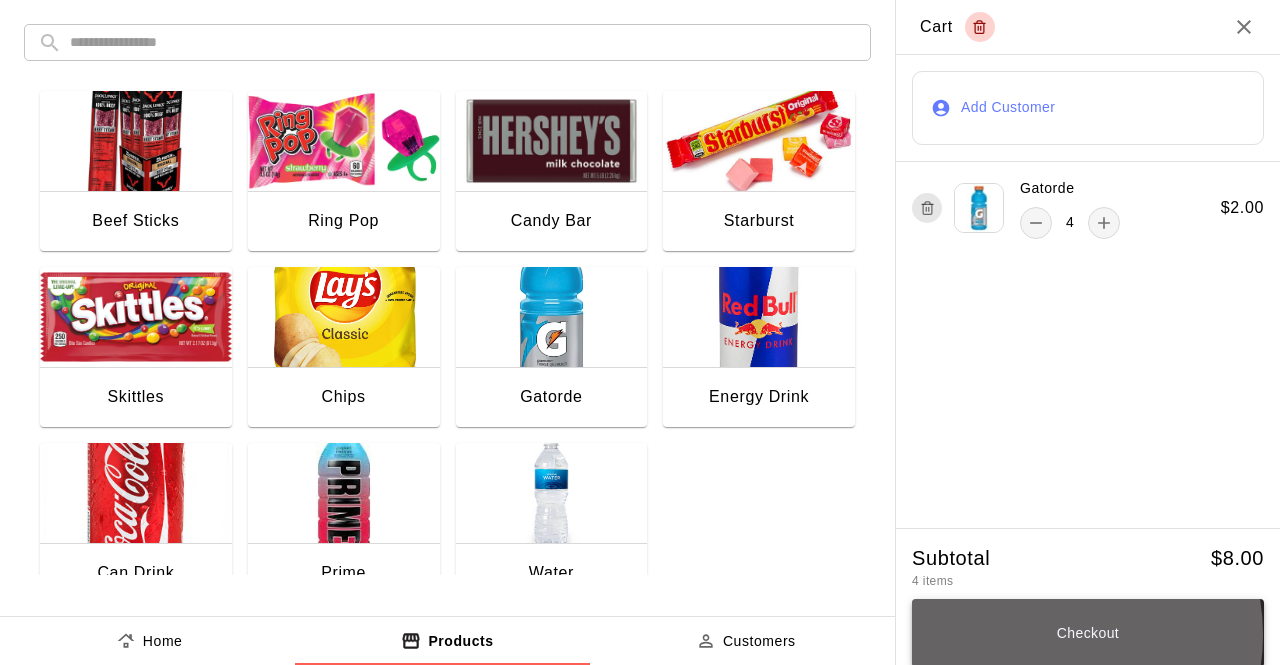 click on "Checkout" at bounding box center (1088, 633) 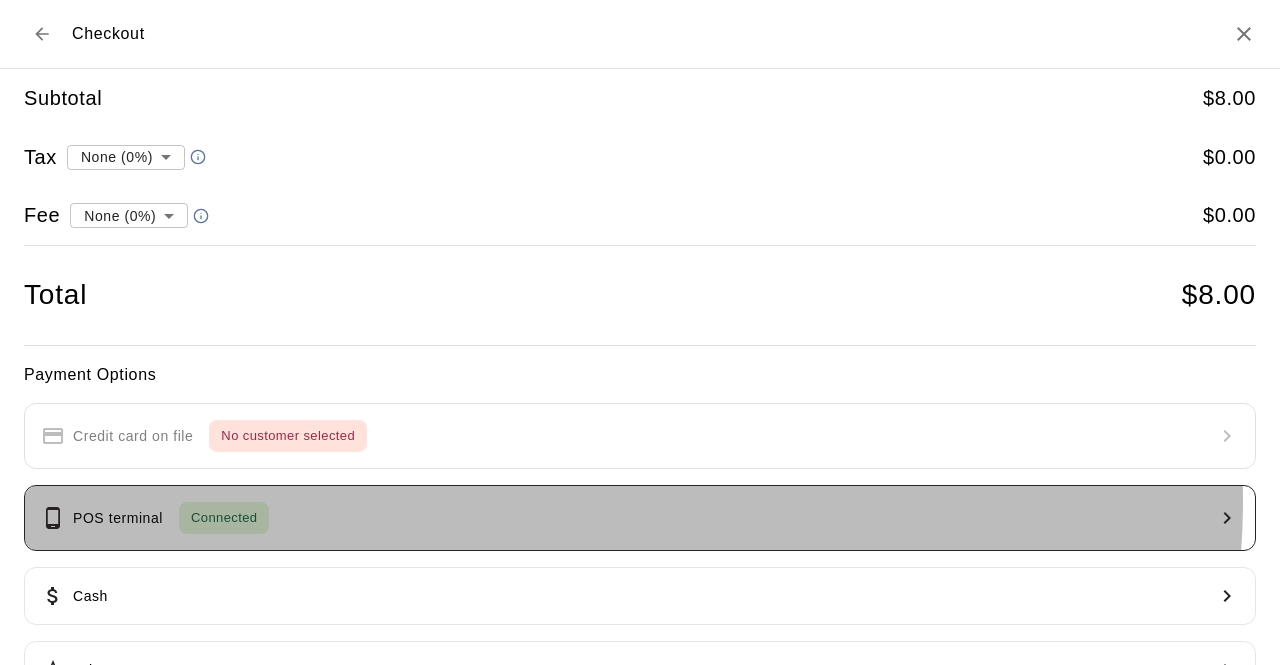 click on "POS terminal Connected" at bounding box center (640, 518) 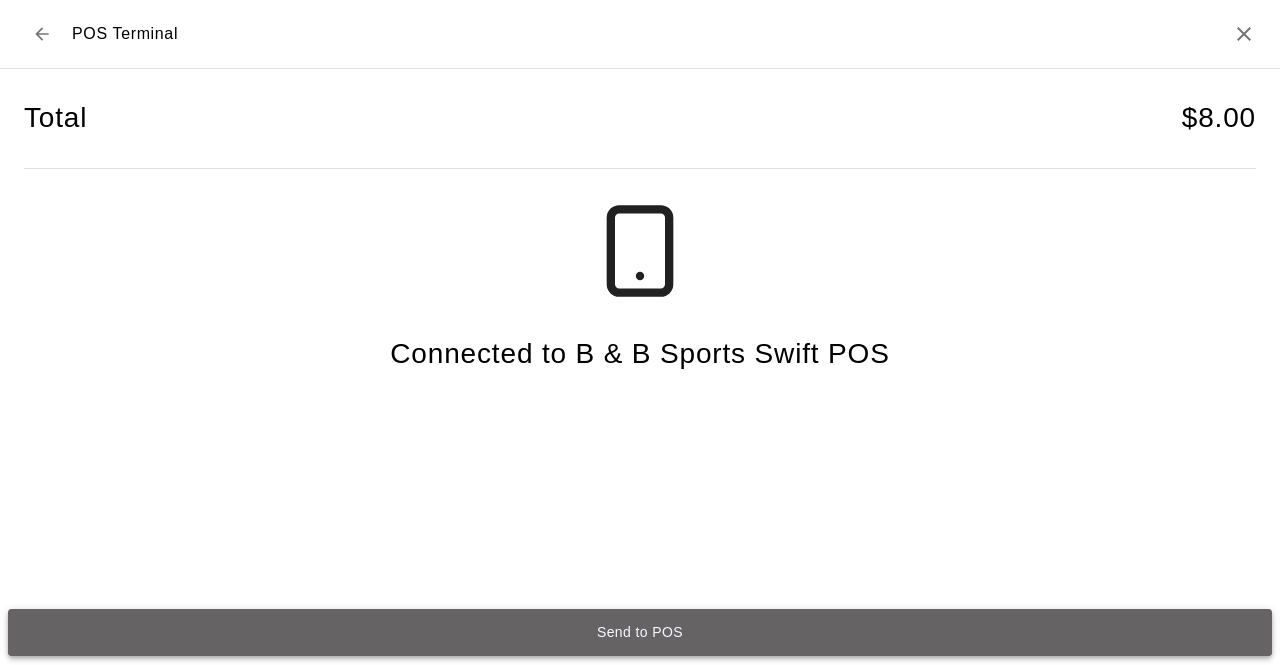 click on "Send to POS" at bounding box center [640, 632] 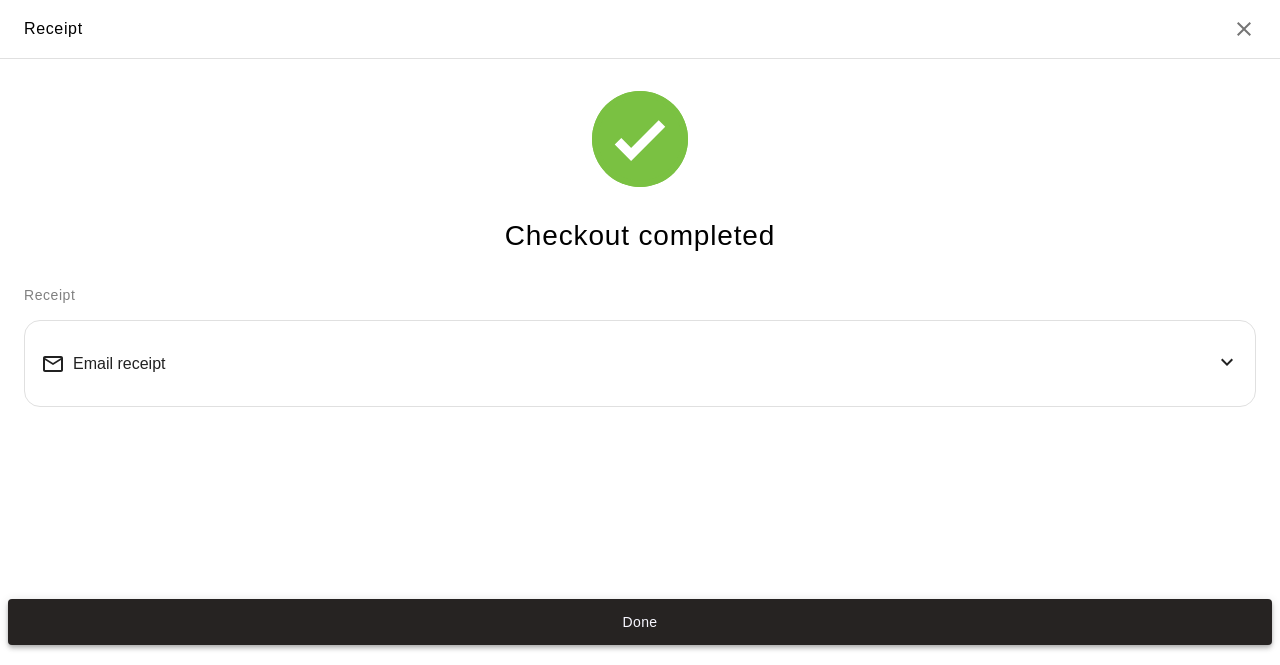 click on "Done" at bounding box center [640, 622] 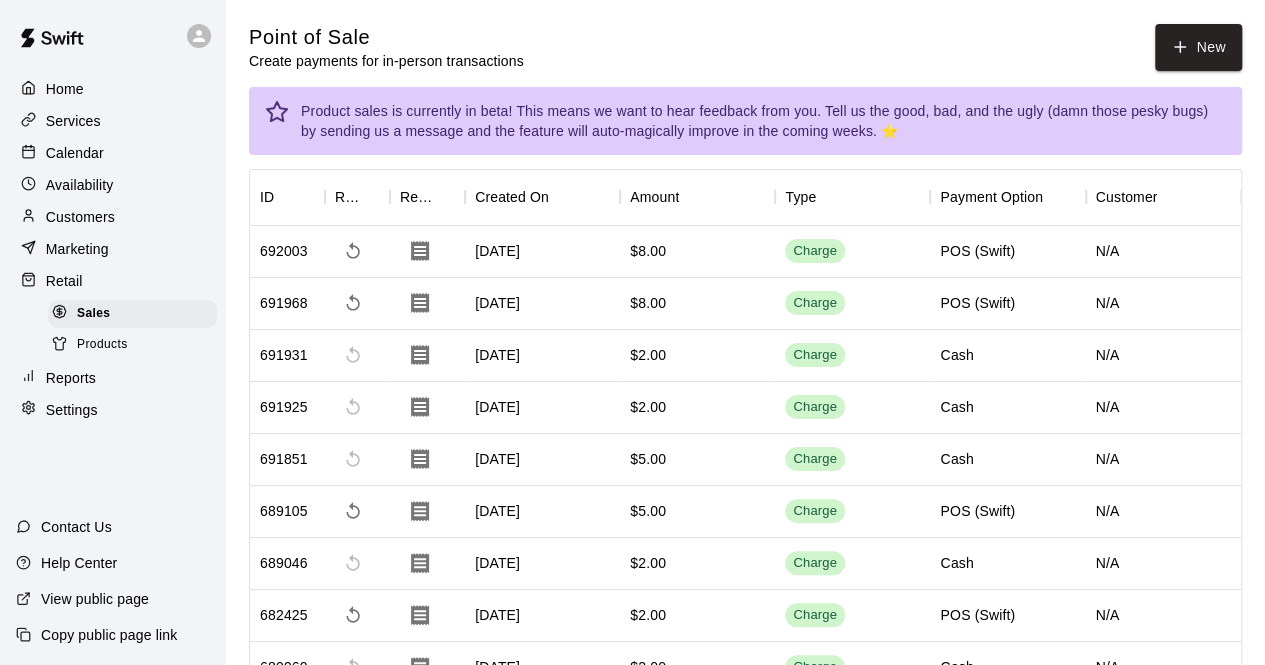 click on "[DATE]" at bounding box center [542, 616] 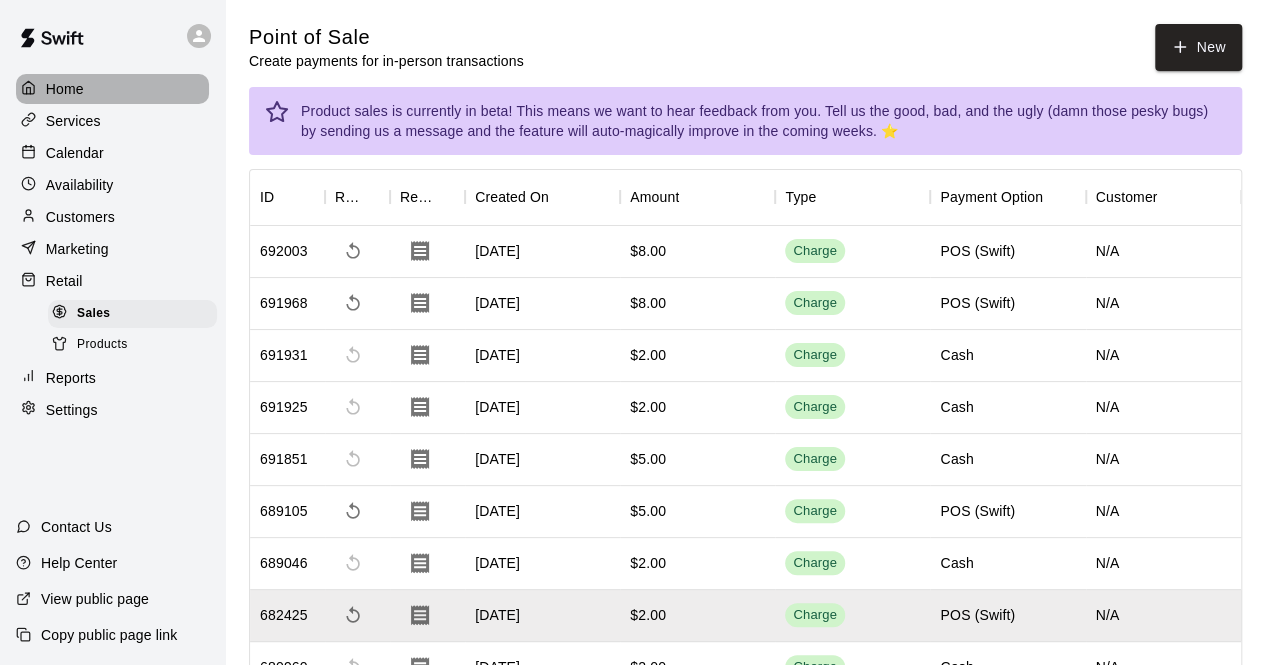 click on "Home" at bounding box center (112, 89) 